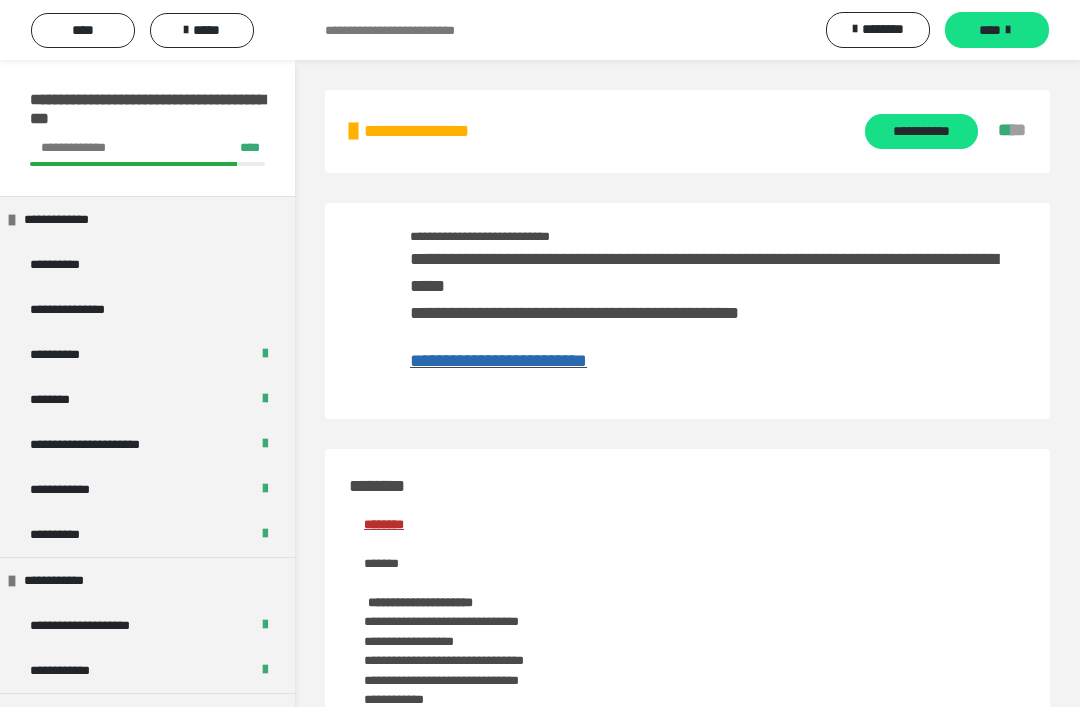 scroll, scrollTop: 0, scrollLeft: 0, axis: both 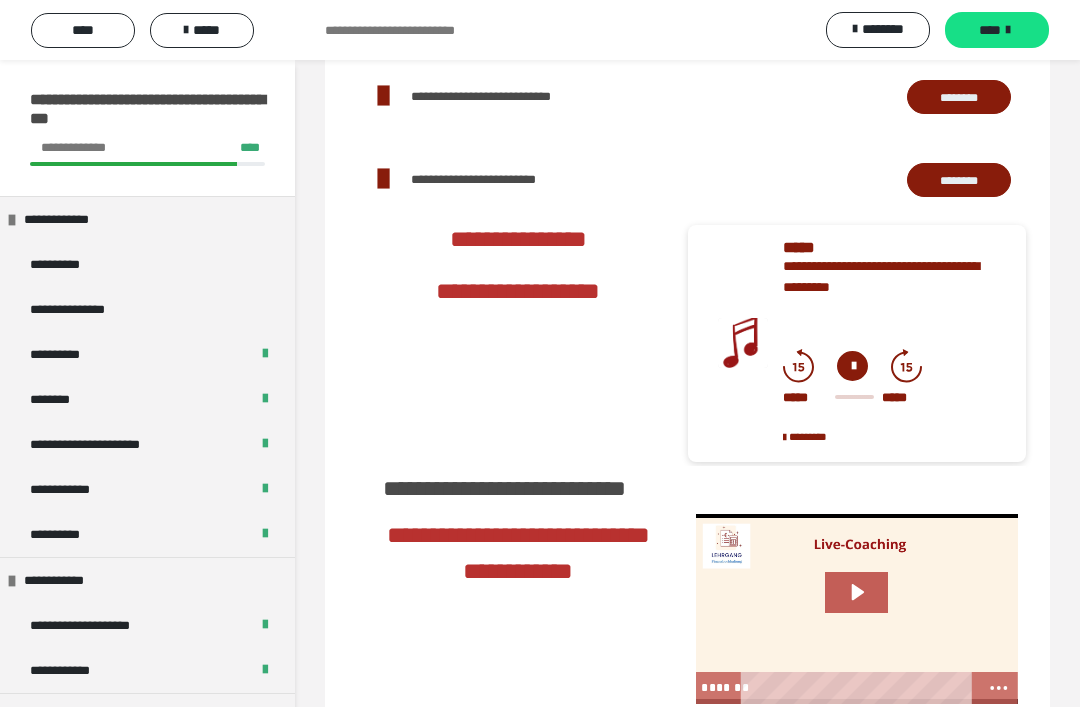 click on "********" at bounding box center [959, 180] 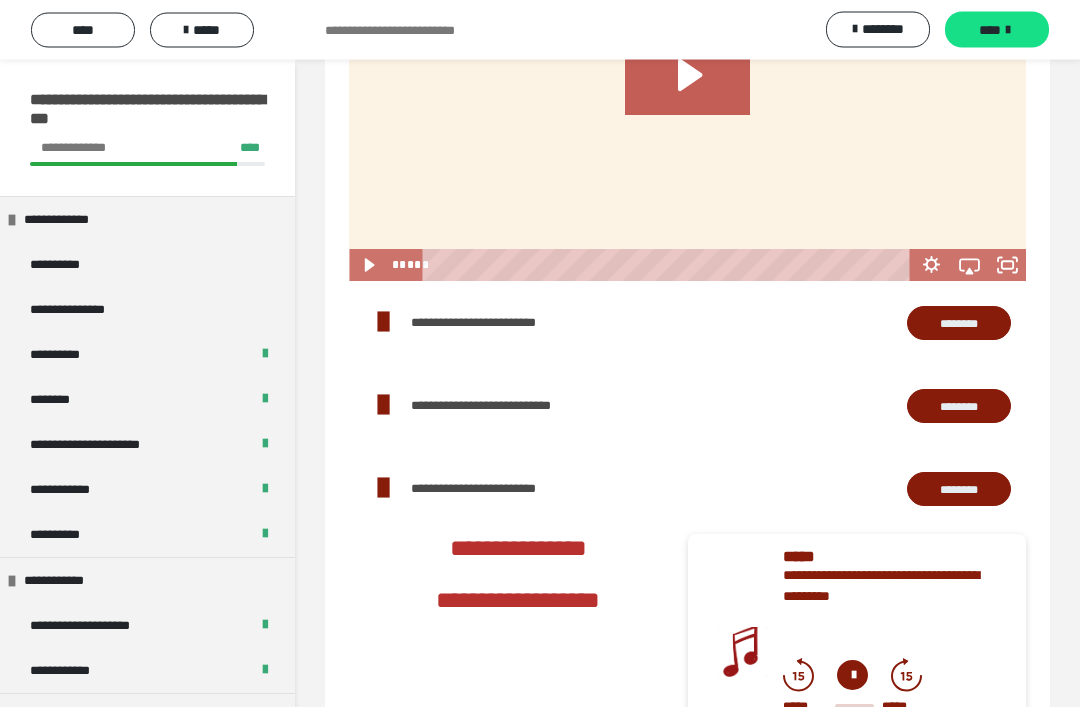 scroll, scrollTop: 1814, scrollLeft: 0, axis: vertical 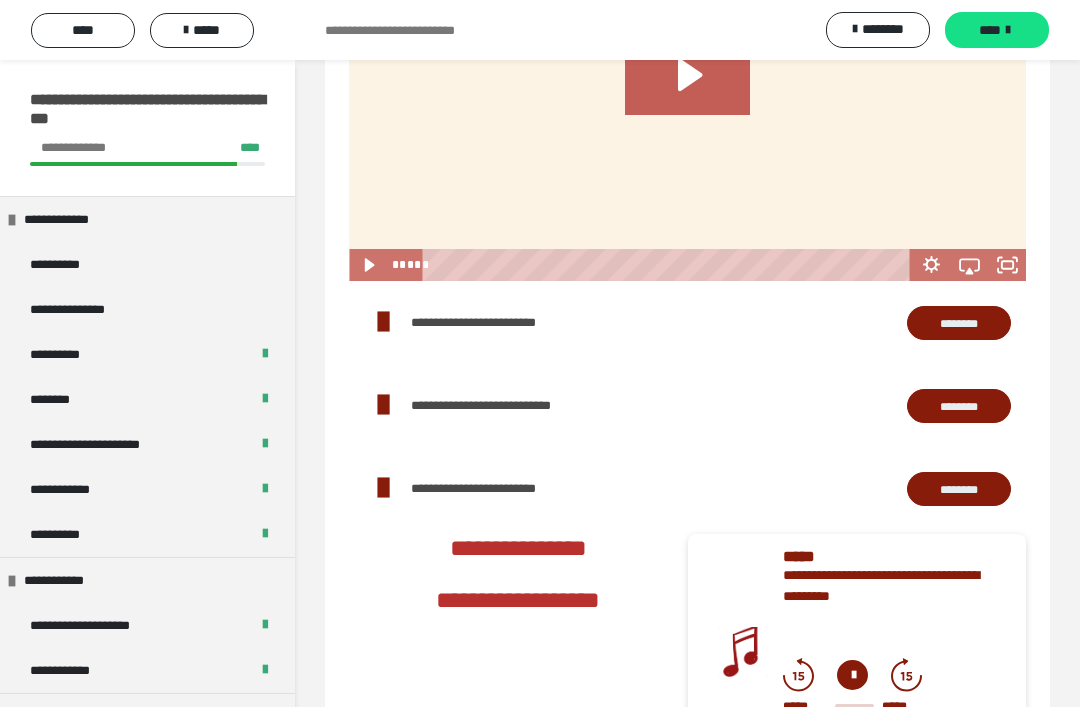 click on "********" at bounding box center (959, 323) 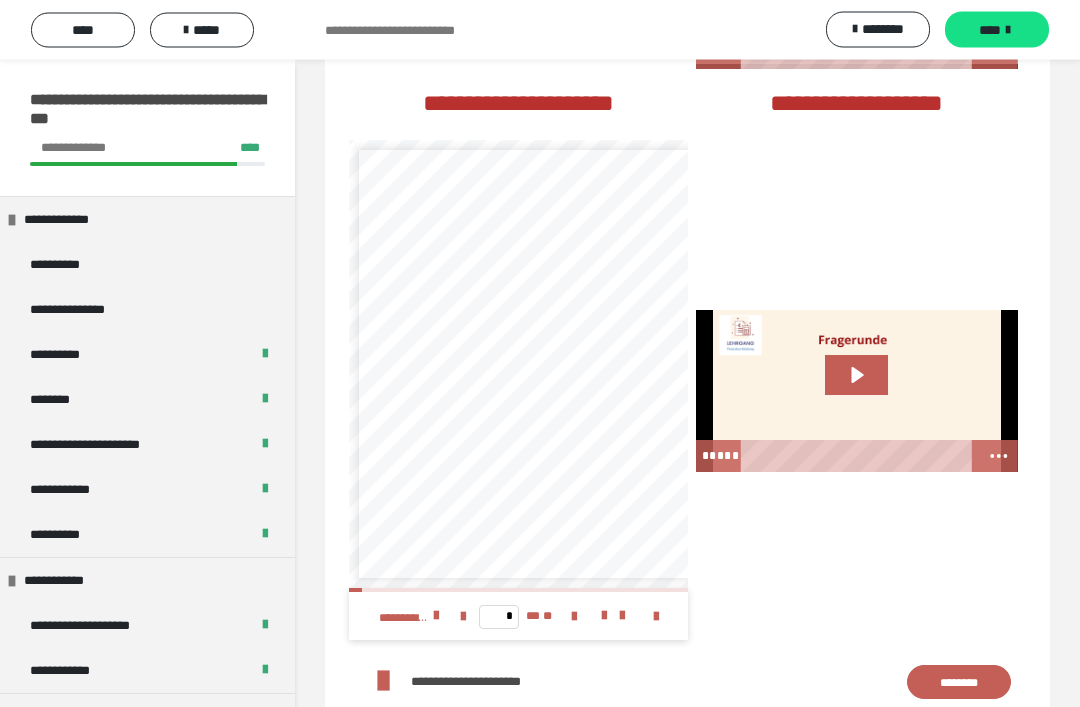 scroll, scrollTop: 3009, scrollLeft: 0, axis: vertical 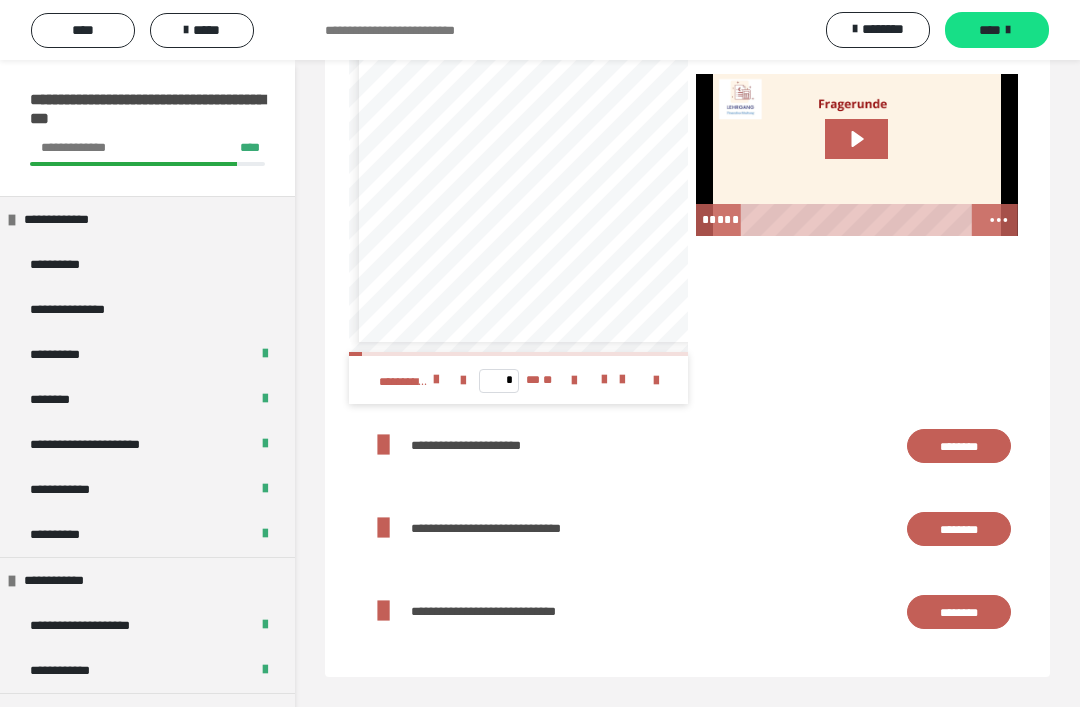 click at bounding box center (436, 380) 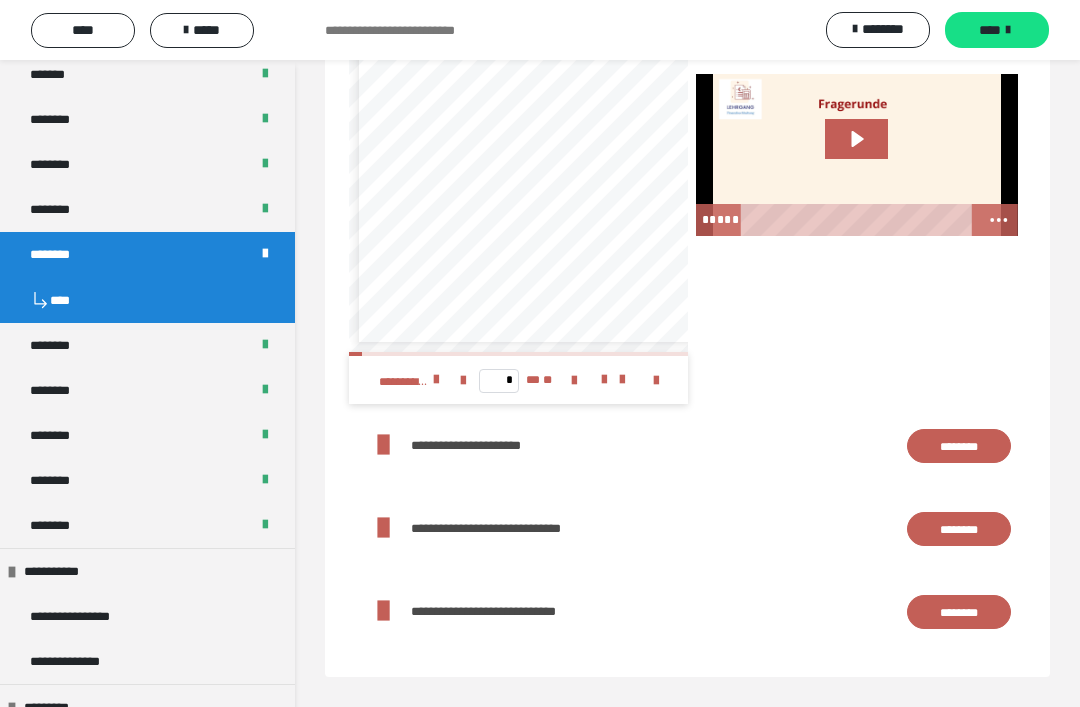 scroll, scrollTop: 1064, scrollLeft: 0, axis: vertical 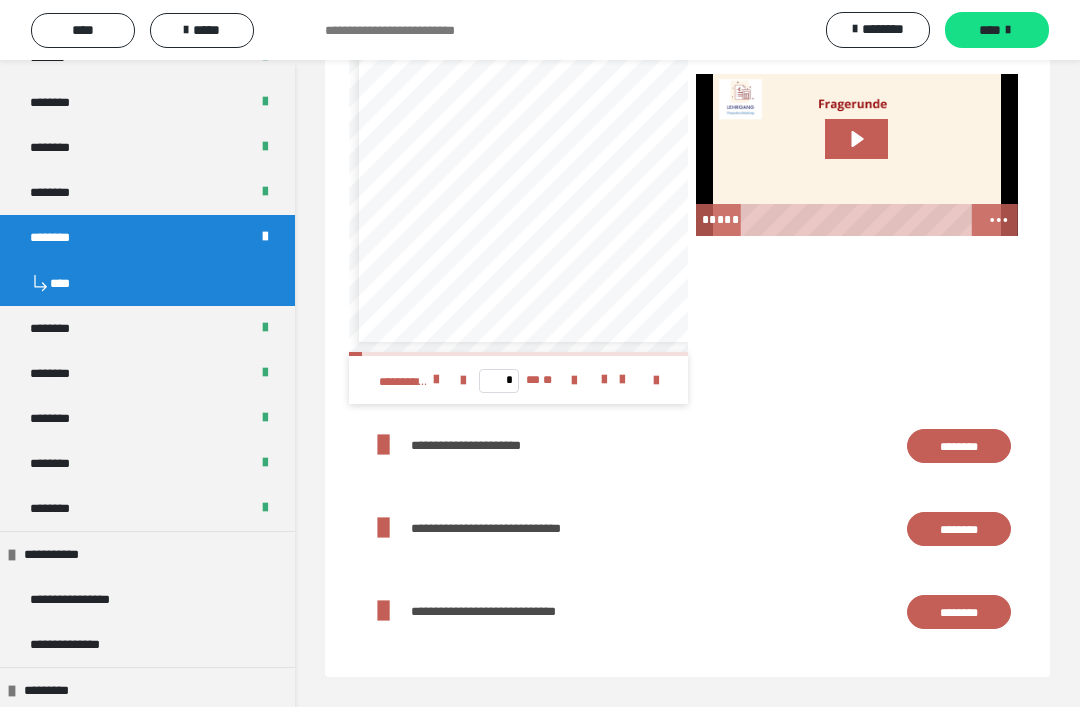 click on "********" at bounding box center [61, 328] 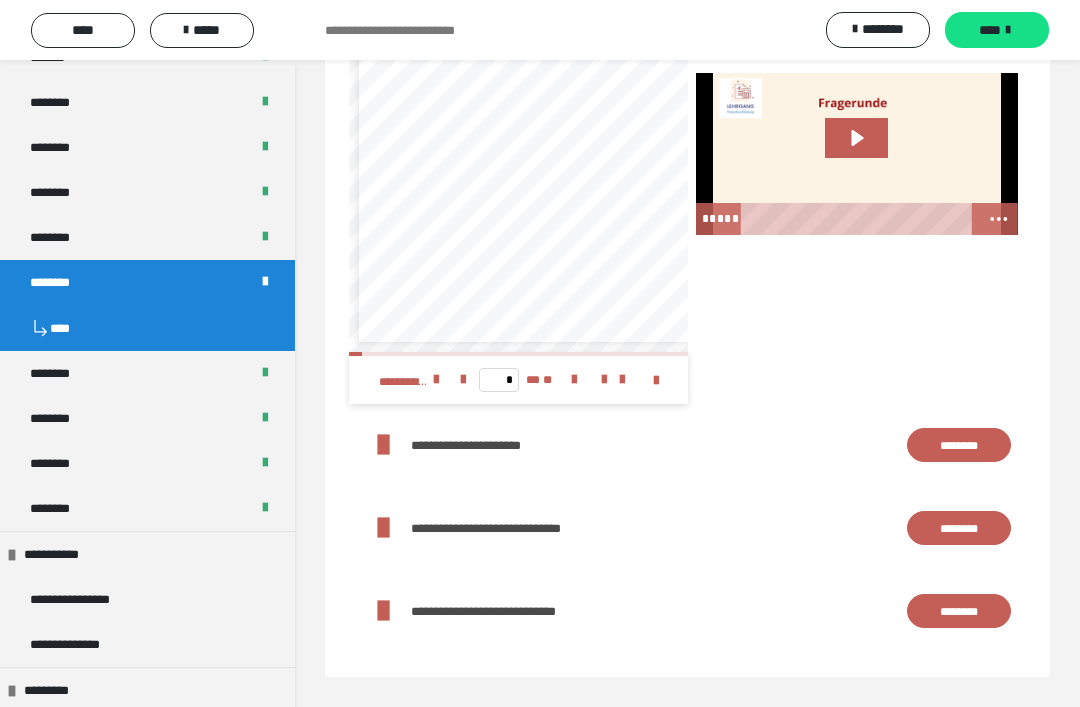 scroll, scrollTop: 2242, scrollLeft: 0, axis: vertical 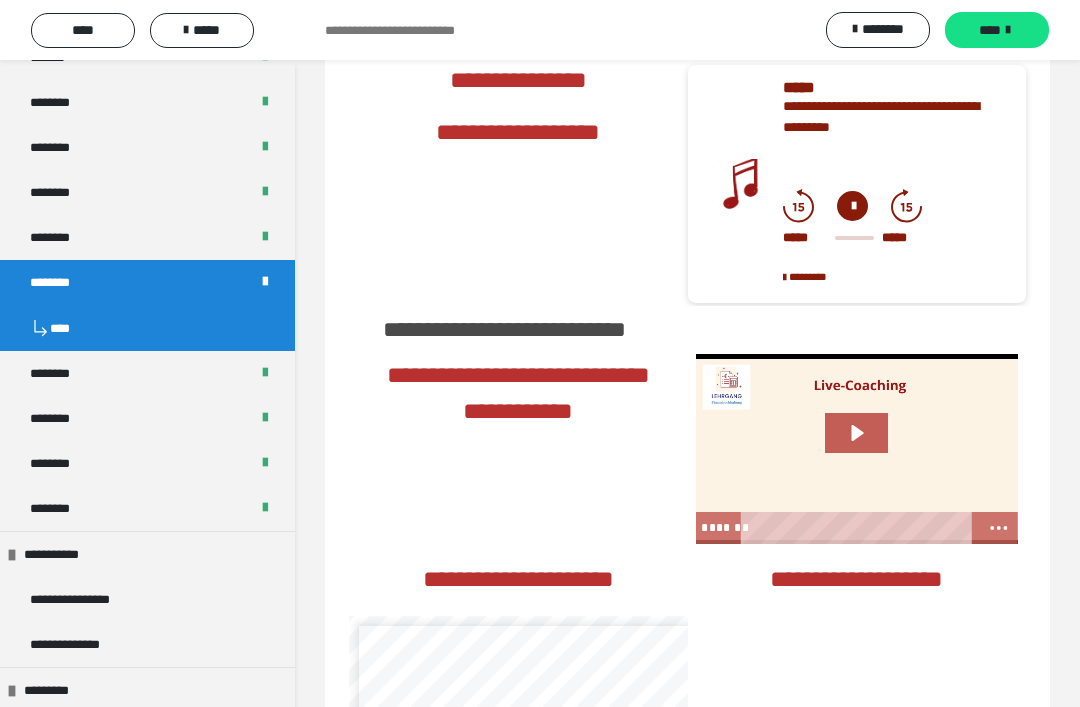 click on "**********" at bounding box center [540, -412] 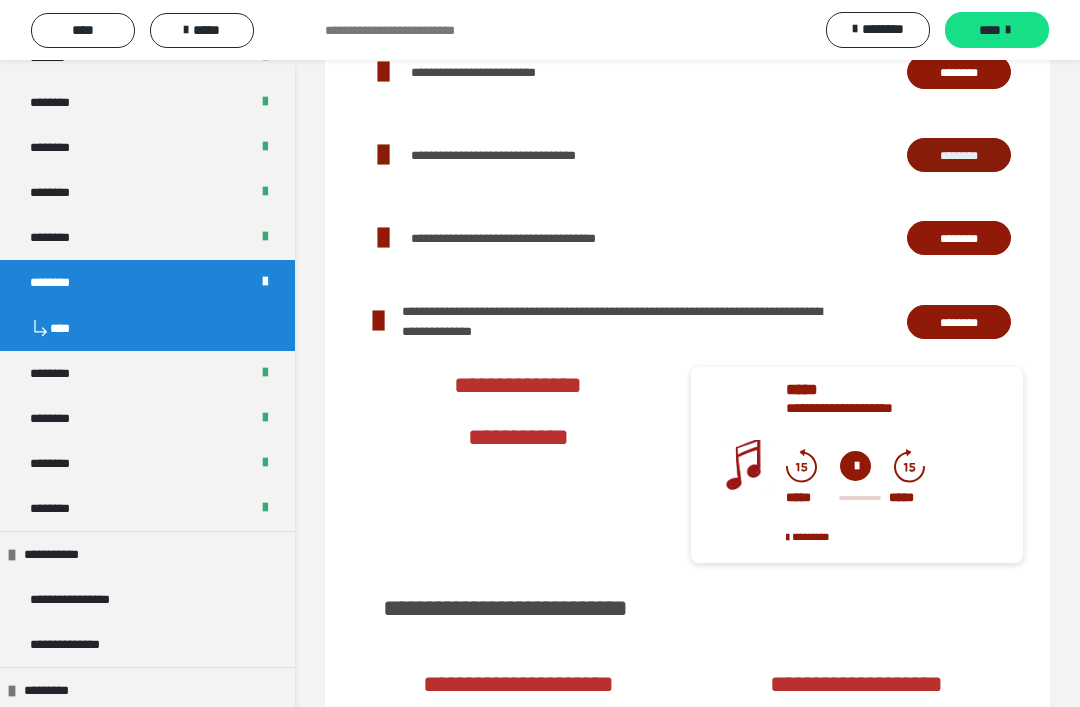 click on "********" at bounding box center [61, 282] 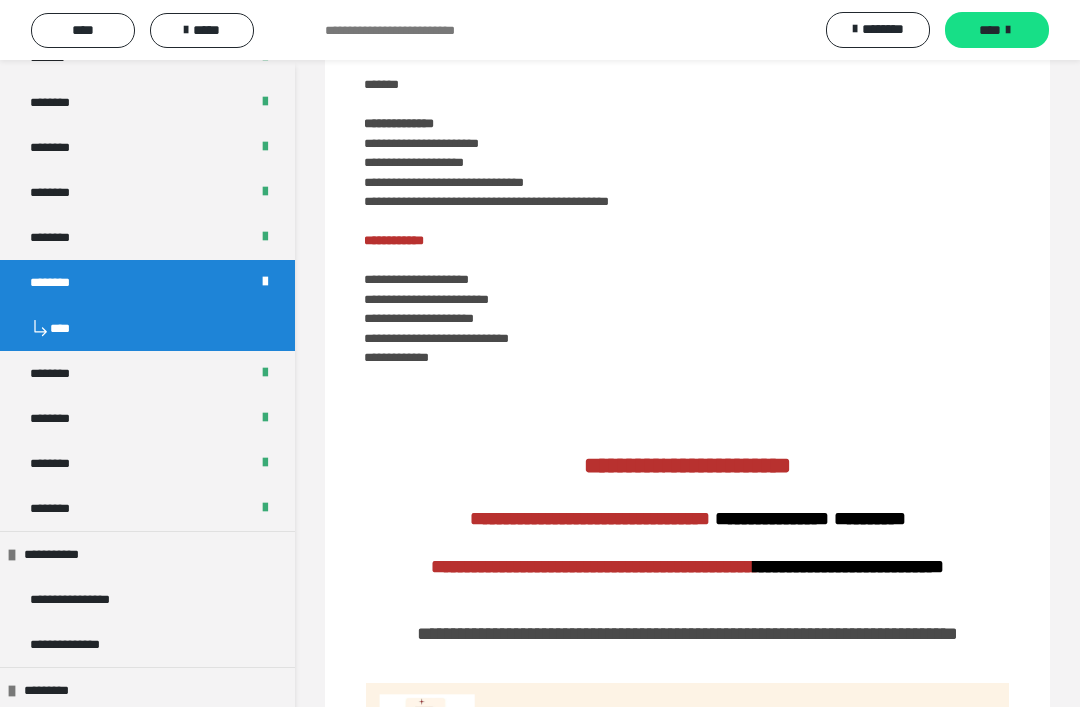 scroll, scrollTop: 437, scrollLeft: 0, axis: vertical 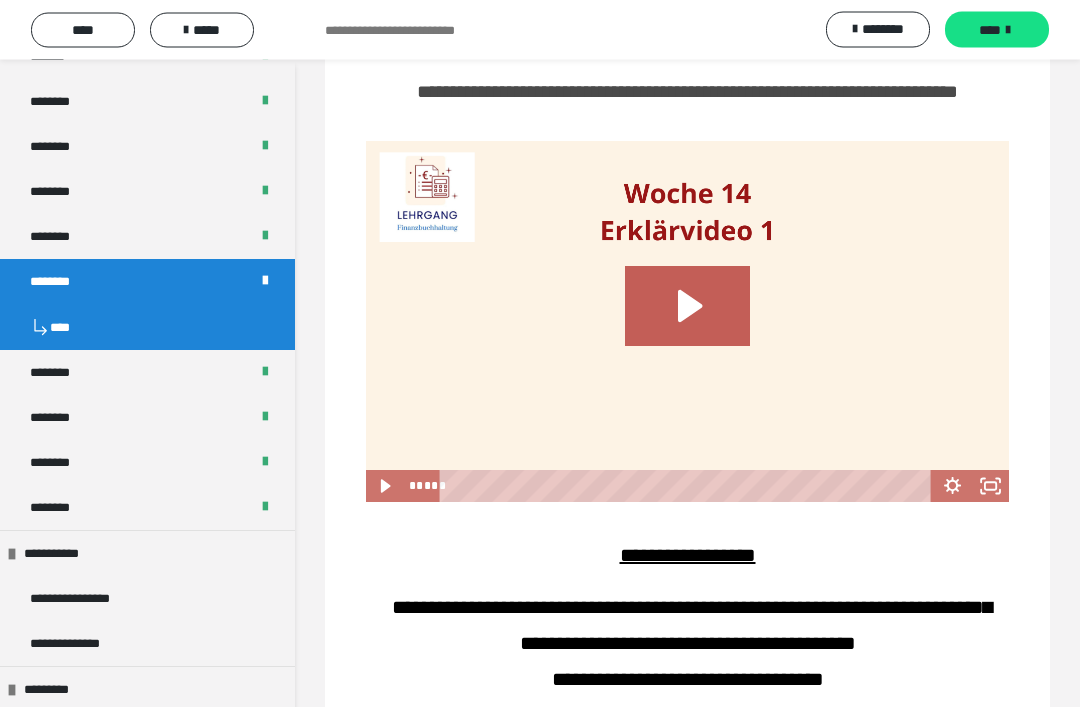 click 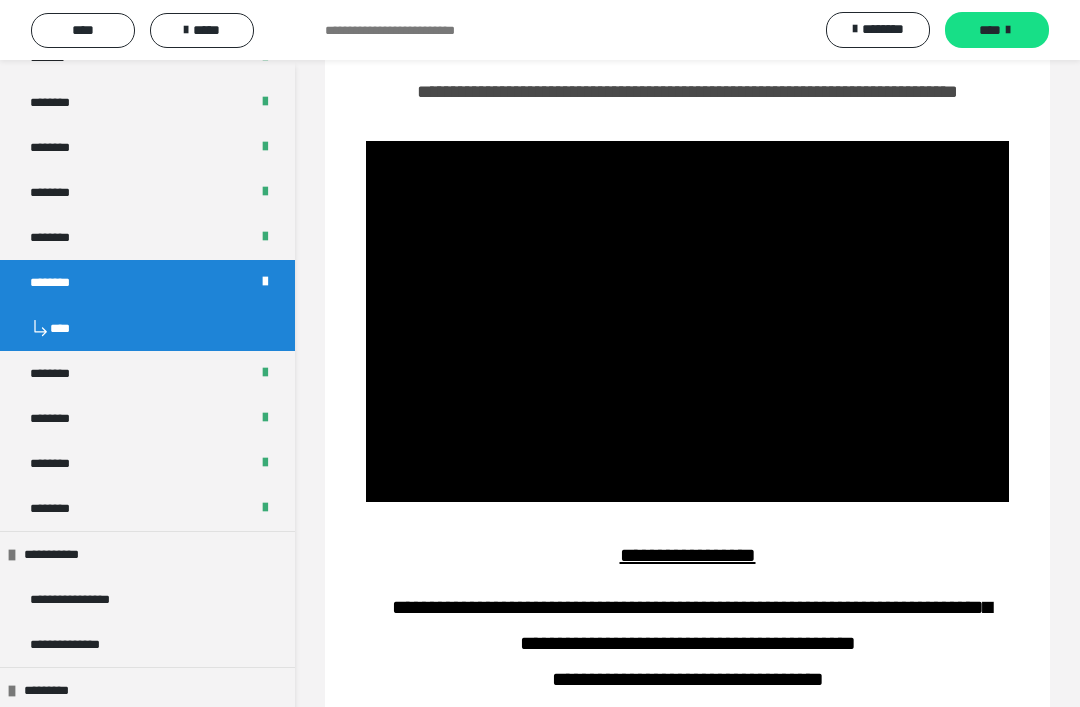 click at bounding box center (687, 322) 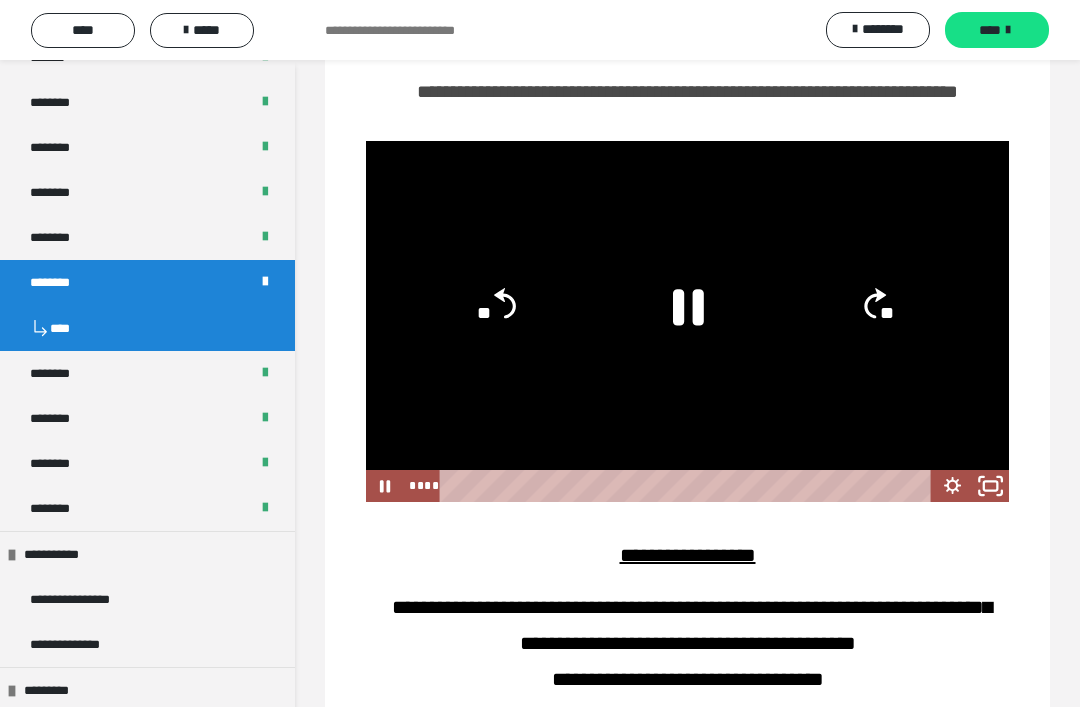 click 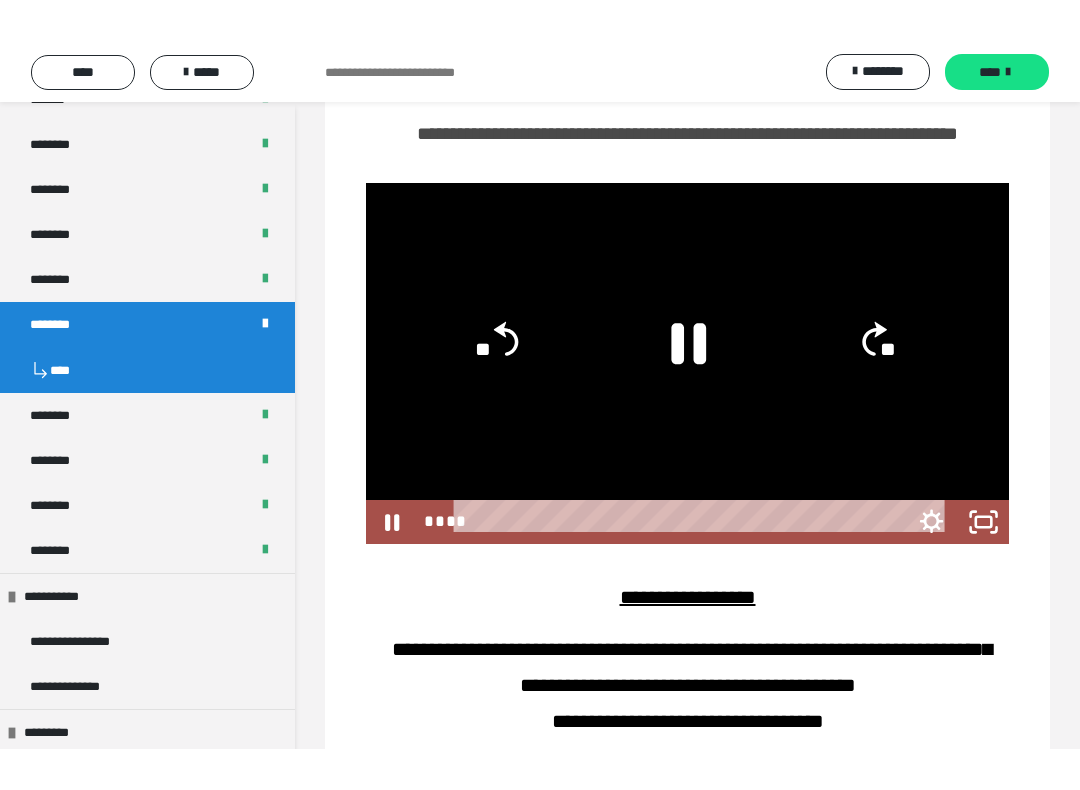 scroll, scrollTop: 0, scrollLeft: 0, axis: both 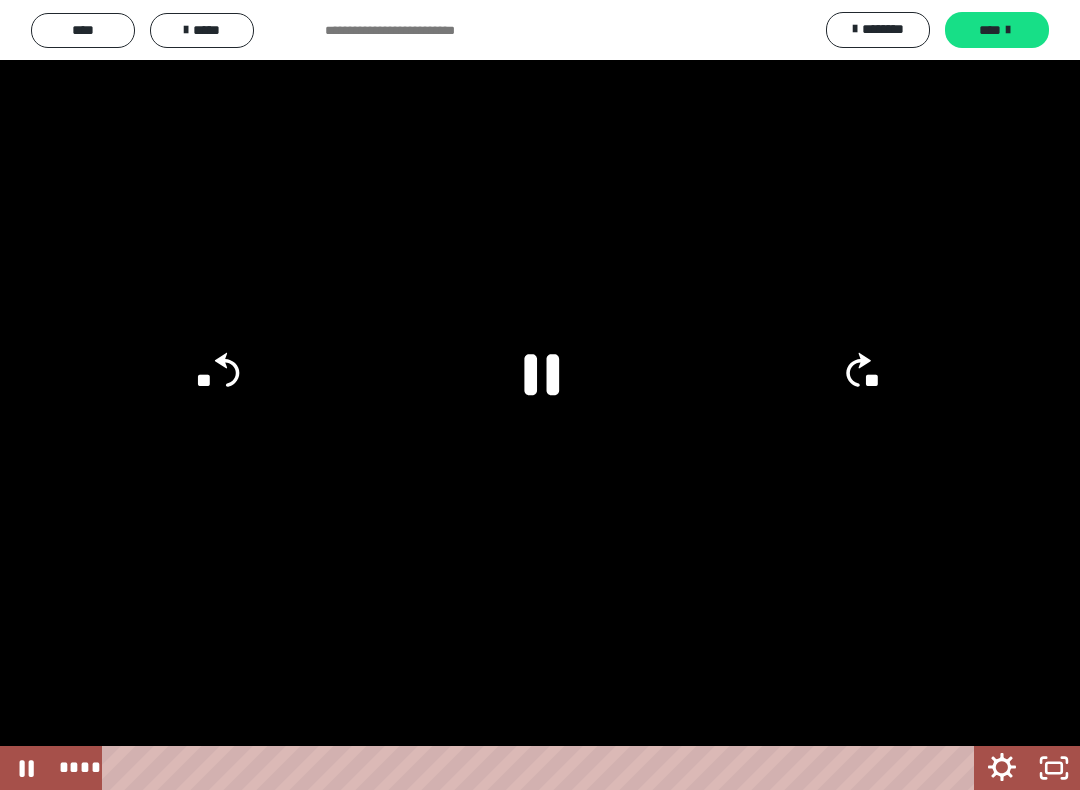click 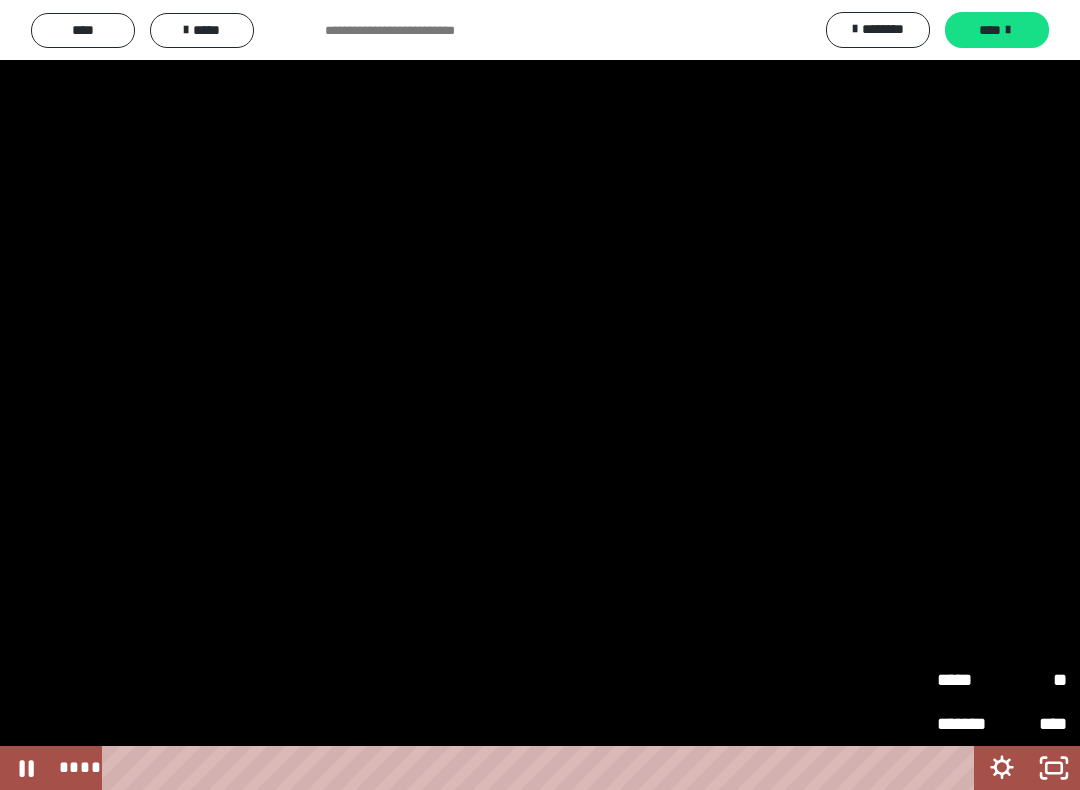 click on "*****" at bounding box center (969, 680) 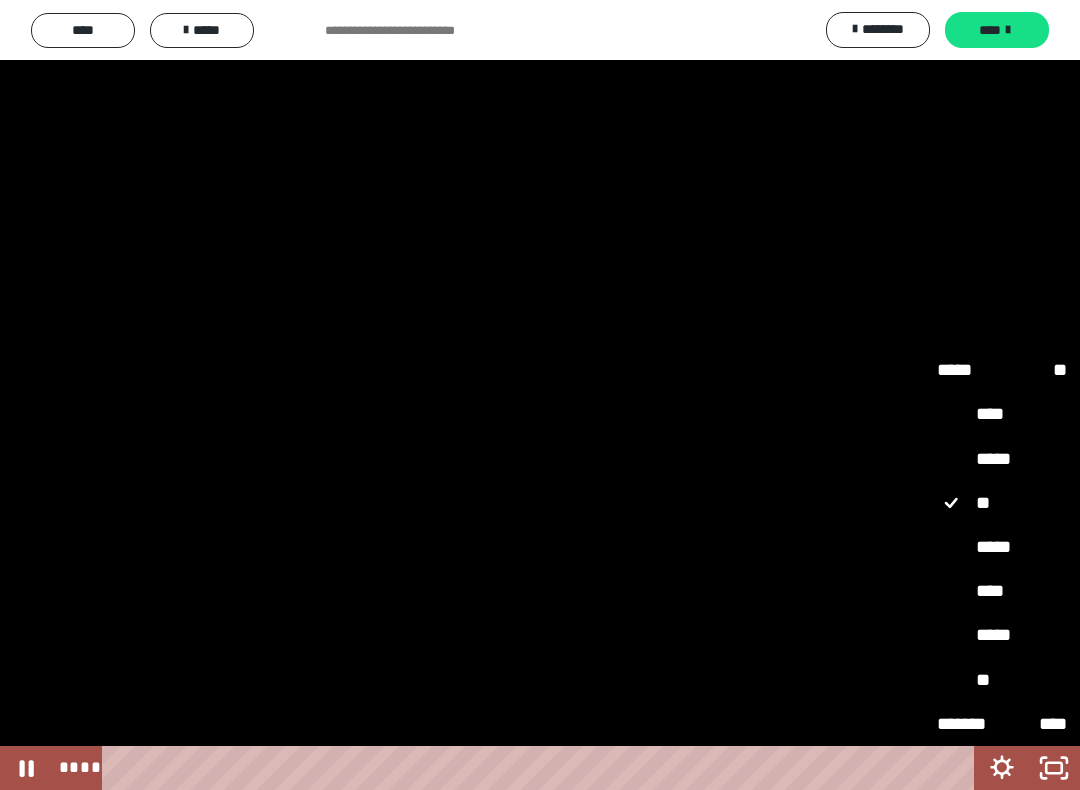 click on "*****" at bounding box center (1002, 547) 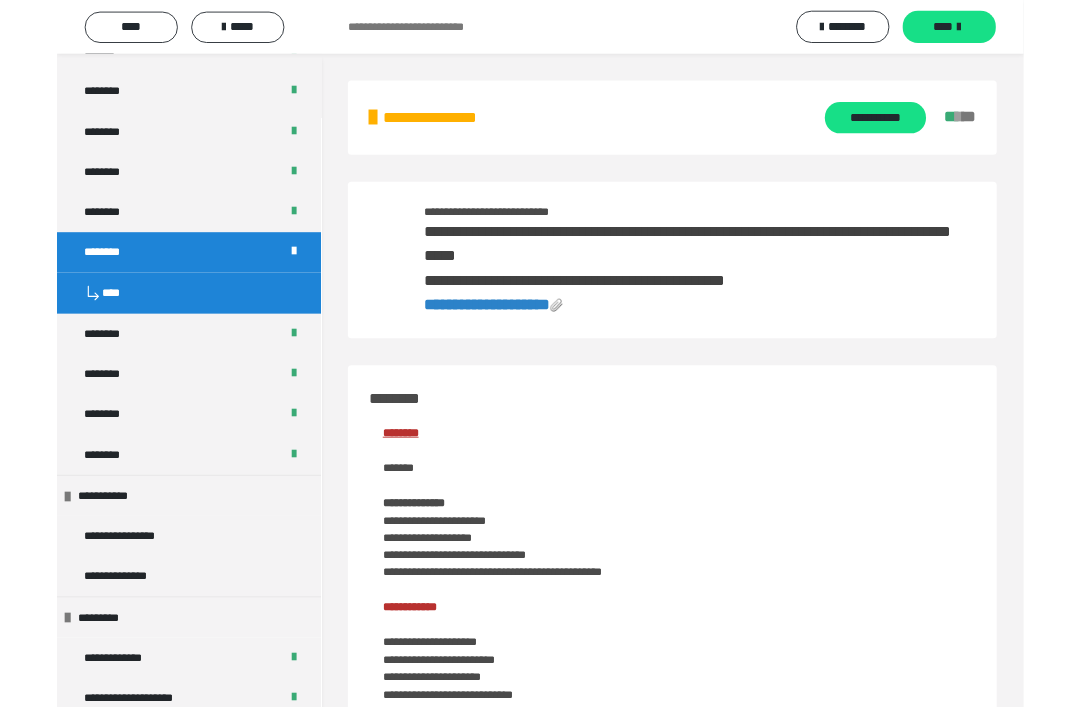 scroll, scrollTop: 1003, scrollLeft: 0, axis: vertical 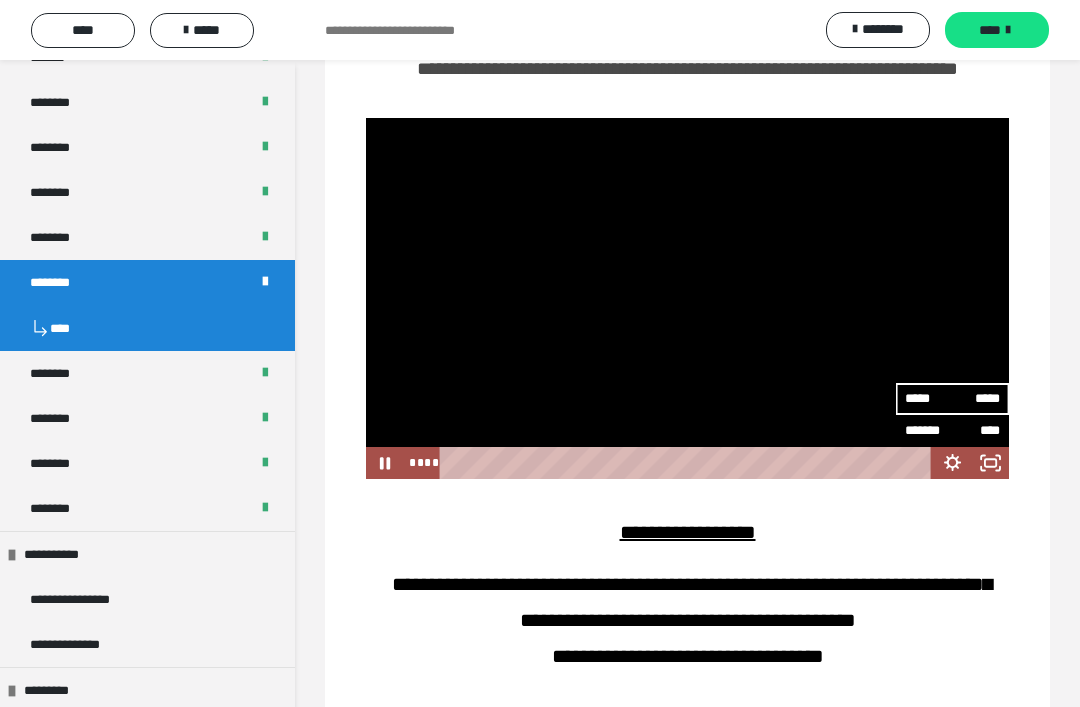 click 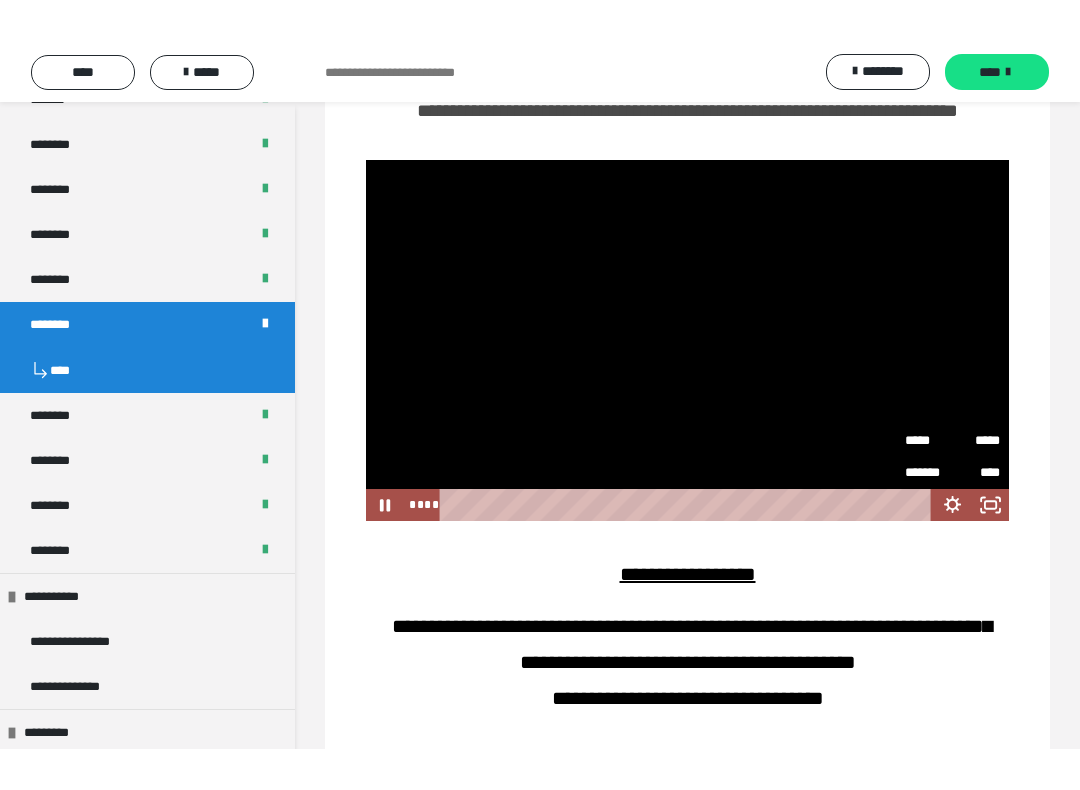 scroll, scrollTop: 0, scrollLeft: 0, axis: both 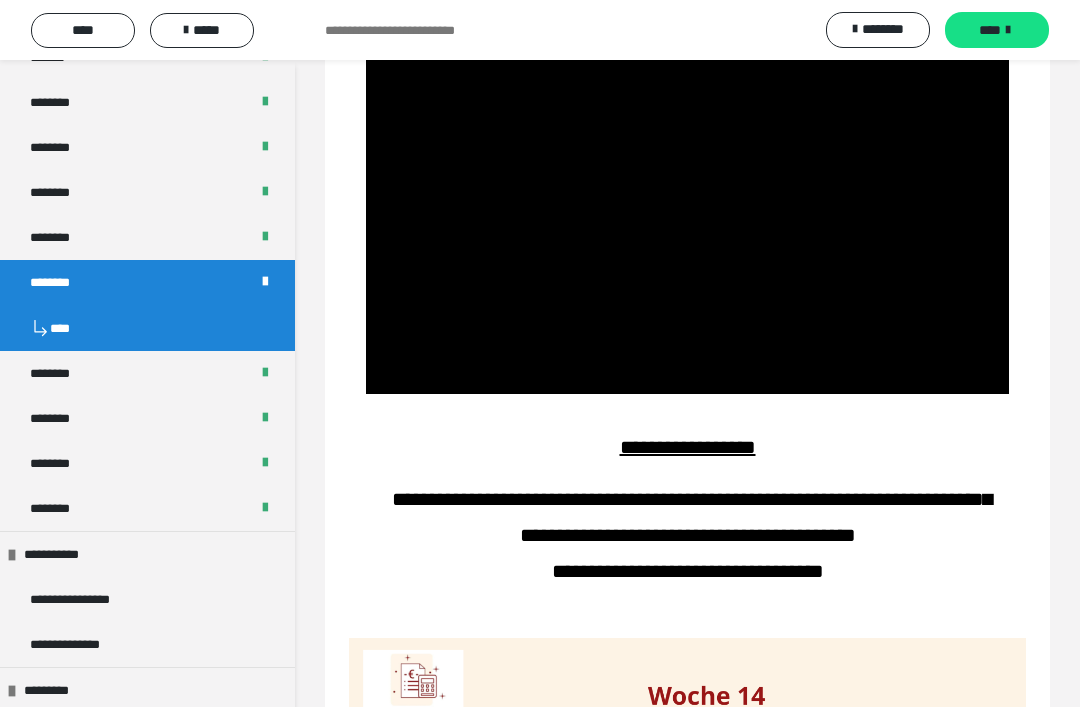 click at bounding box center [687, 214] 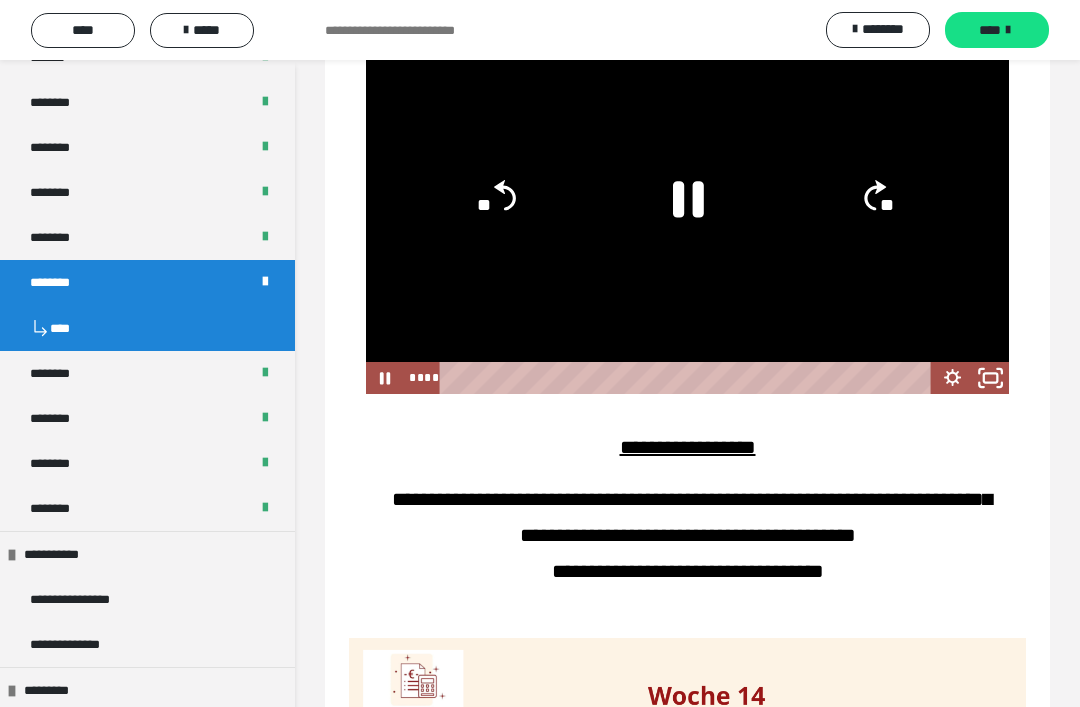 click 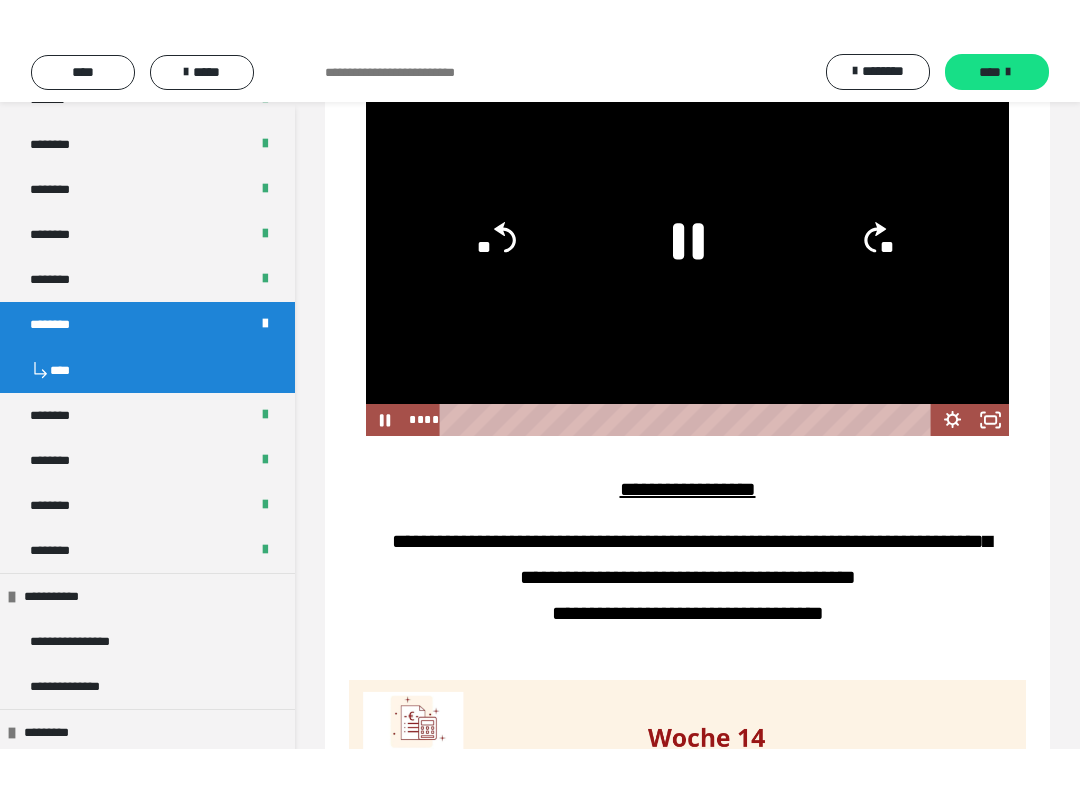 scroll, scrollTop: 0, scrollLeft: 0, axis: both 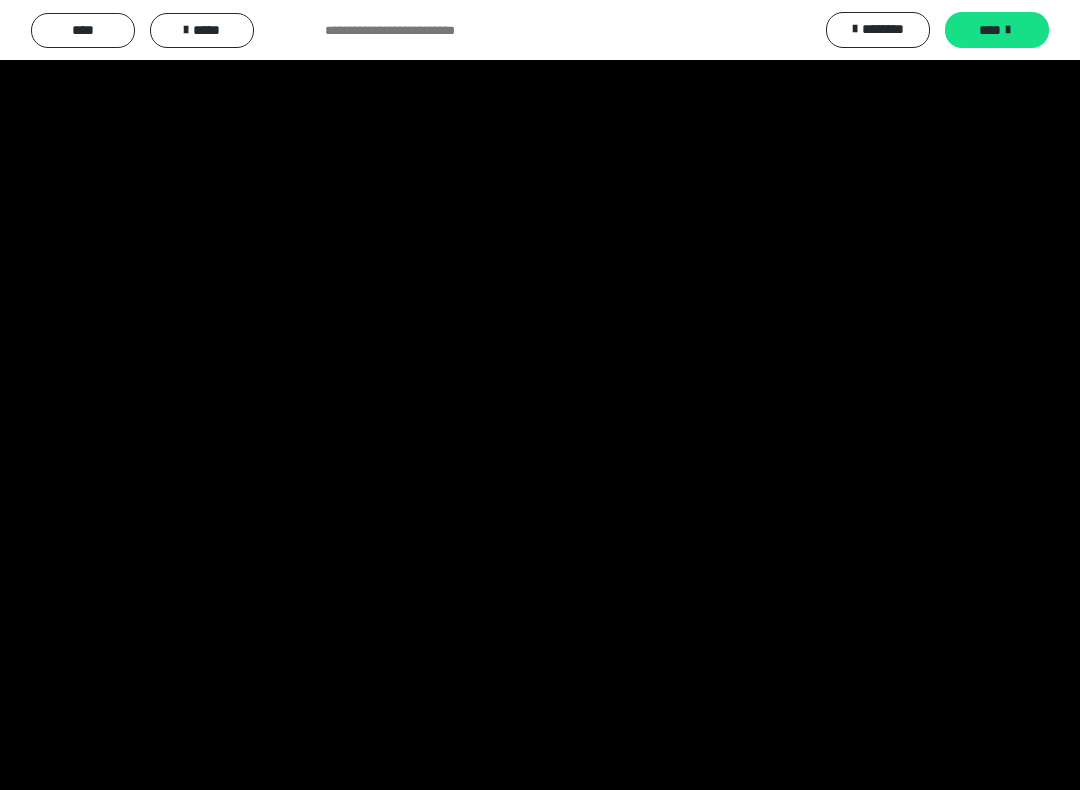 click at bounding box center (540, 395) 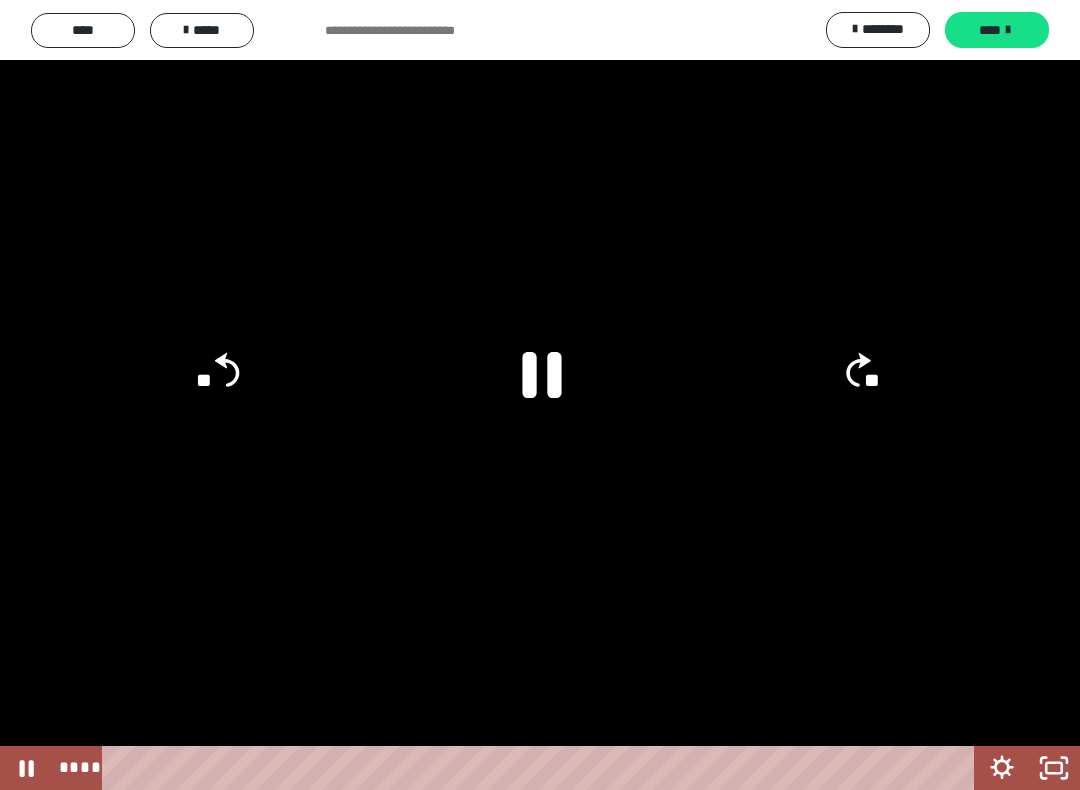 click 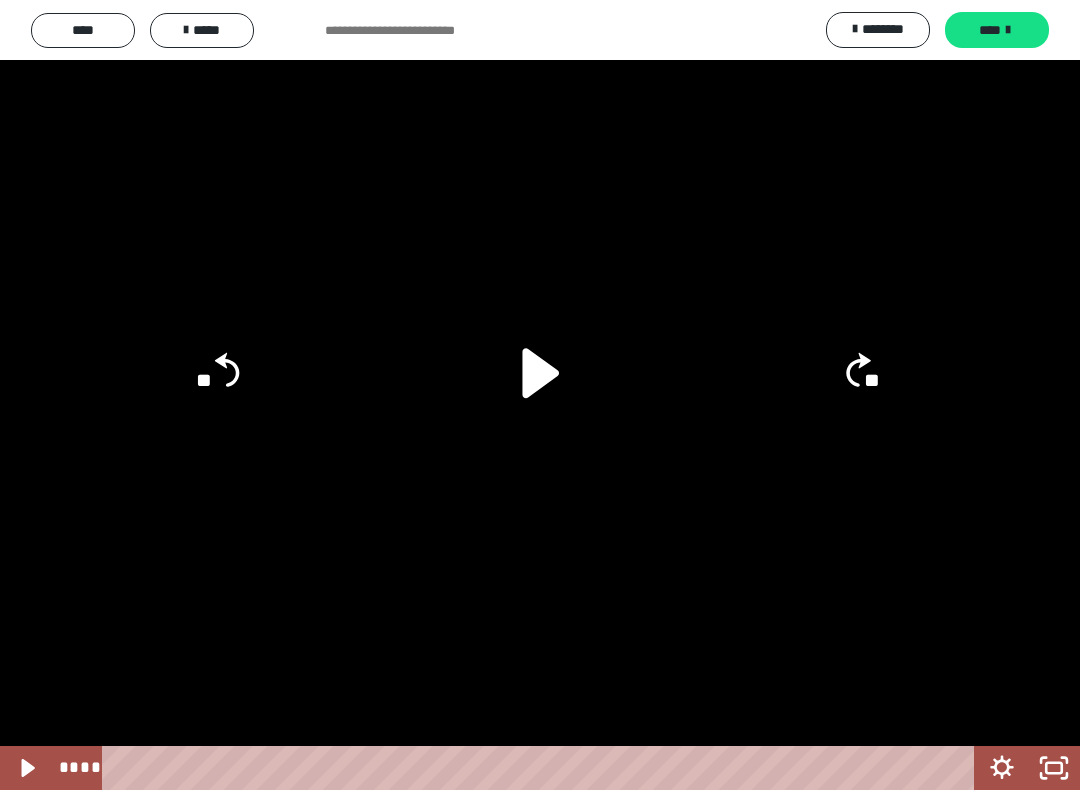 click 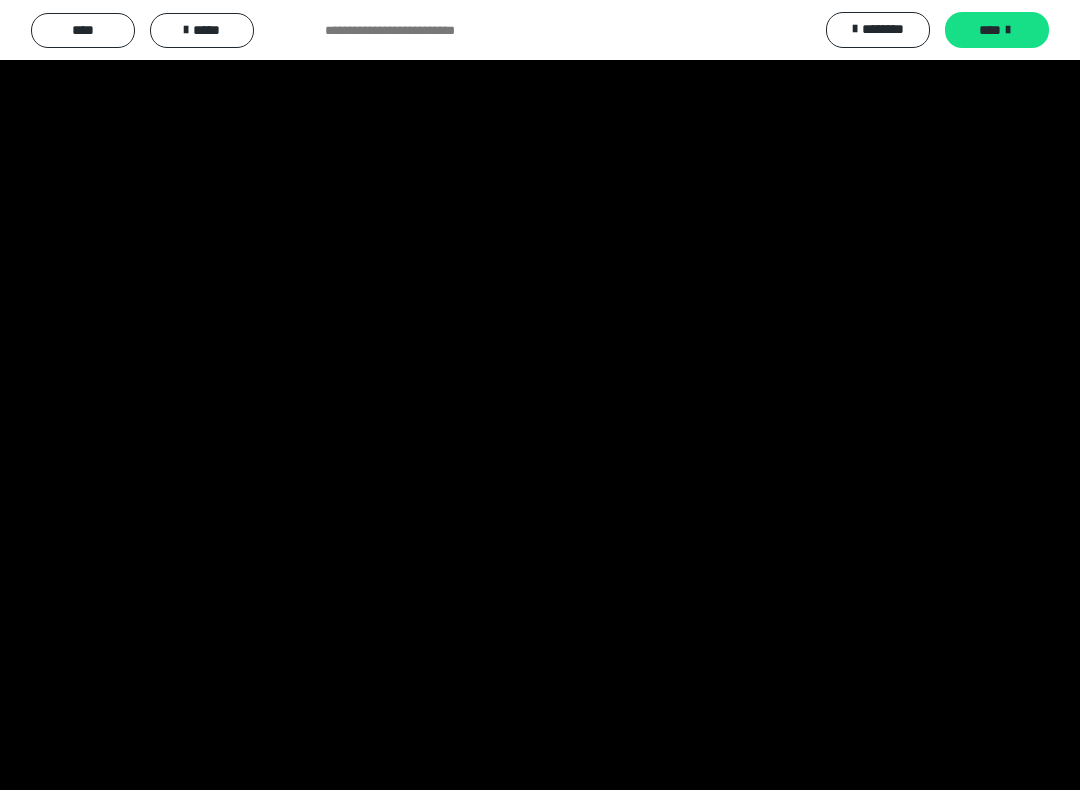 click at bounding box center [540, 395] 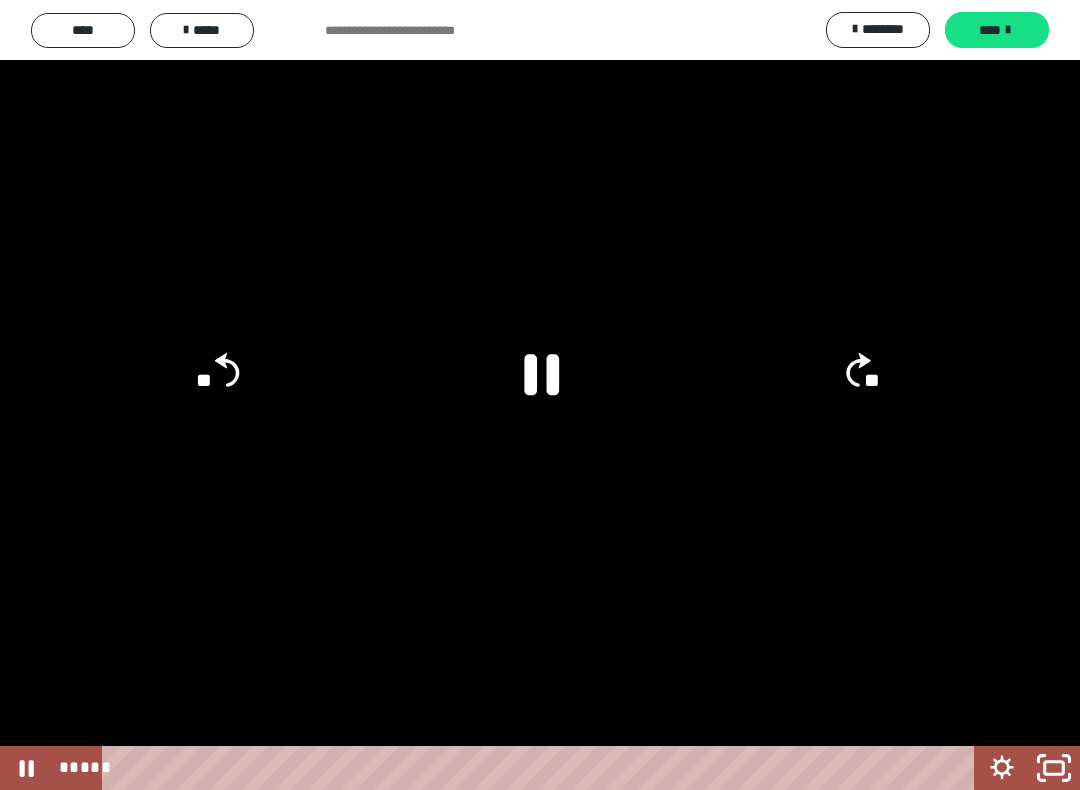 click 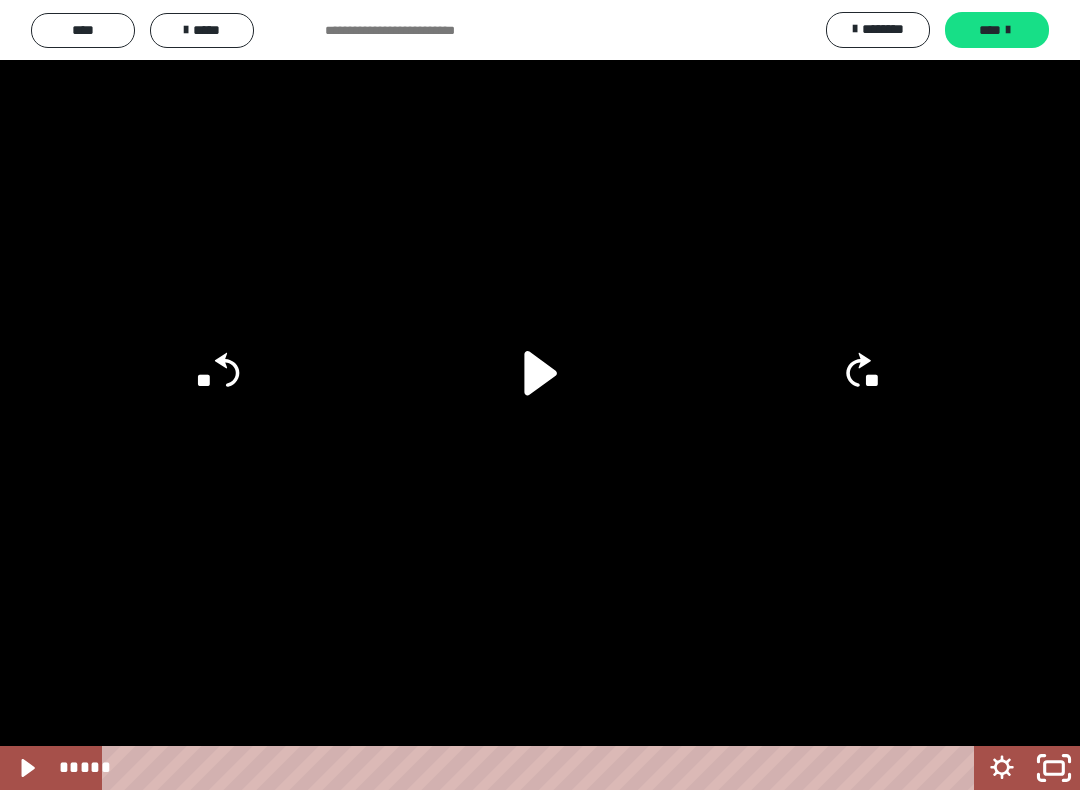 click 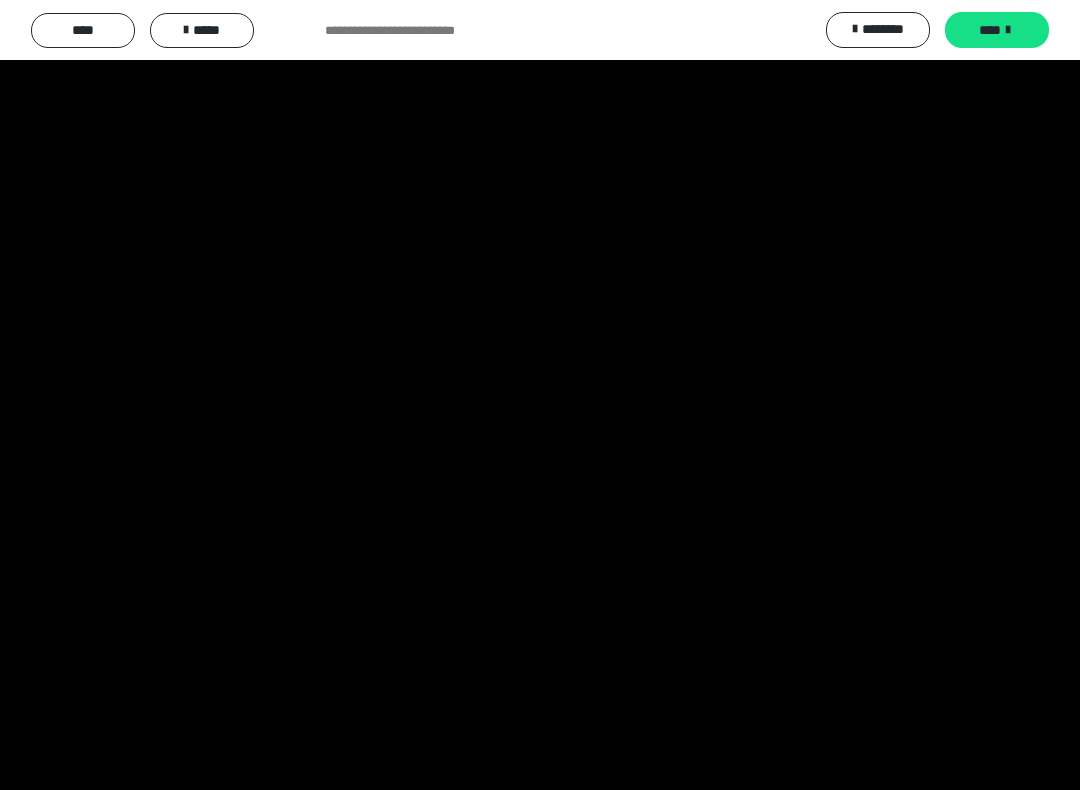 click at bounding box center [540, 395] 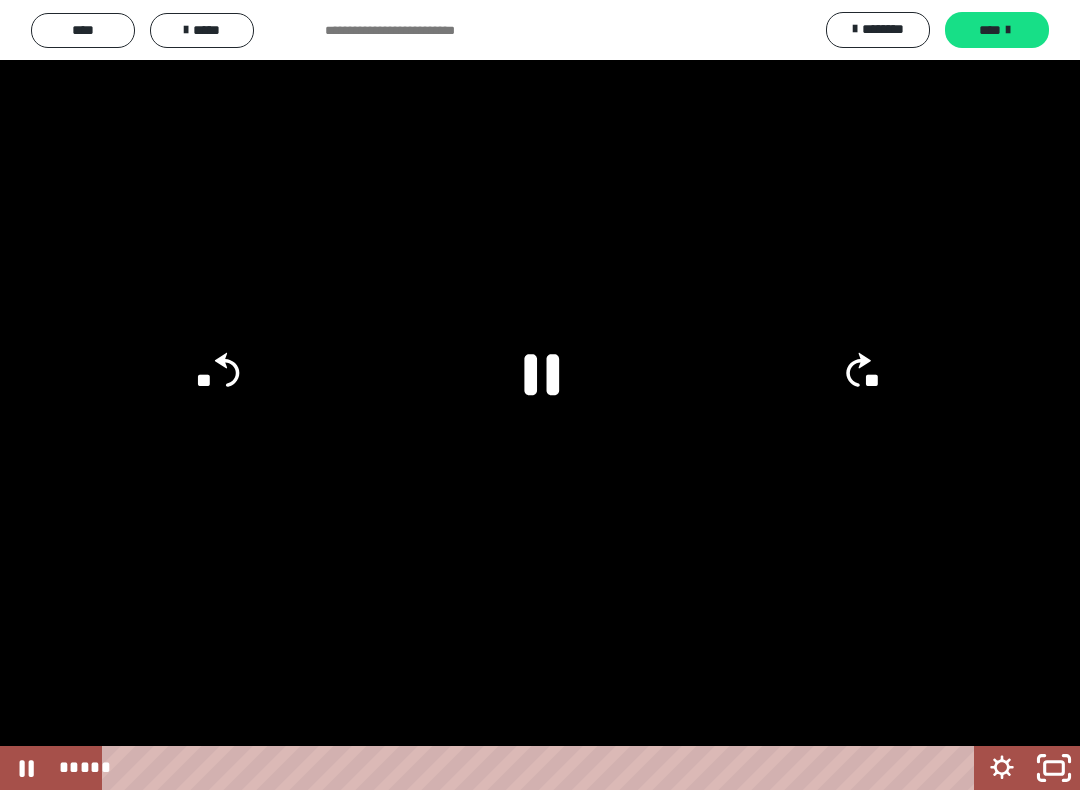 click 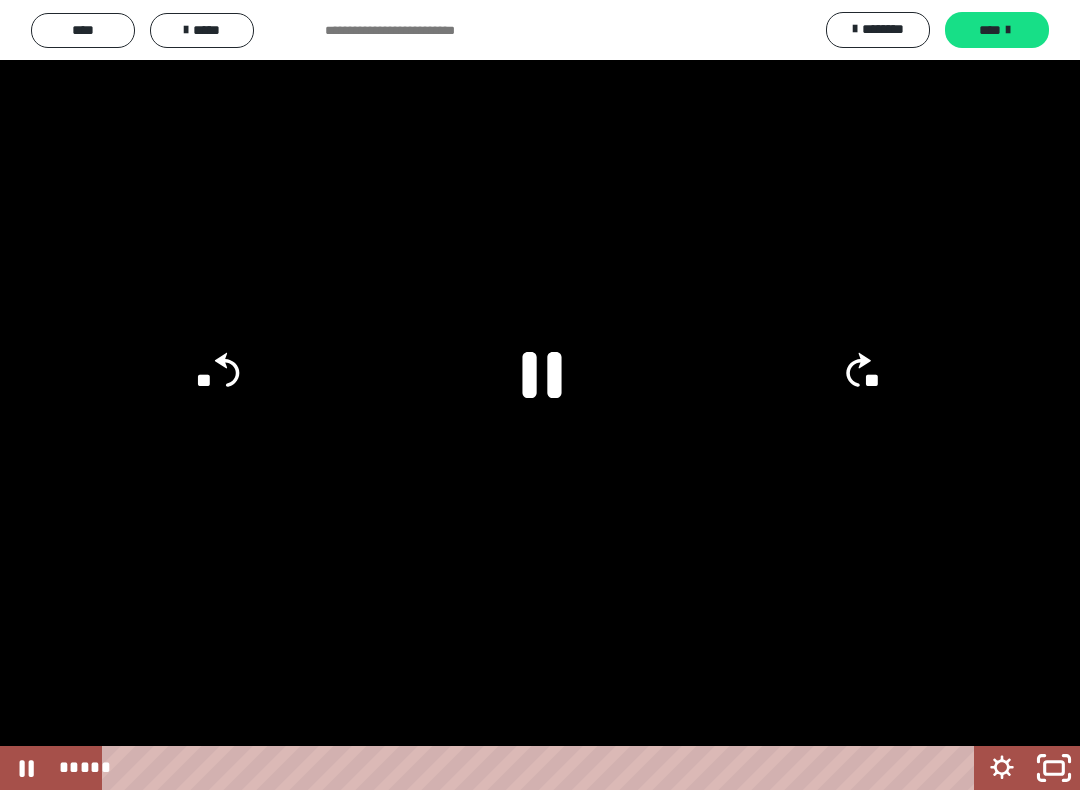 click 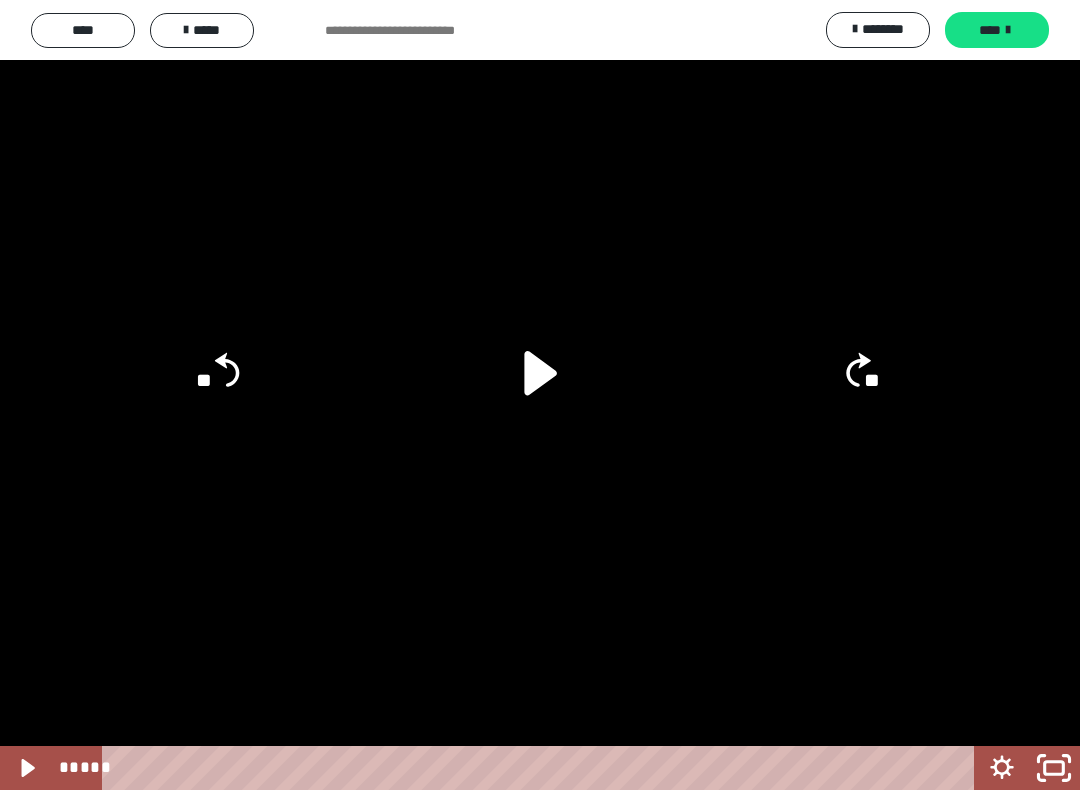click 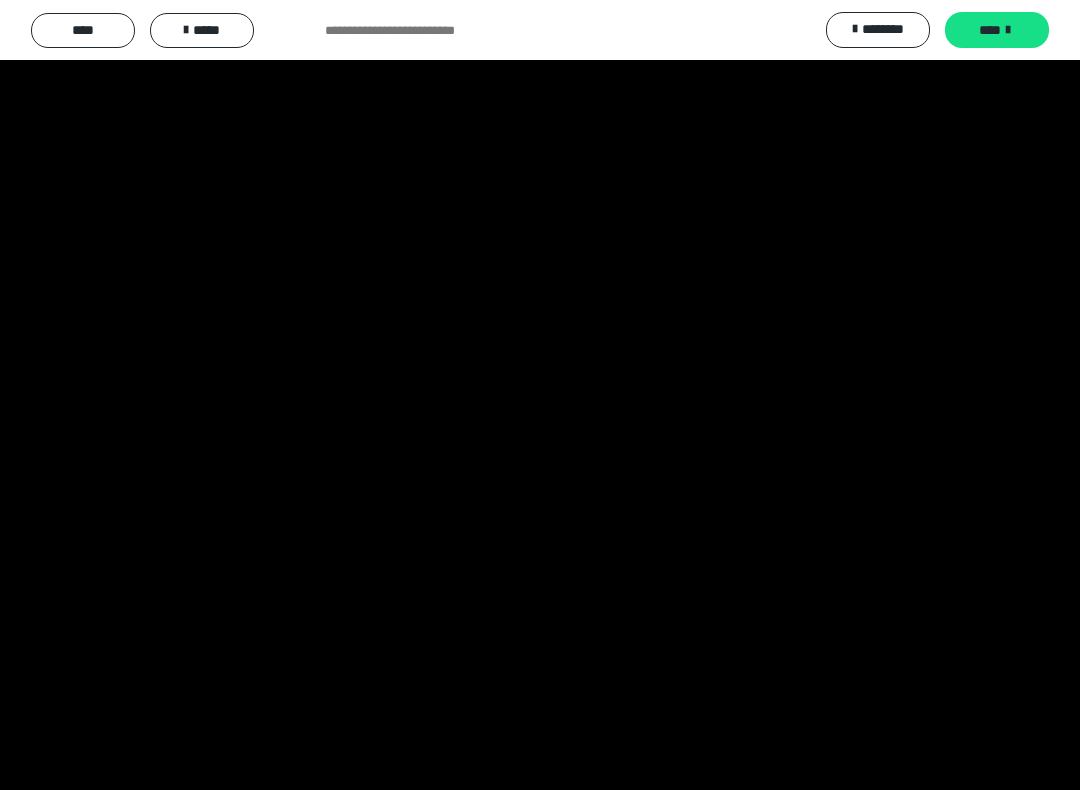 click at bounding box center [540, 395] 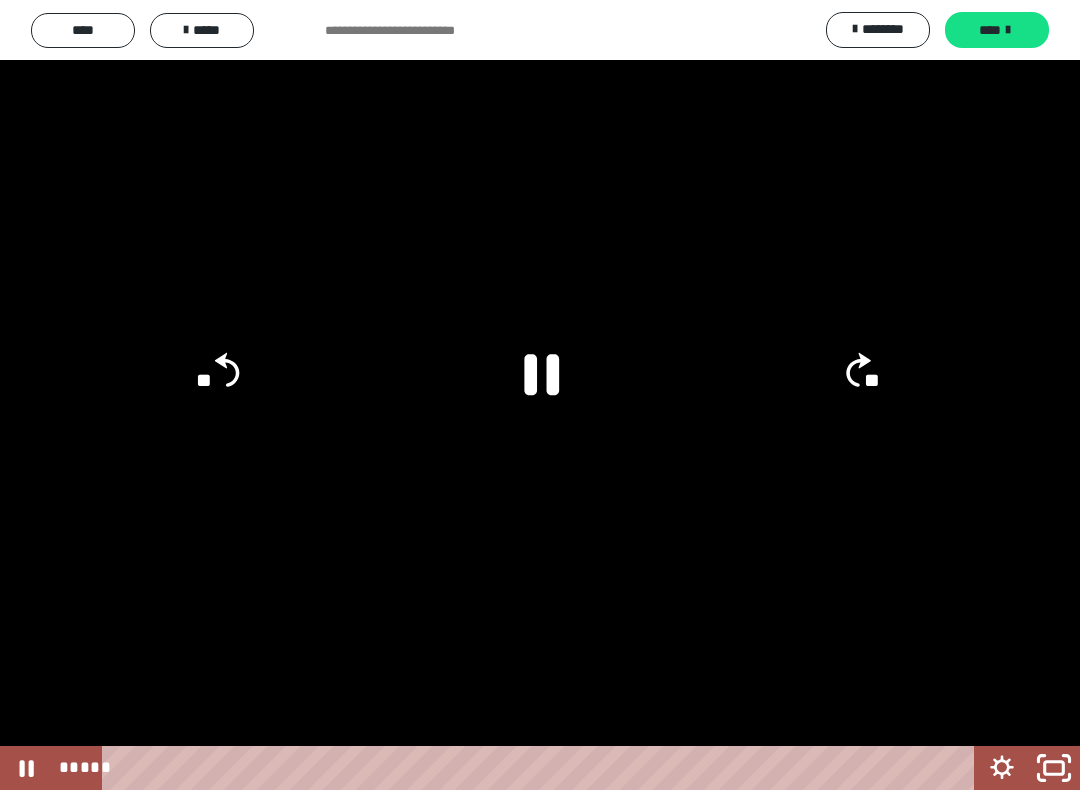 click 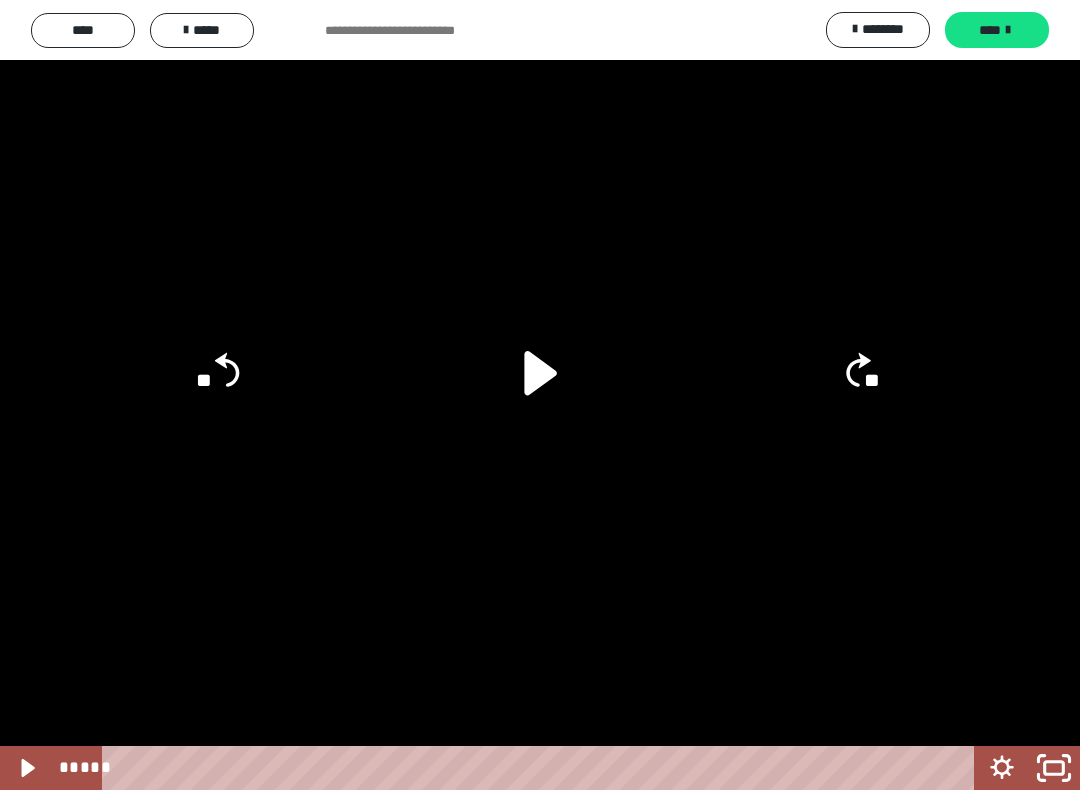 click 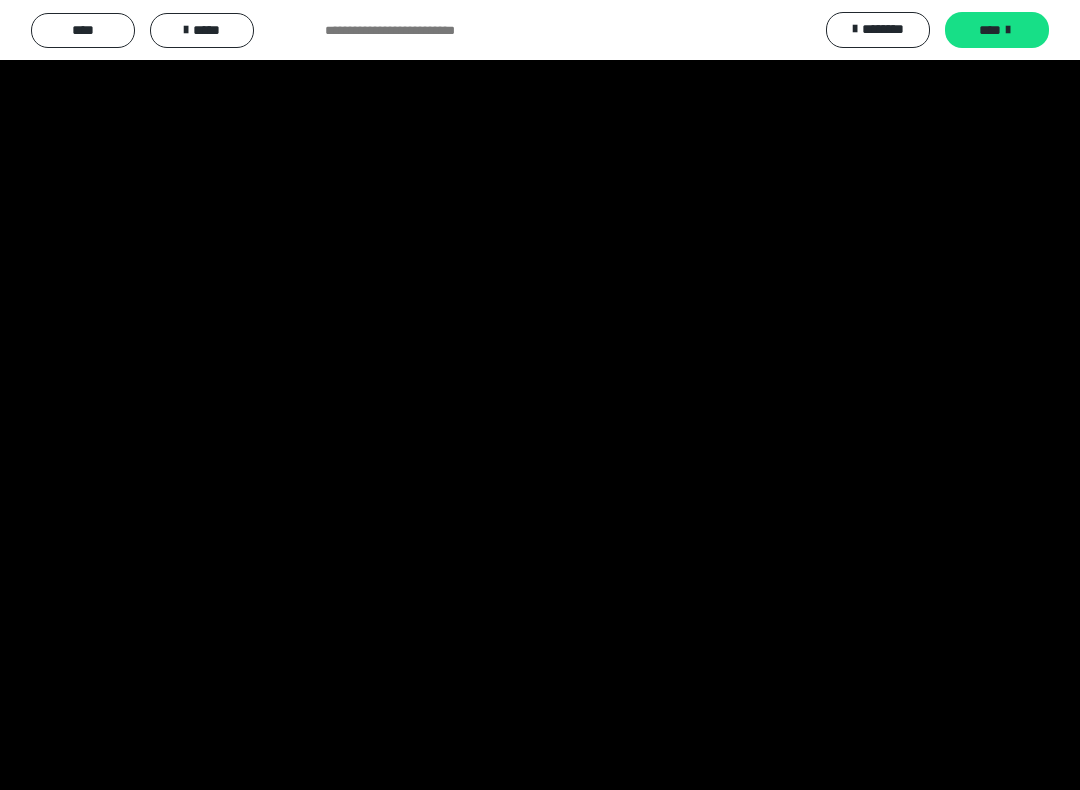click at bounding box center [540, 395] 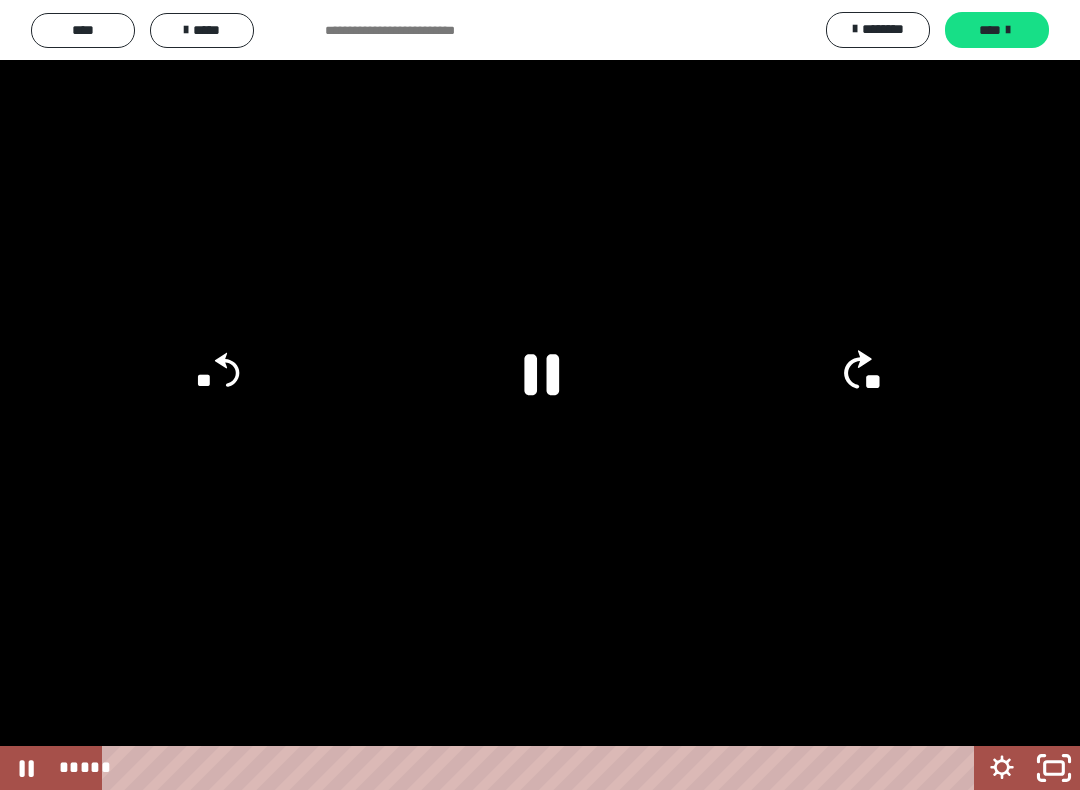 click 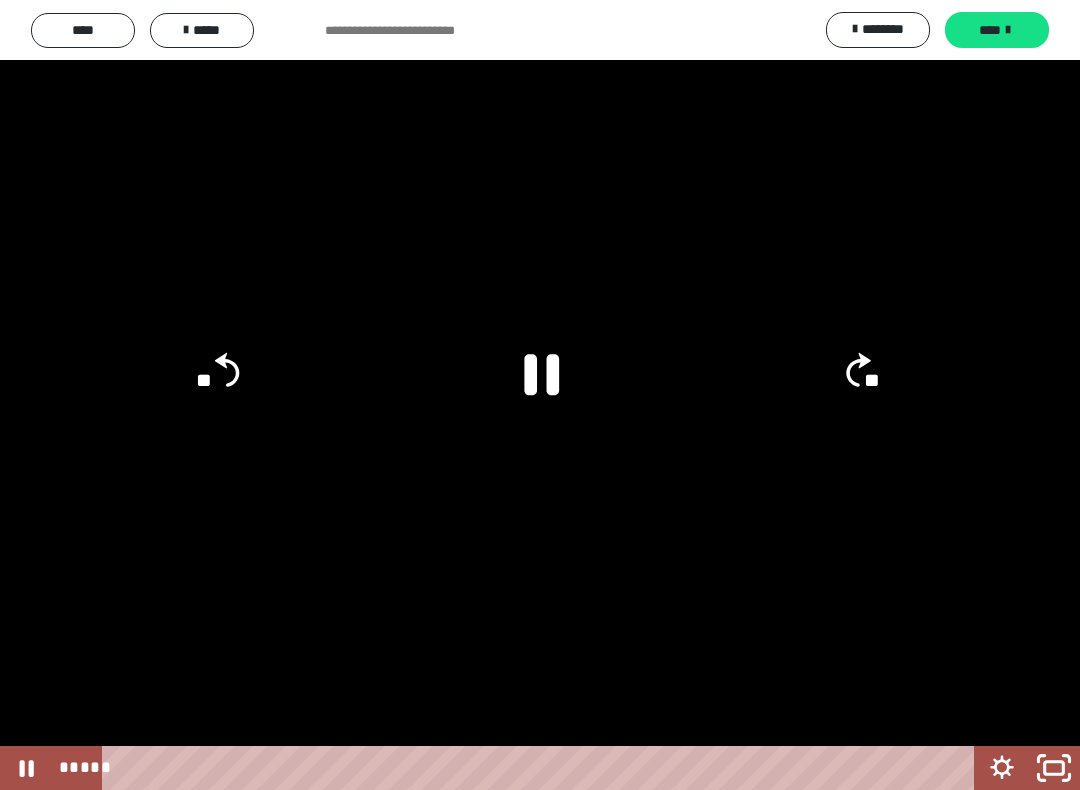 click at bounding box center [540, 395] 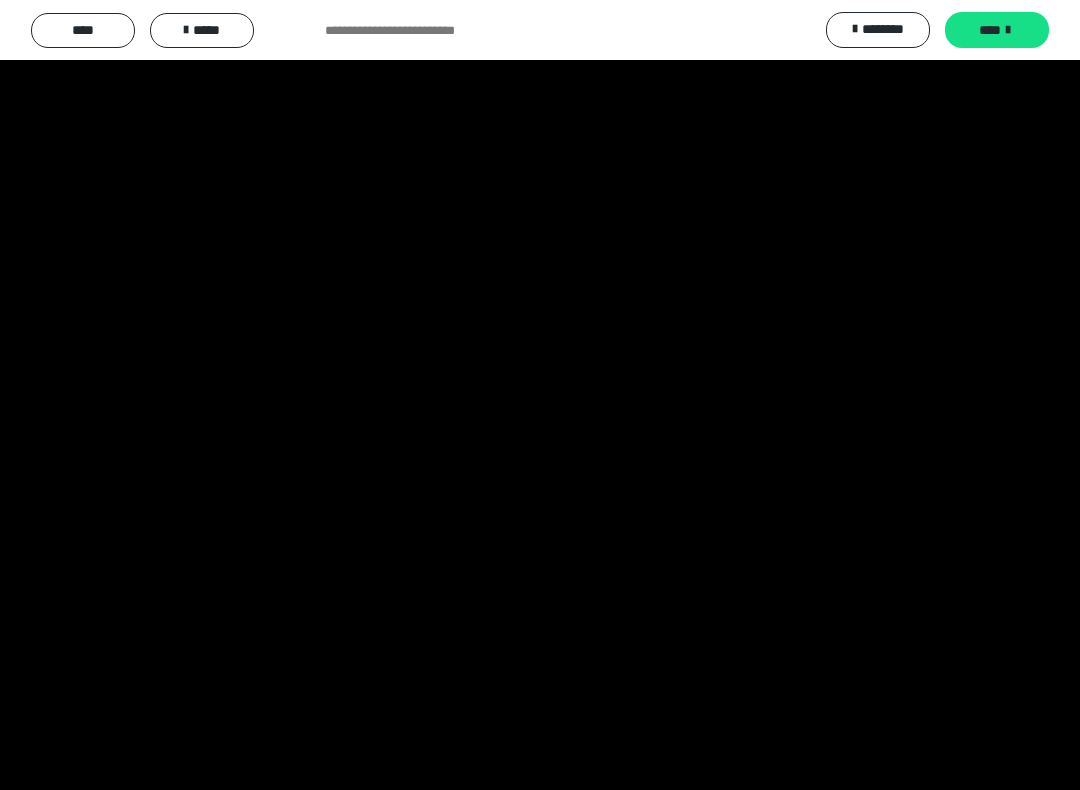 click at bounding box center [540, 395] 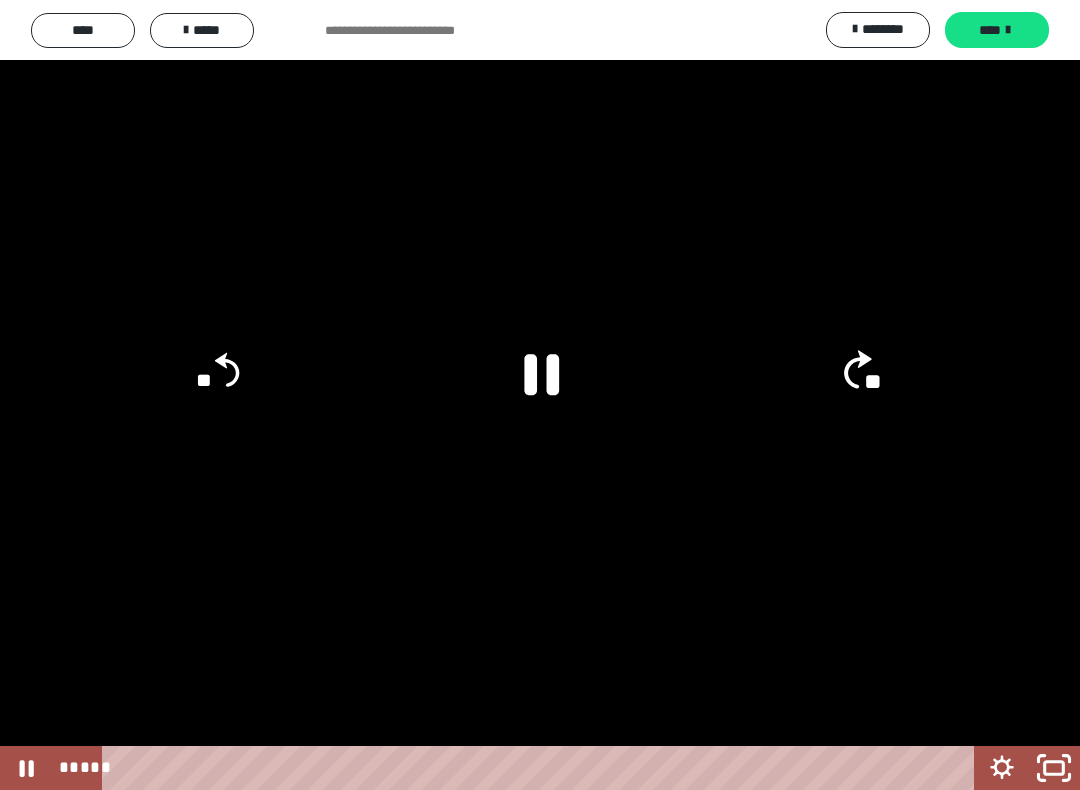 click on "**" 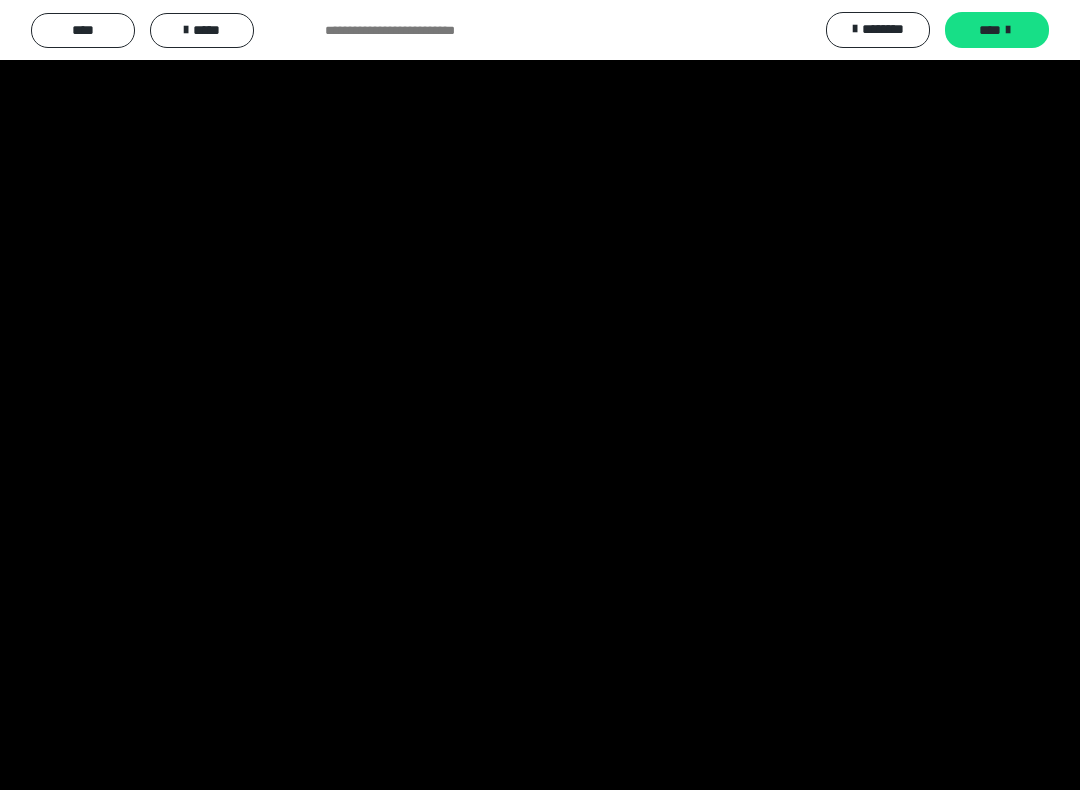 click at bounding box center (540, 395) 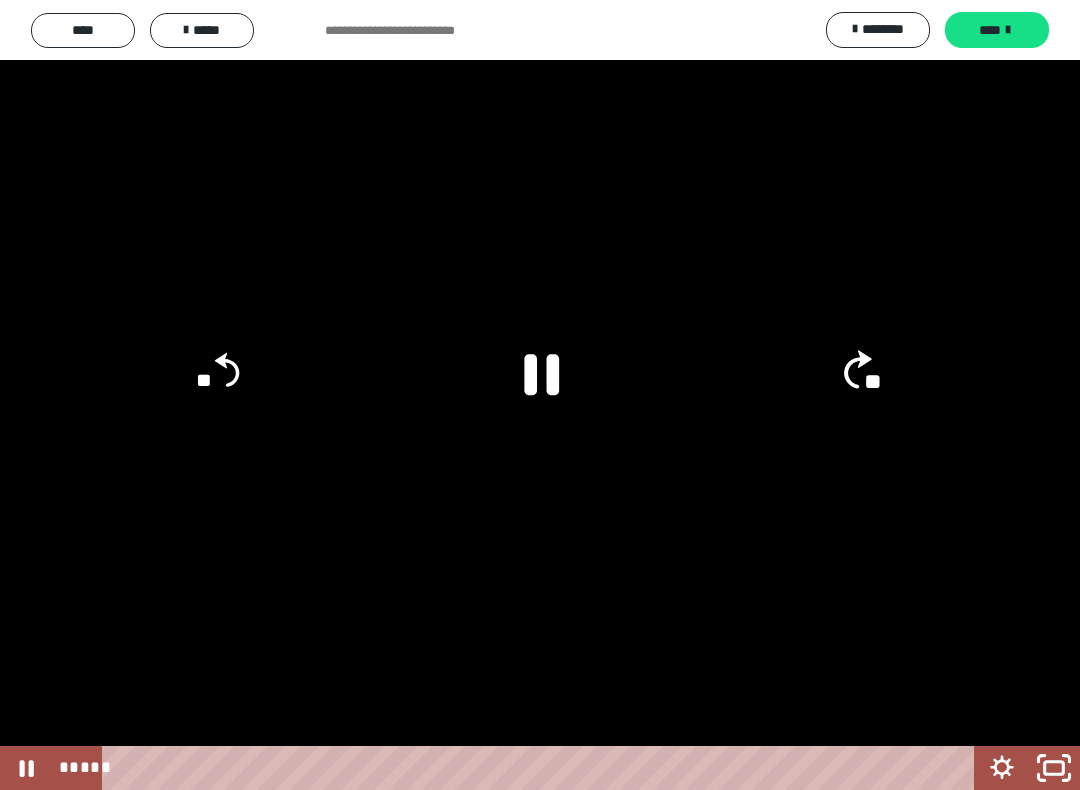 click on "**" 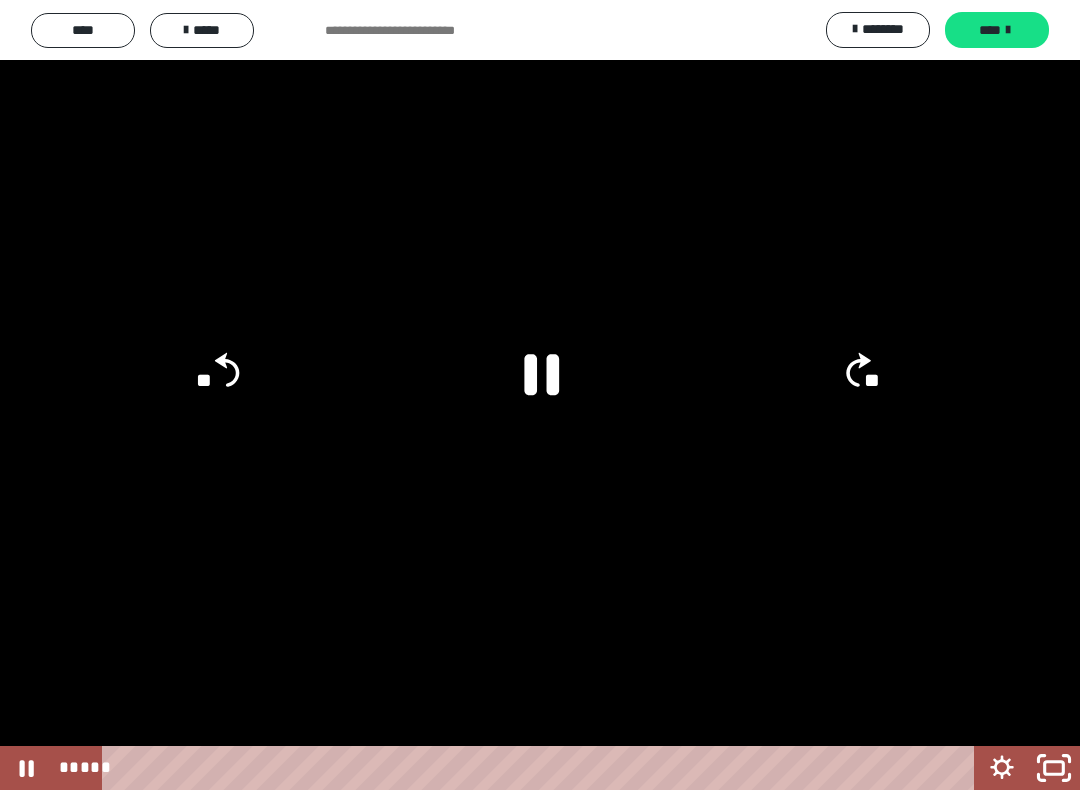 click on "**" 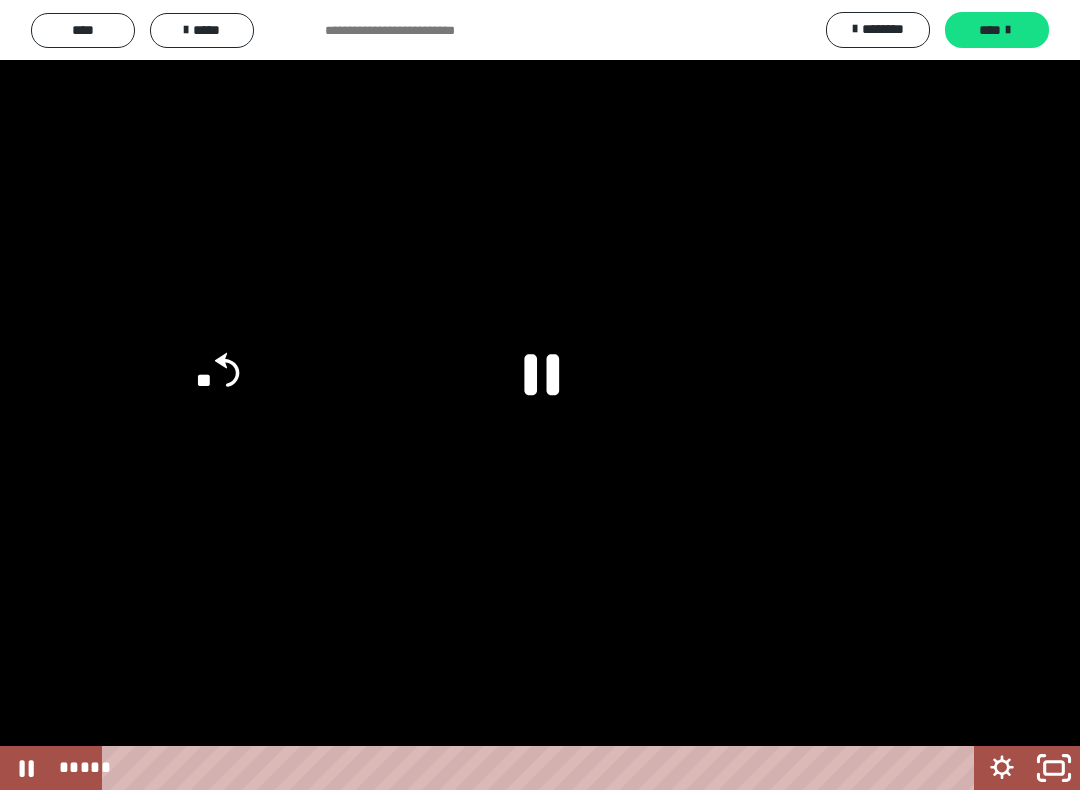 click on "**" 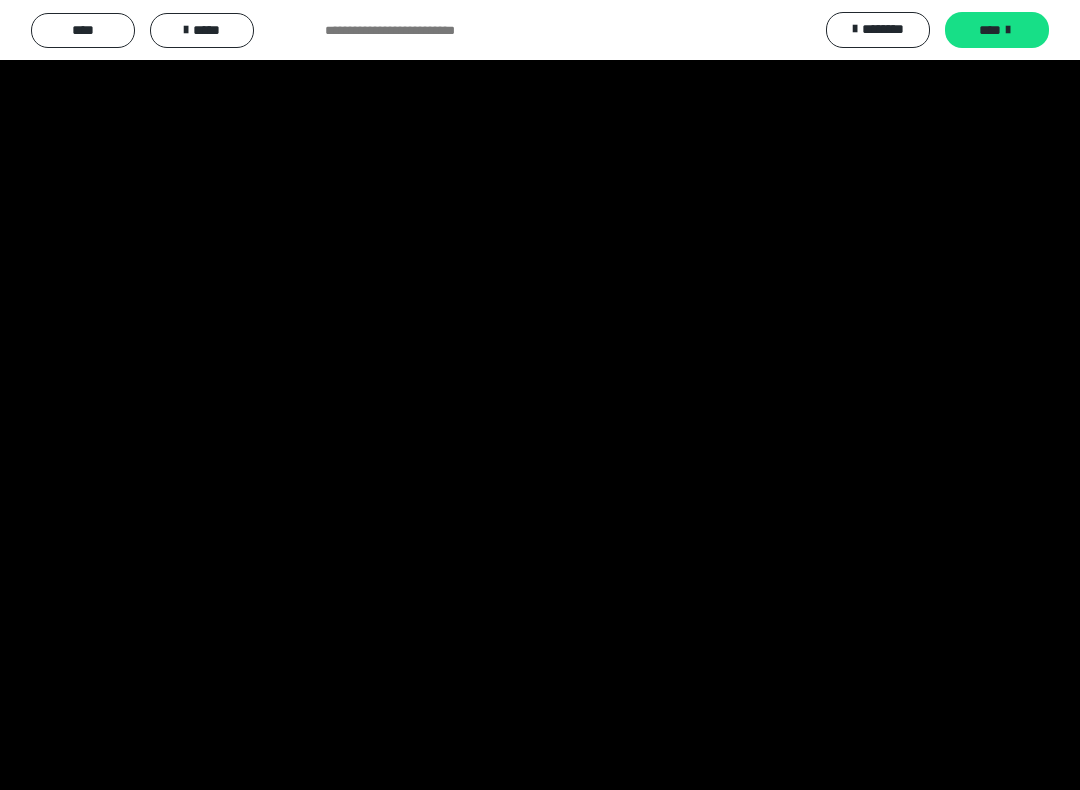 click at bounding box center [540, 395] 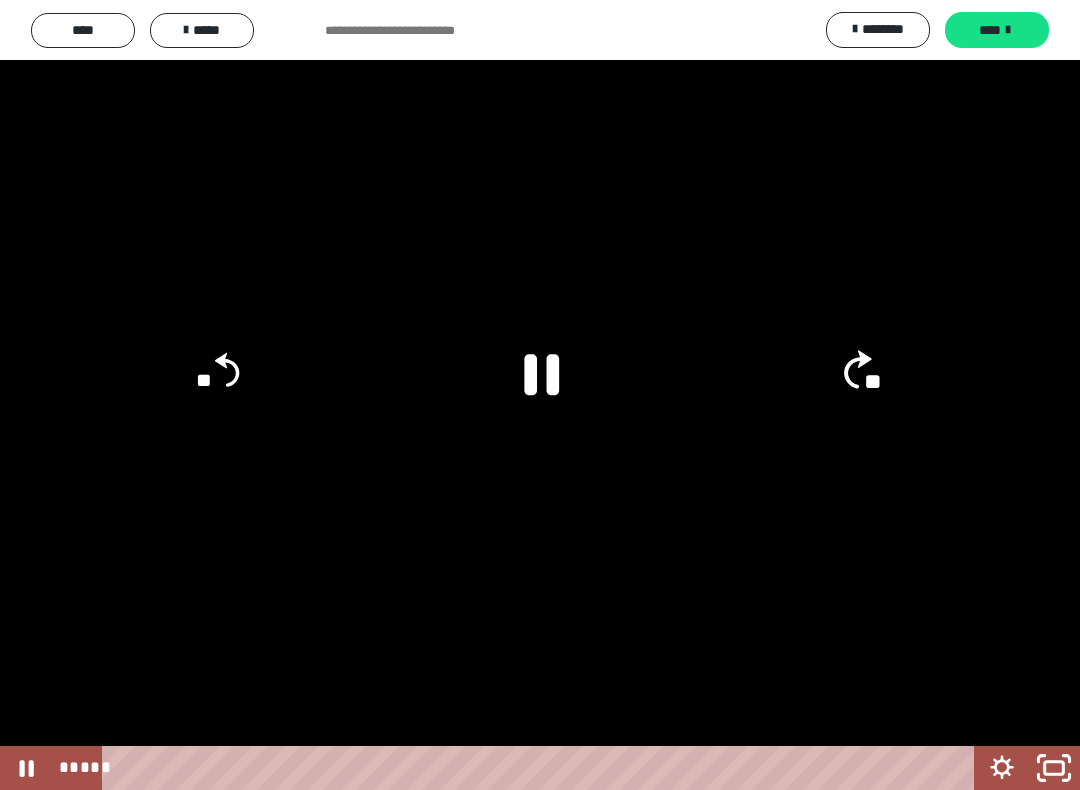 click on "**" 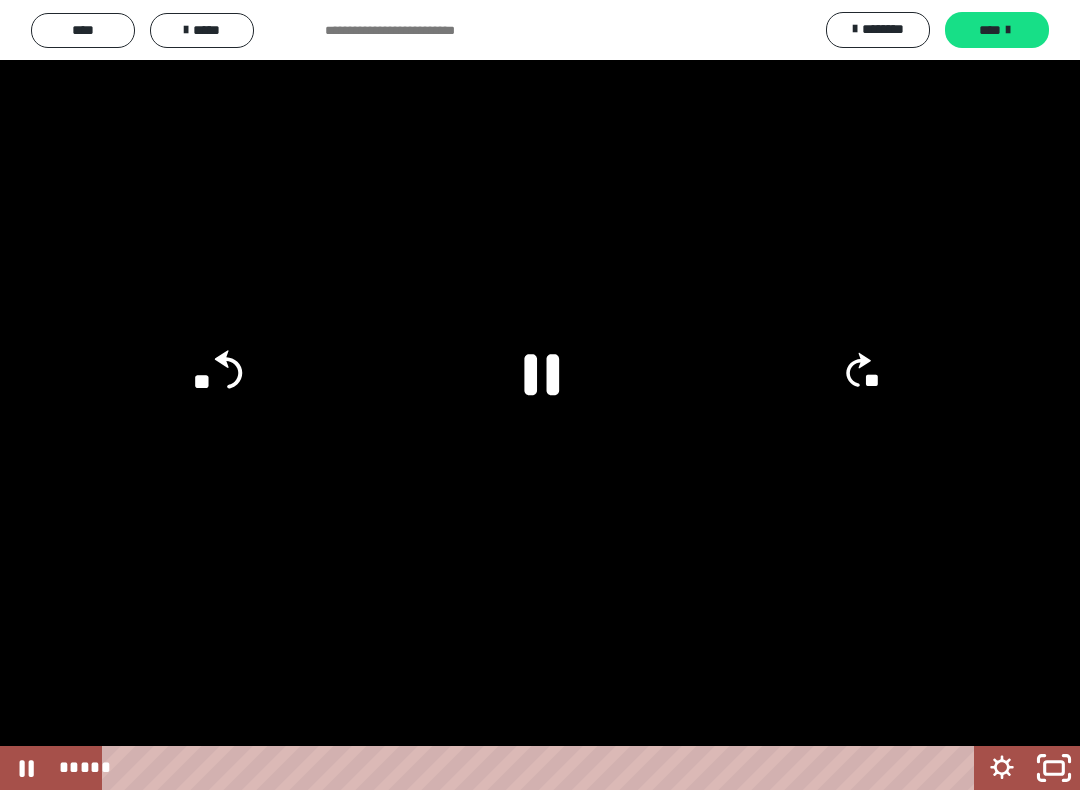 click on "**" 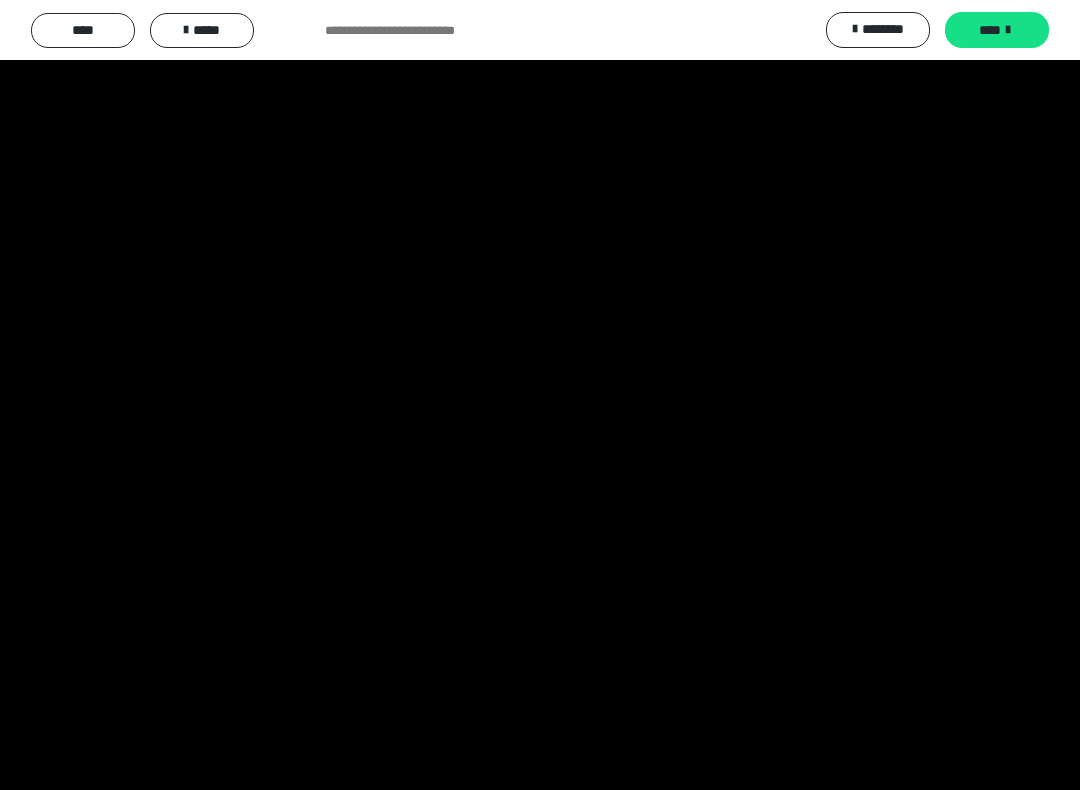 click at bounding box center [540, 395] 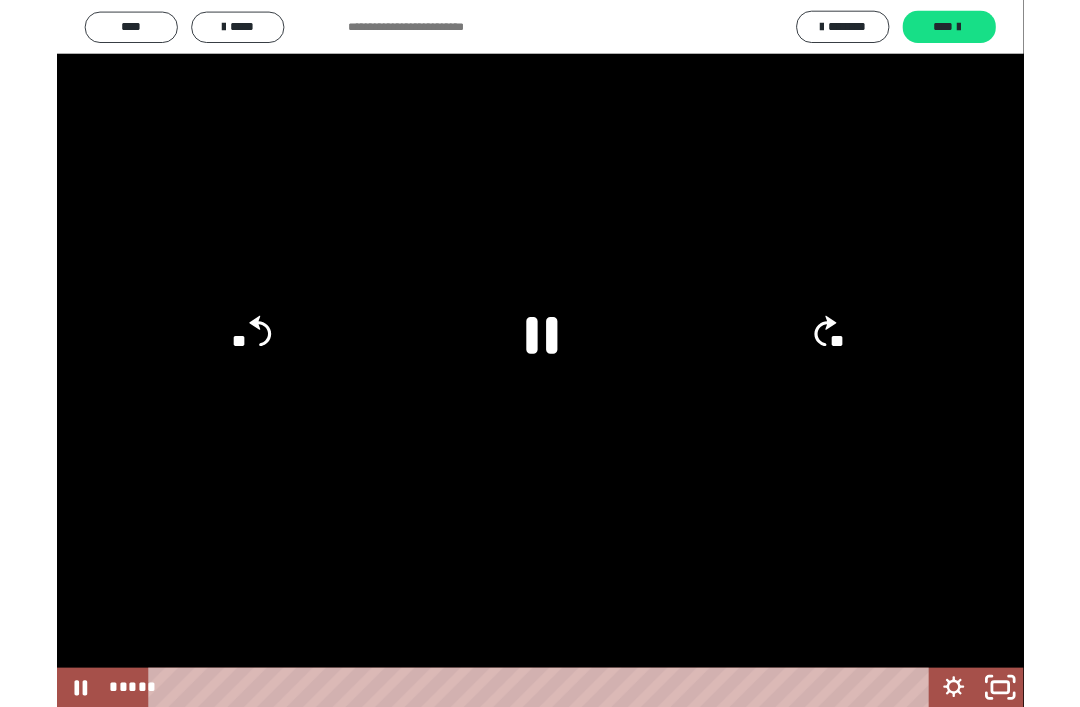 scroll, scrollTop: 1003, scrollLeft: 0, axis: vertical 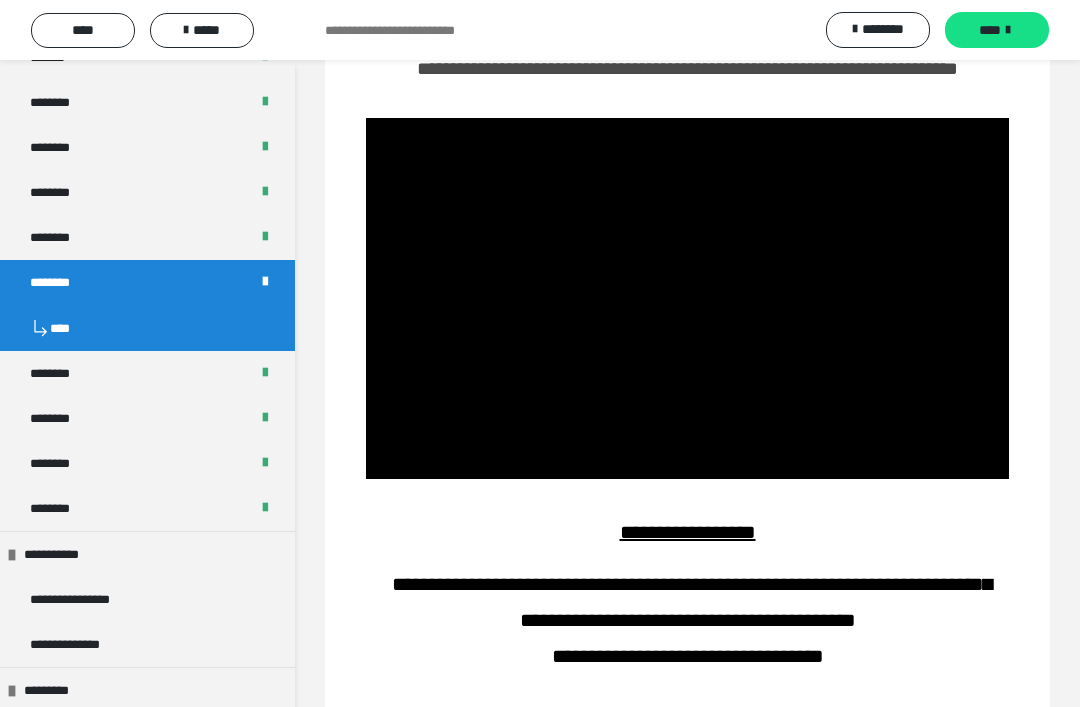 click at bounding box center [687, 299] 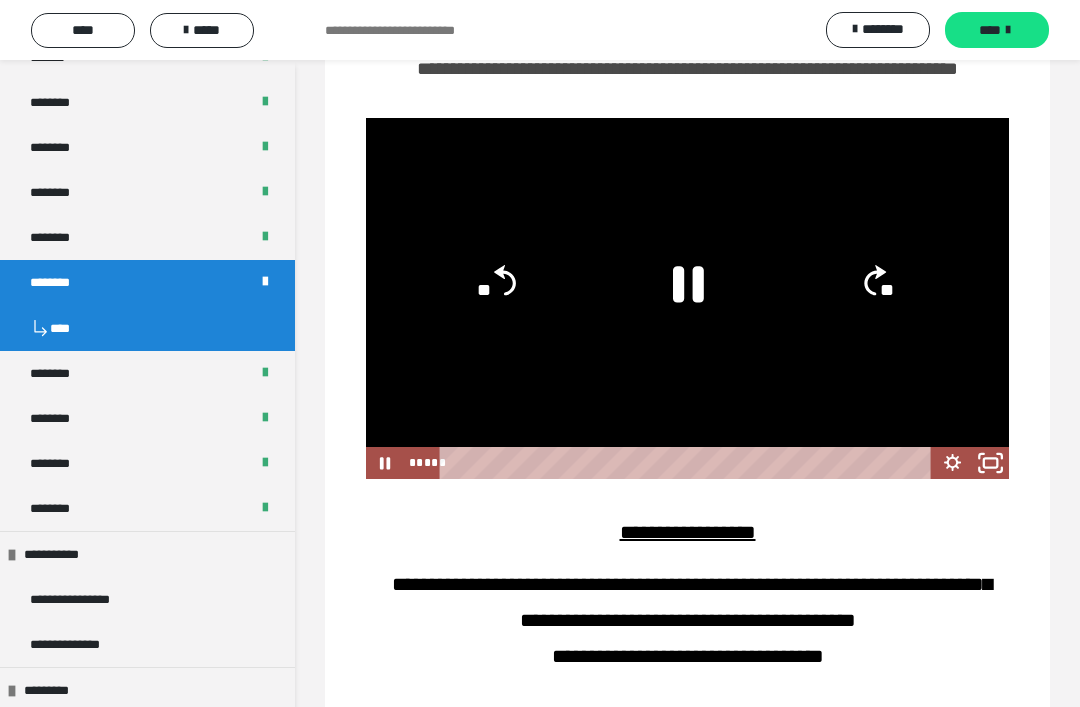 click 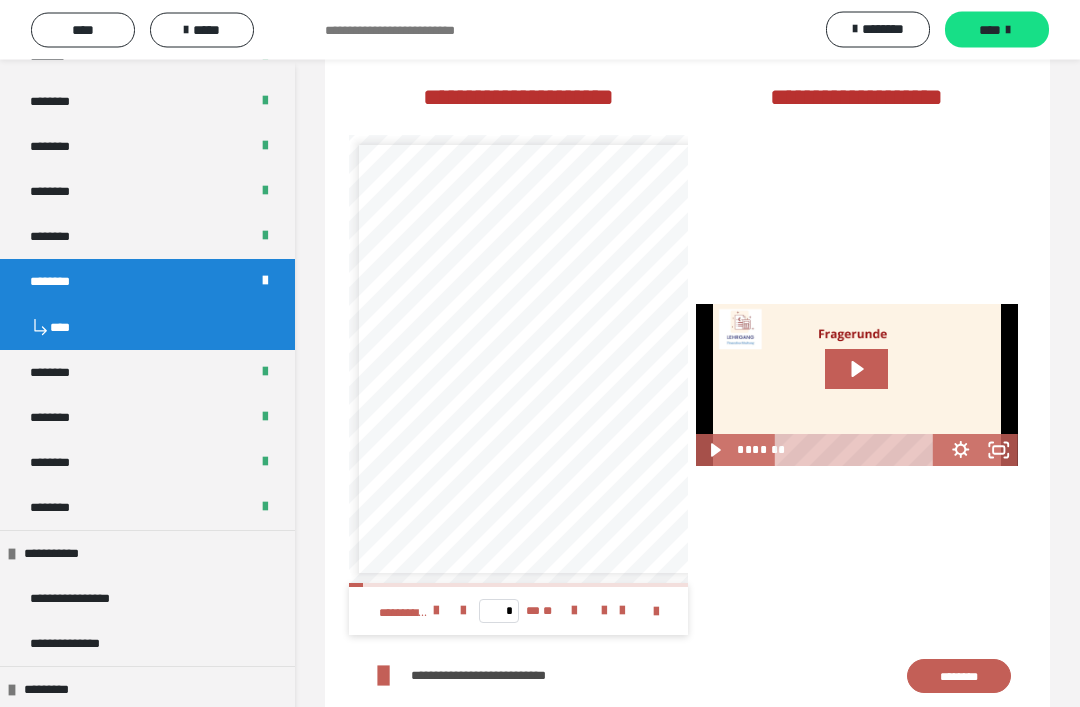 scroll, scrollTop: 2883, scrollLeft: 0, axis: vertical 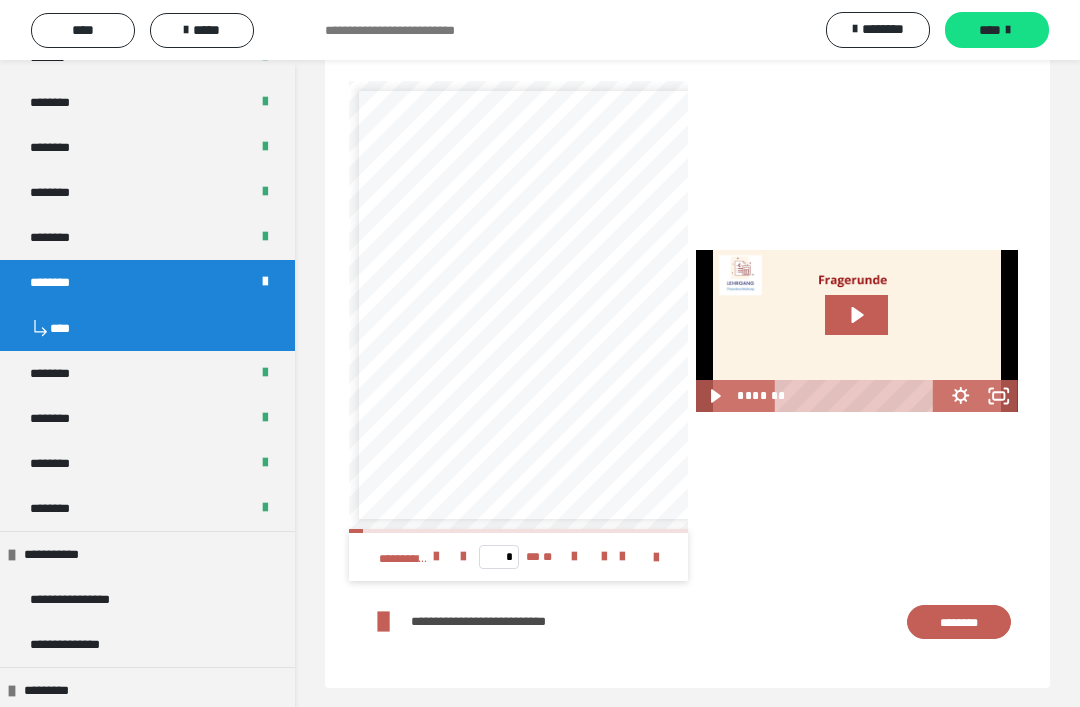 click 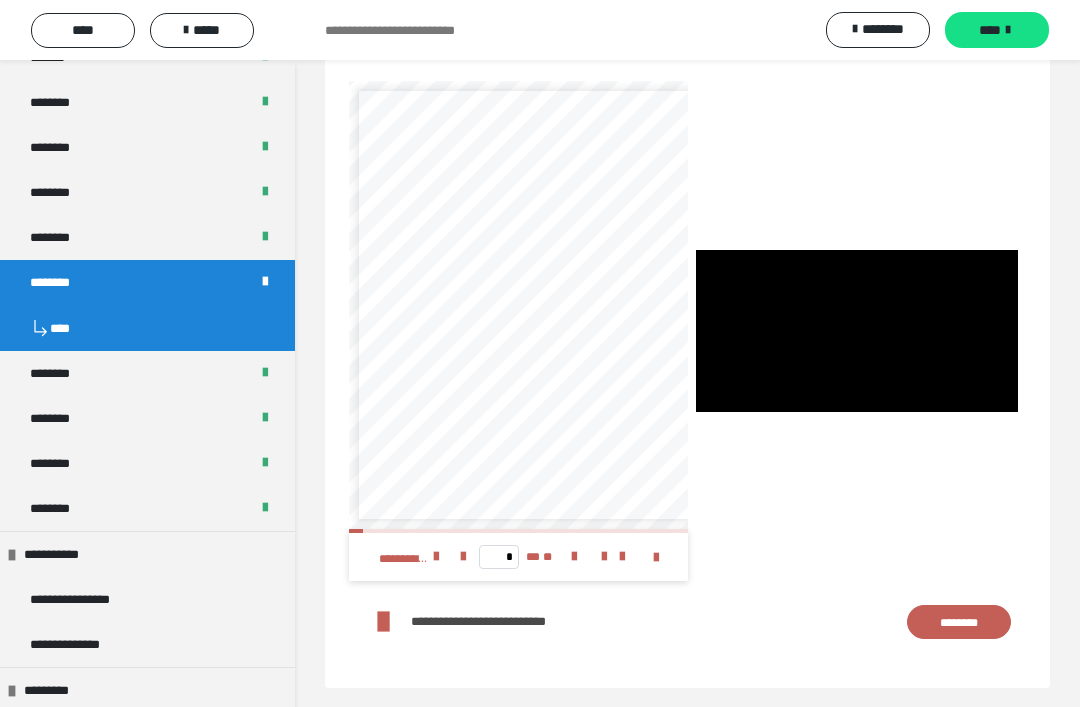 click at bounding box center (857, 331) 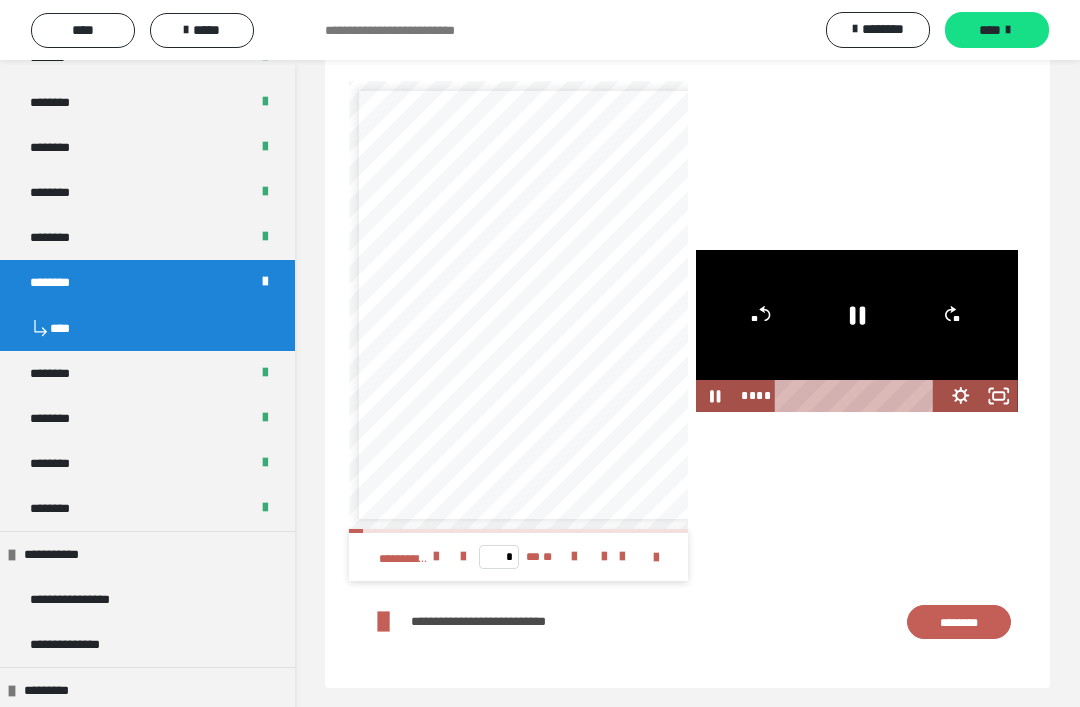 click 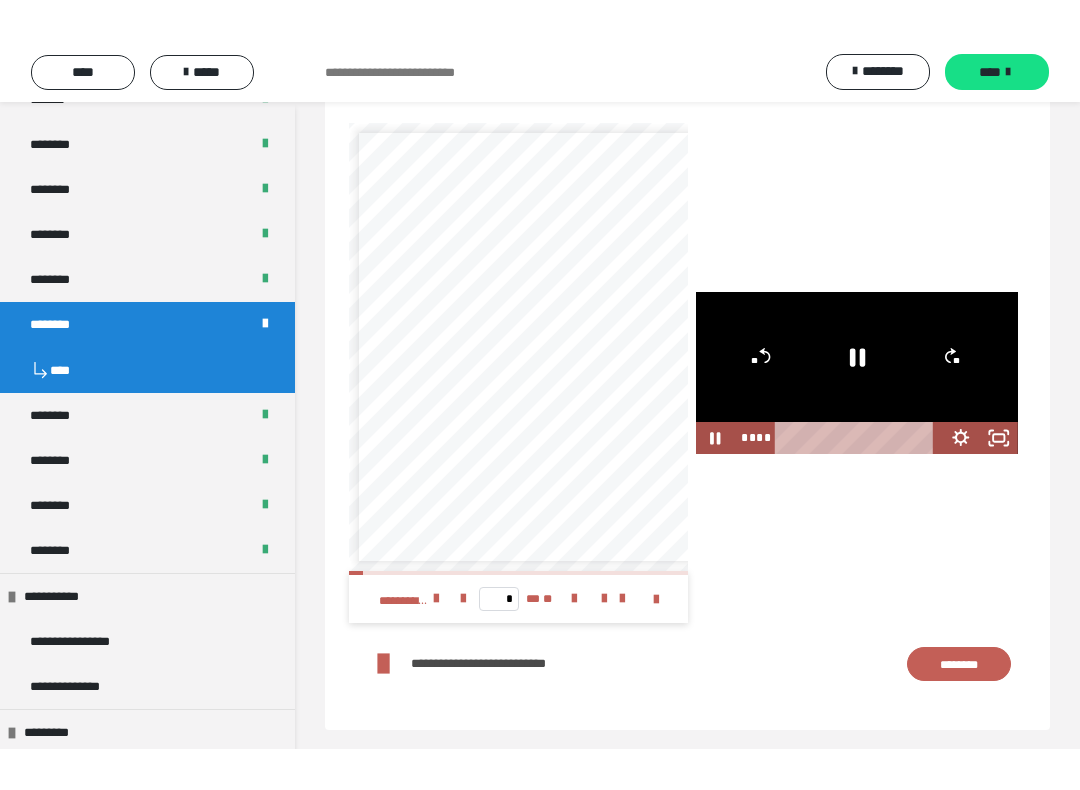 scroll, scrollTop: 0, scrollLeft: 0, axis: both 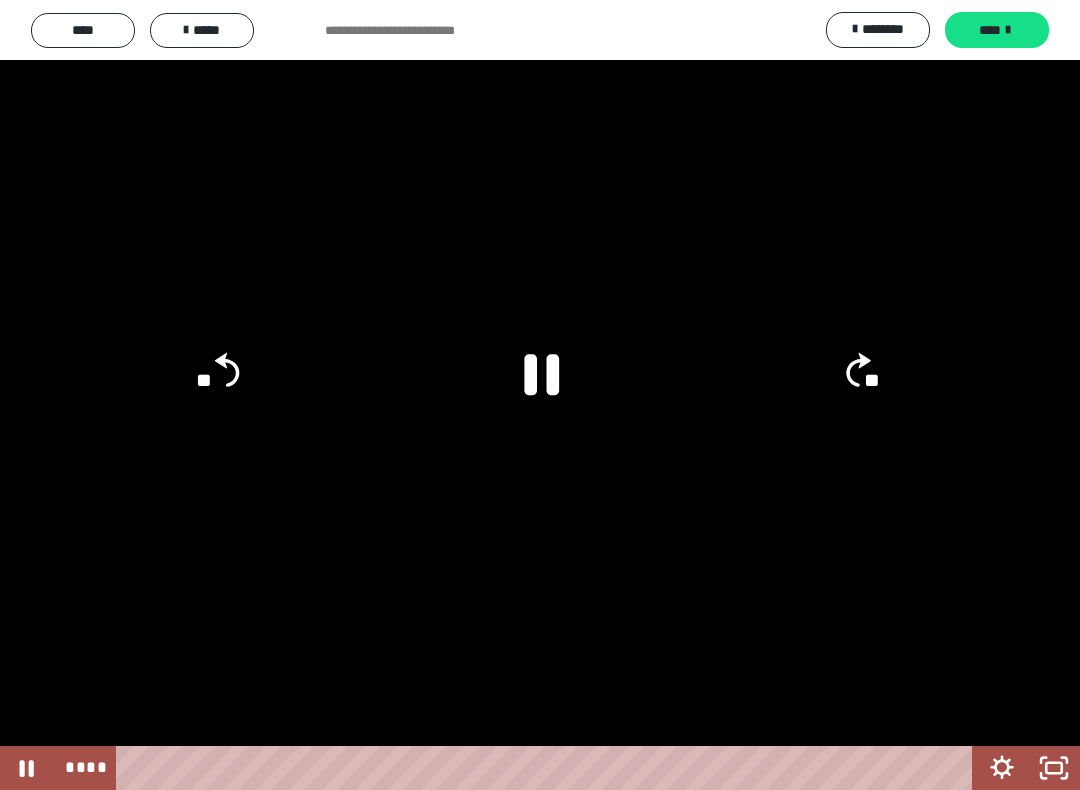 click 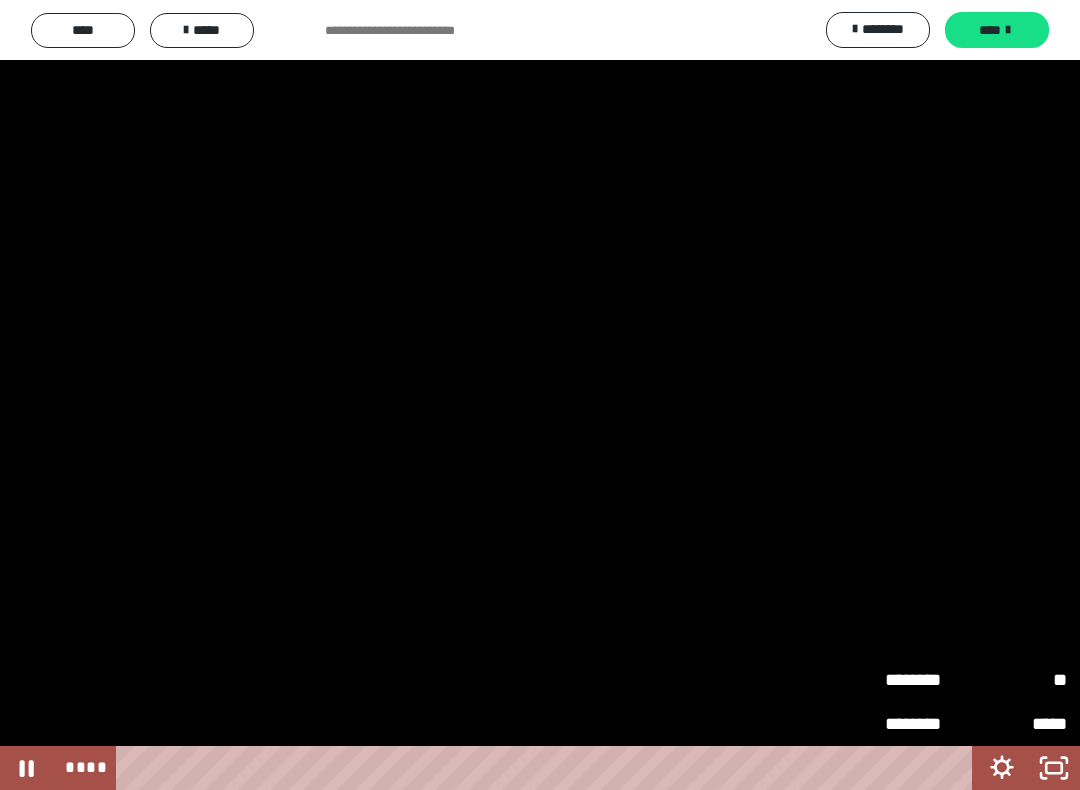 click on "**" at bounding box center (1021, 680) 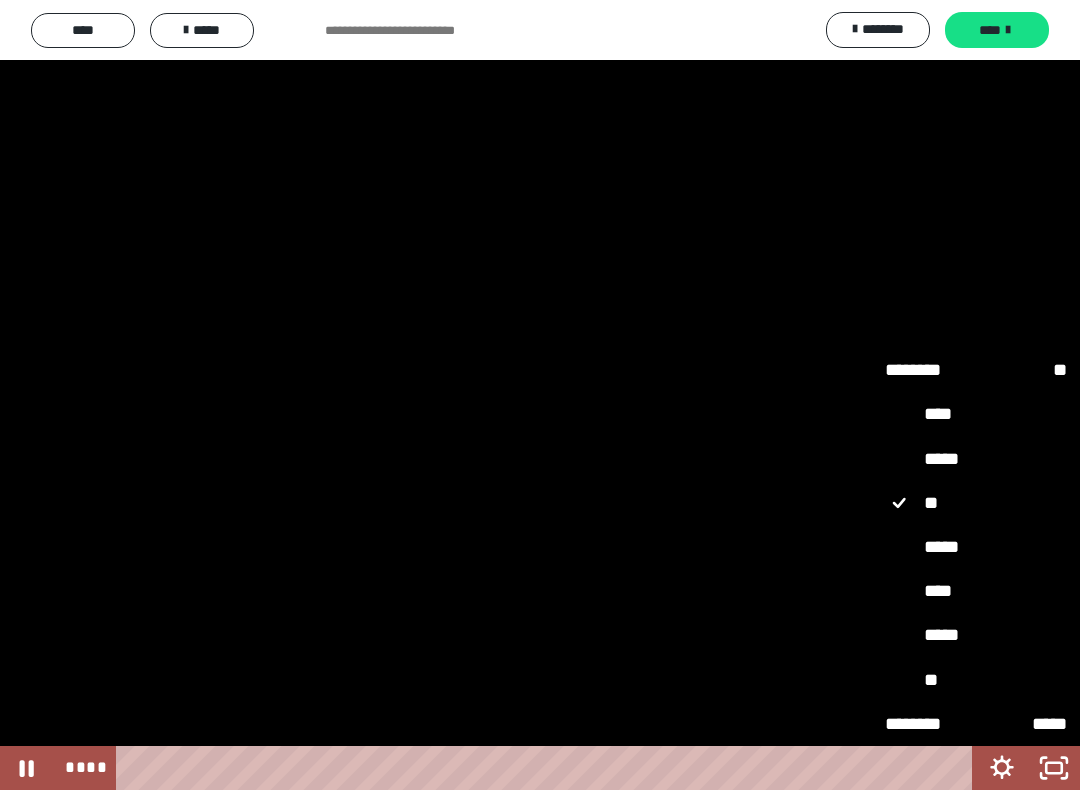 click on "*****" at bounding box center [976, 547] 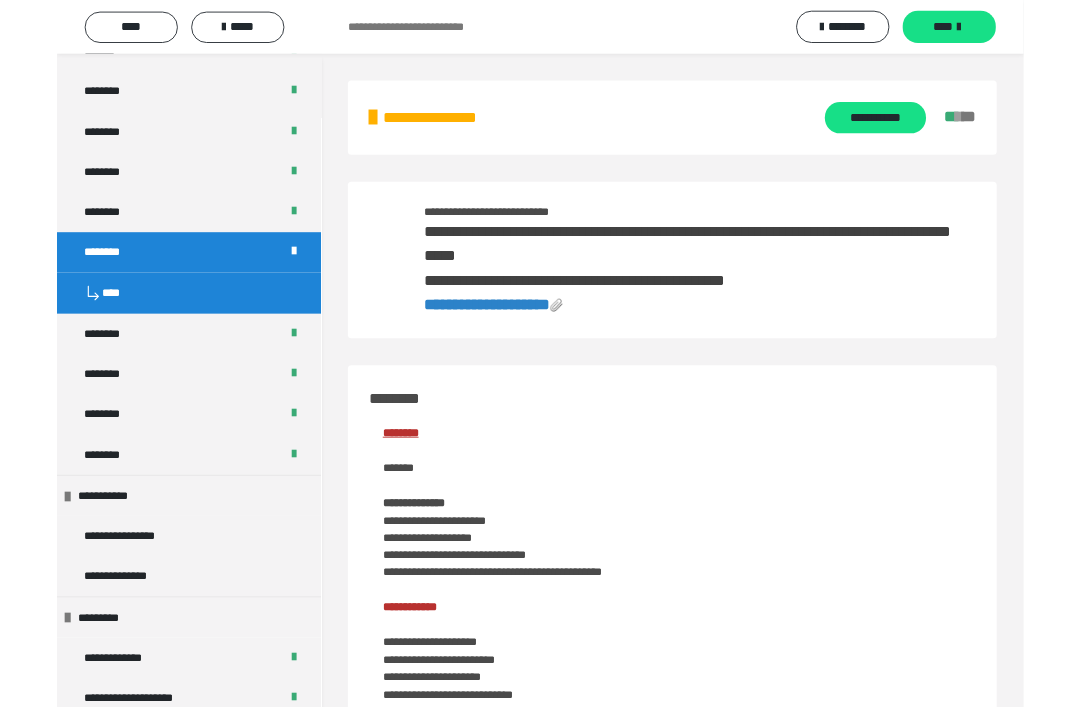 scroll, scrollTop: 2914, scrollLeft: 0, axis: vertical 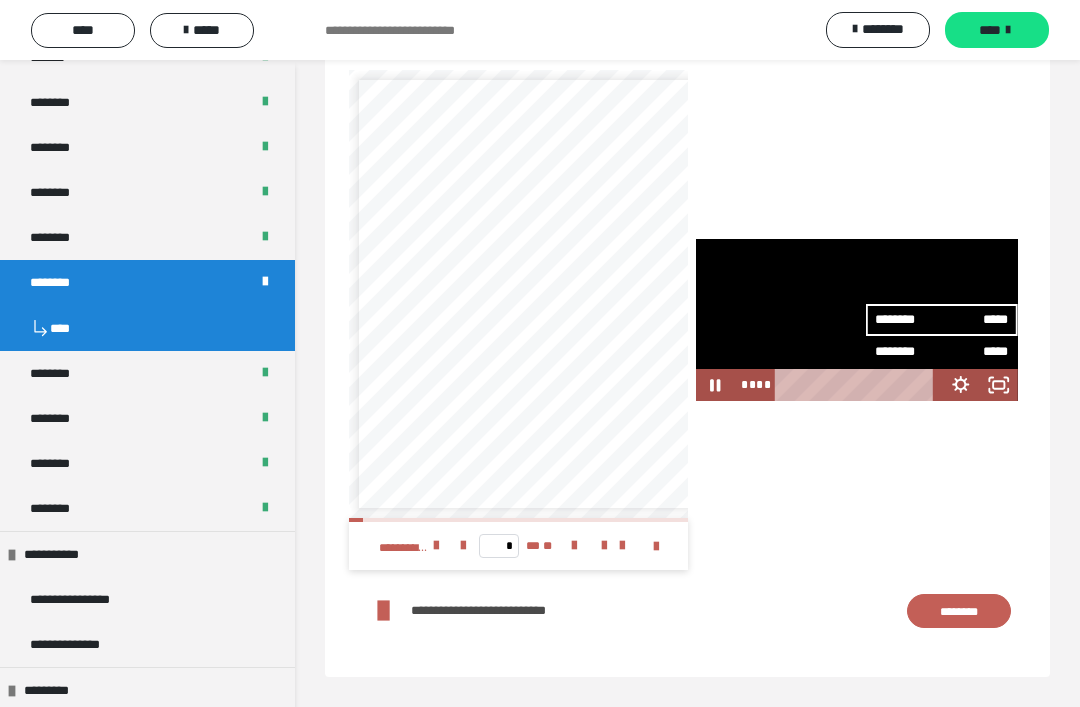 click 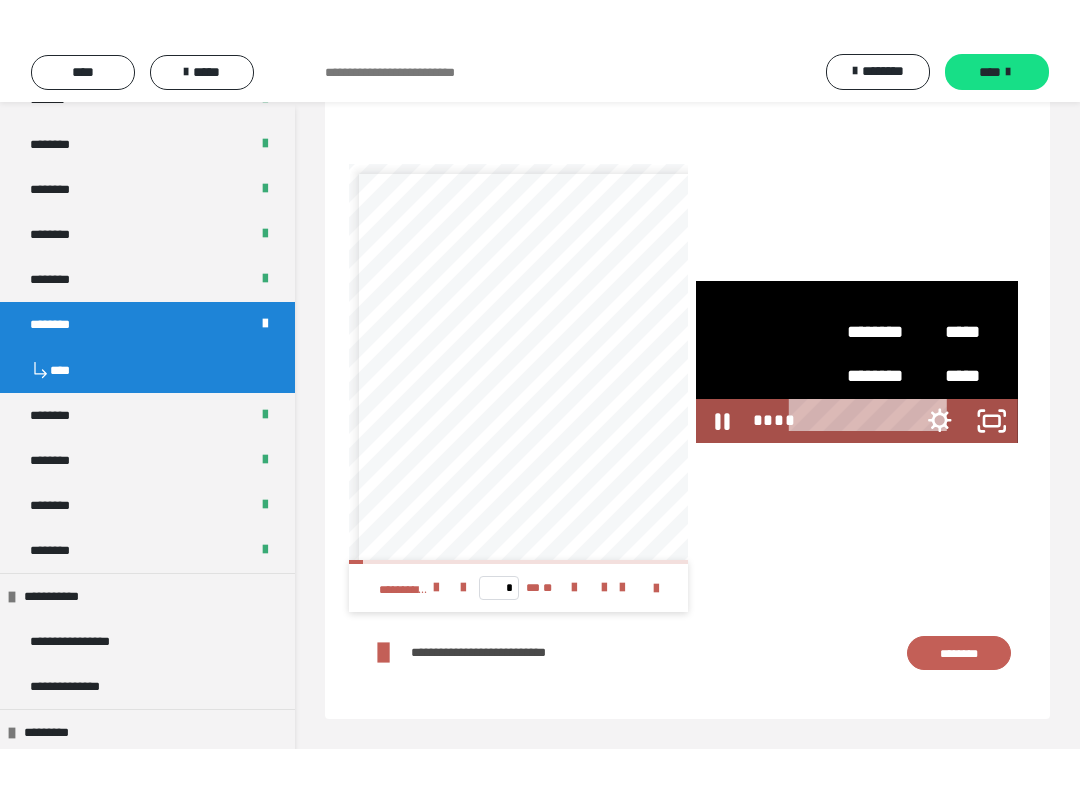 scroll, scrollTop: 0, scrollLeft: 0, axis: both 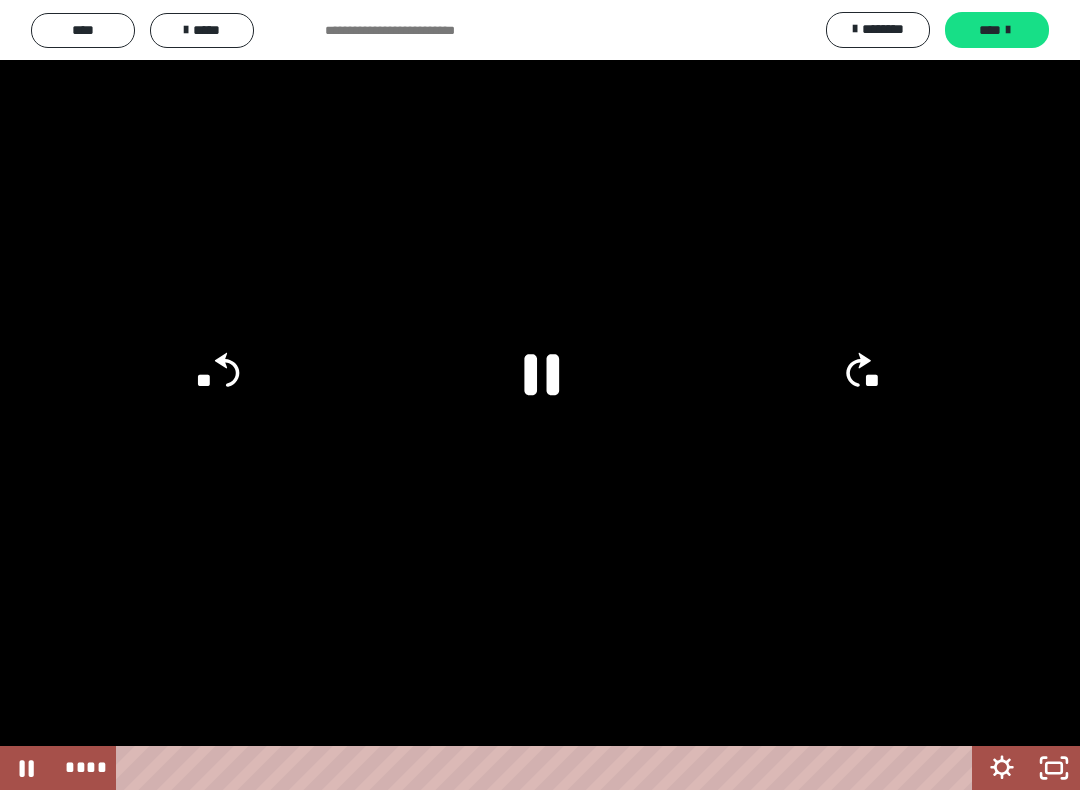 click at bounding box center (540, 395) 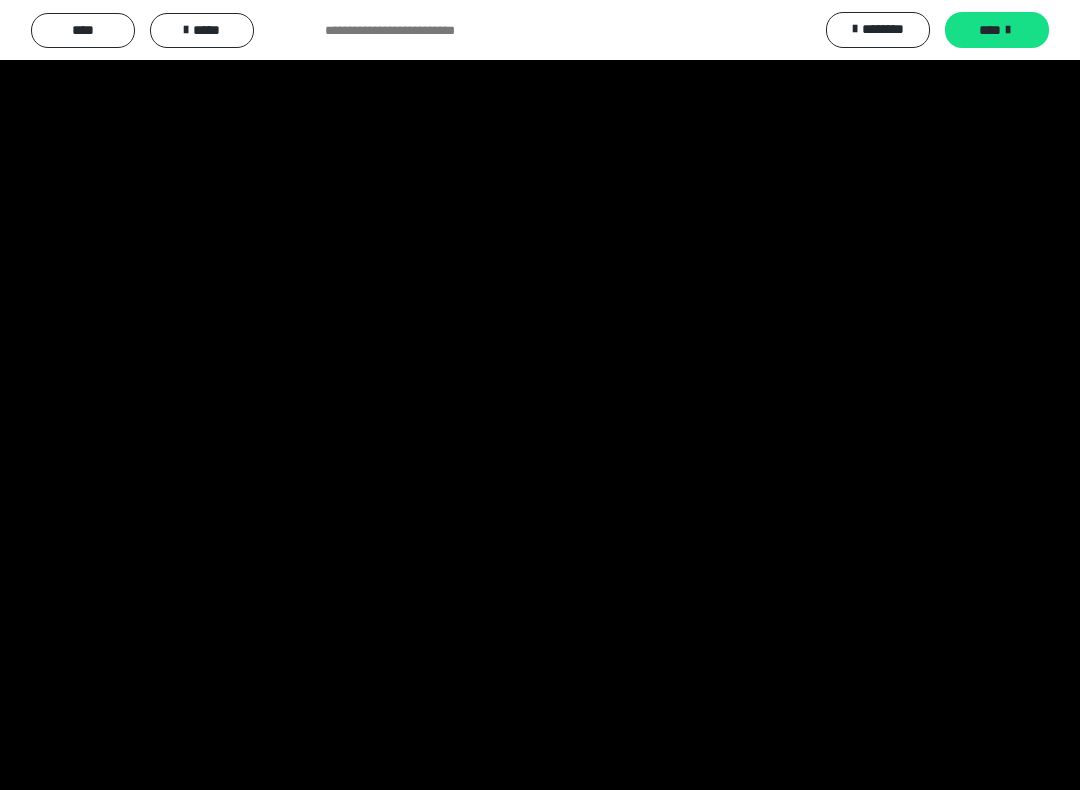 click at bounding box center (540, 395) 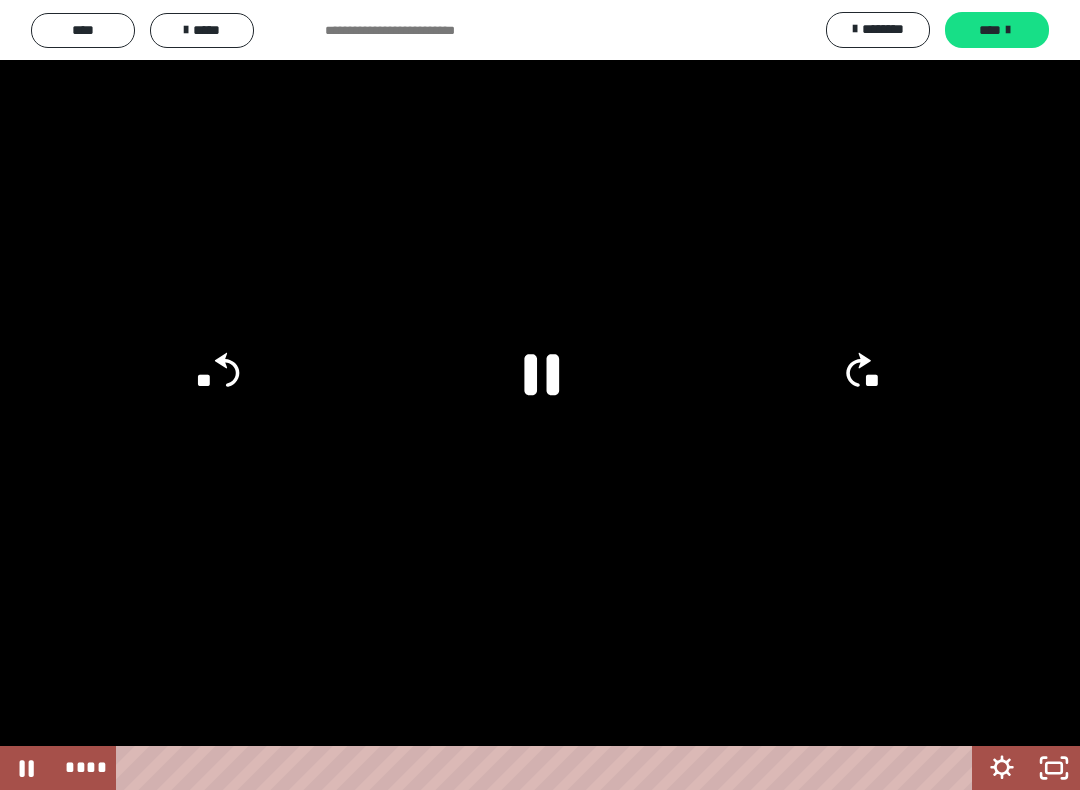 click on "**" 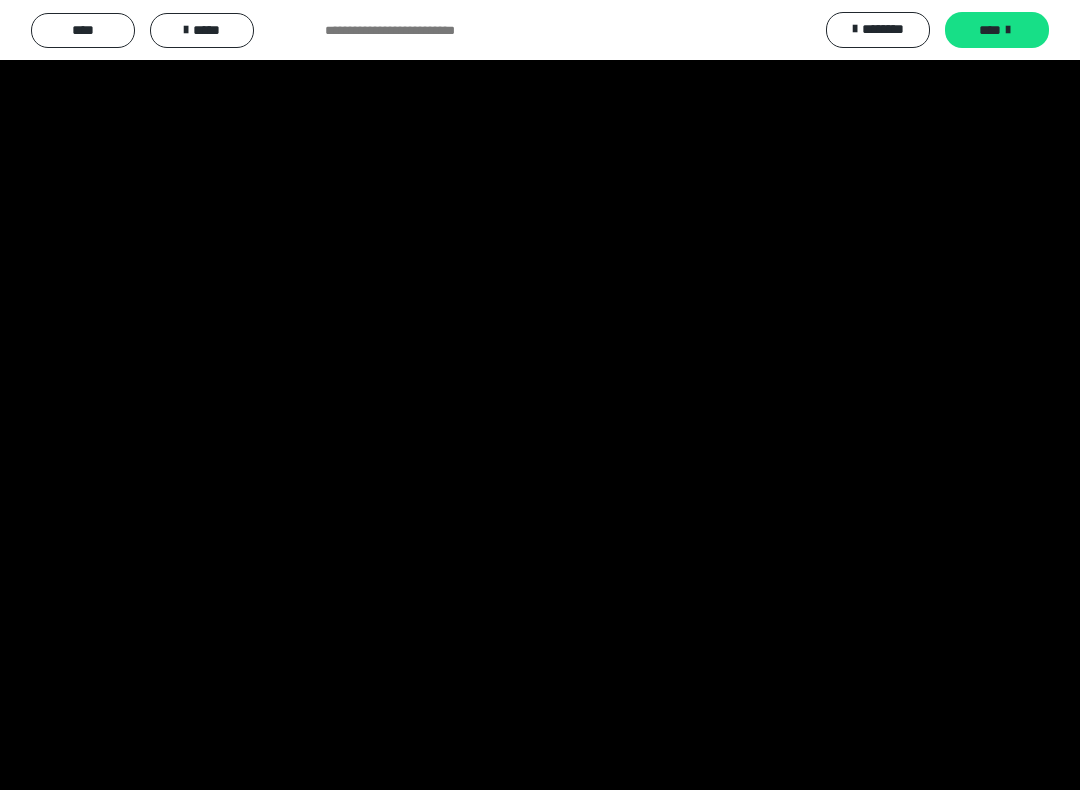 click at bounding box center (540, 395) 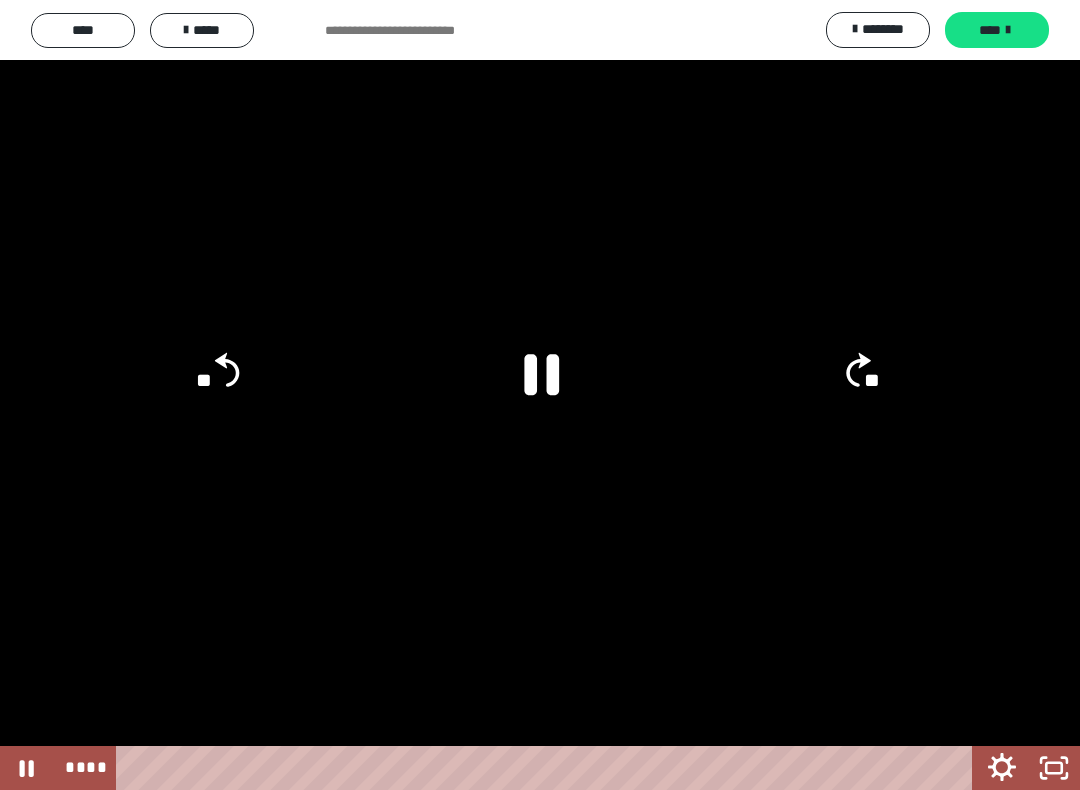 click 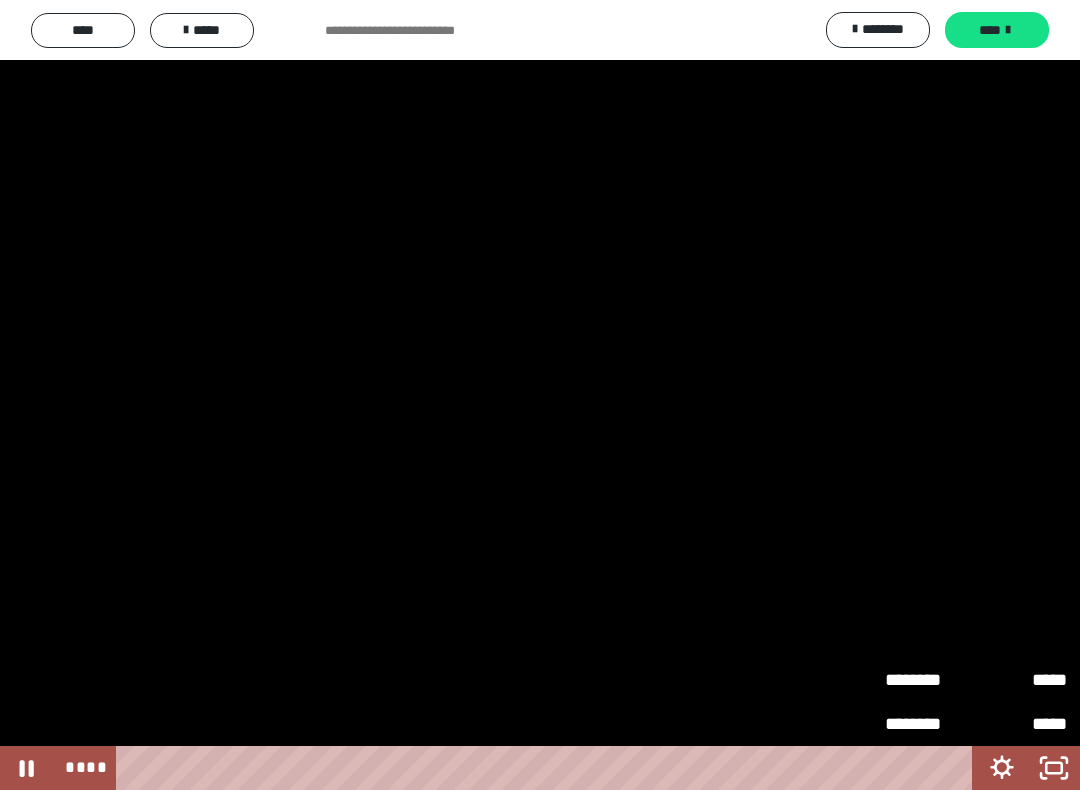 click at bounding box center (540, 395) 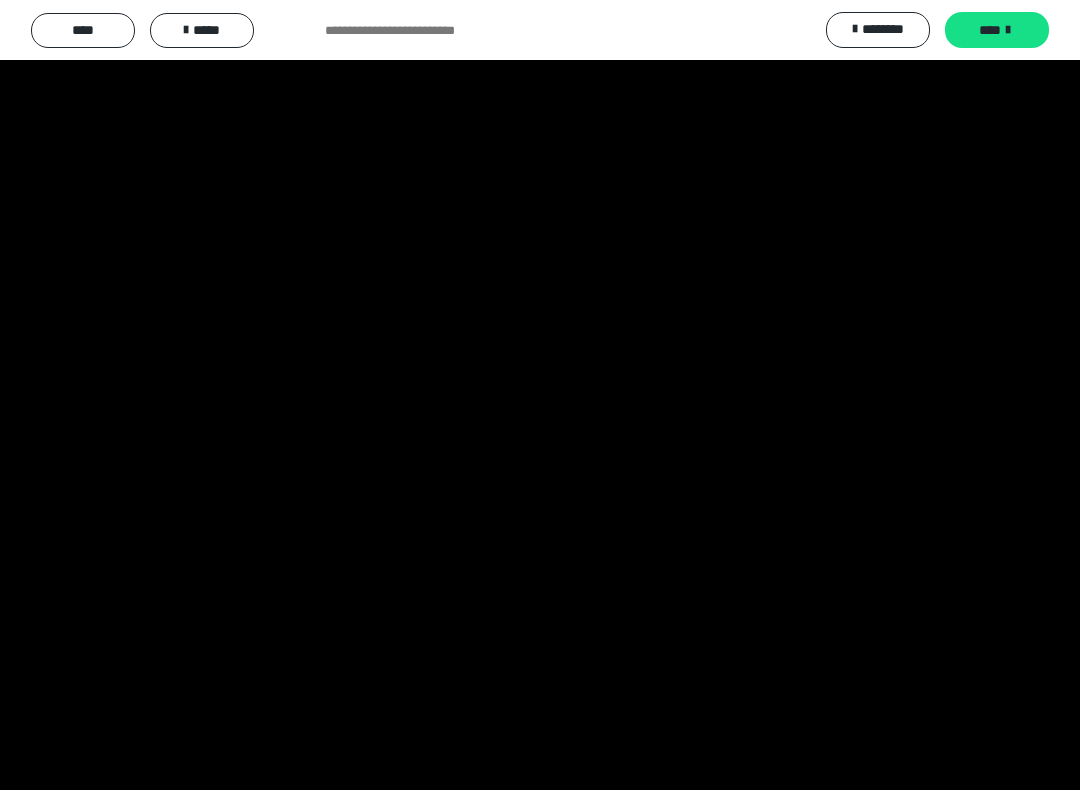 click at bounding box center [540, 395] 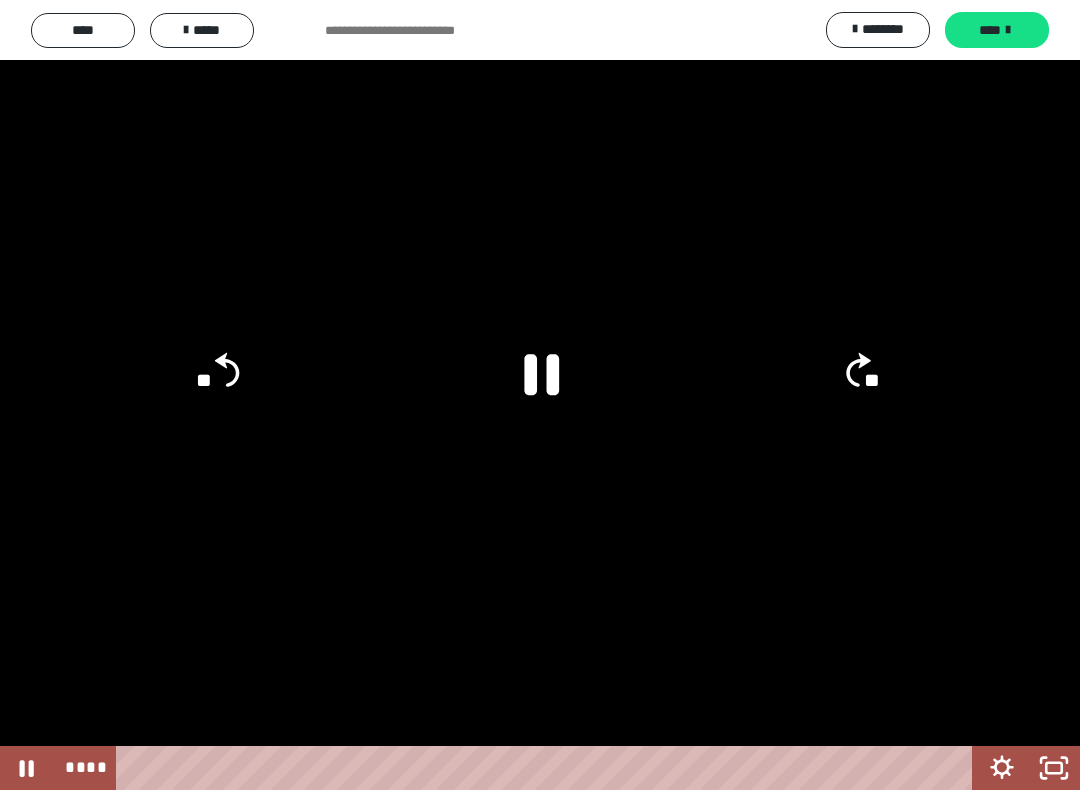 click 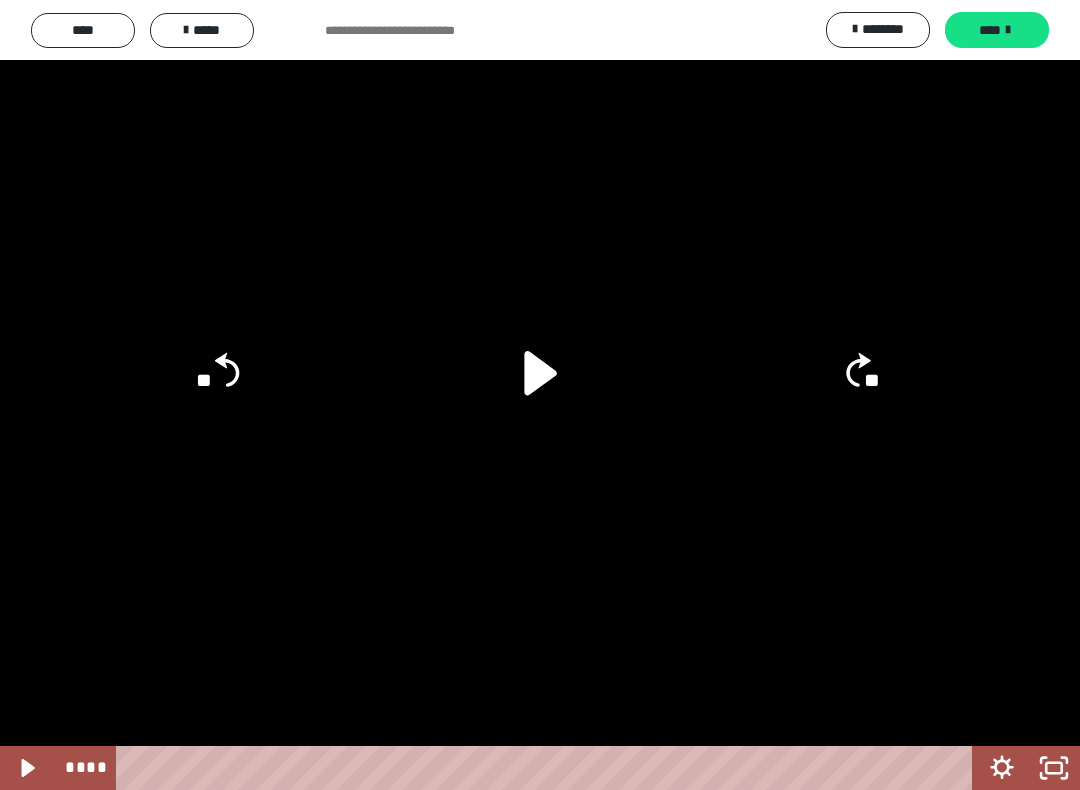 click 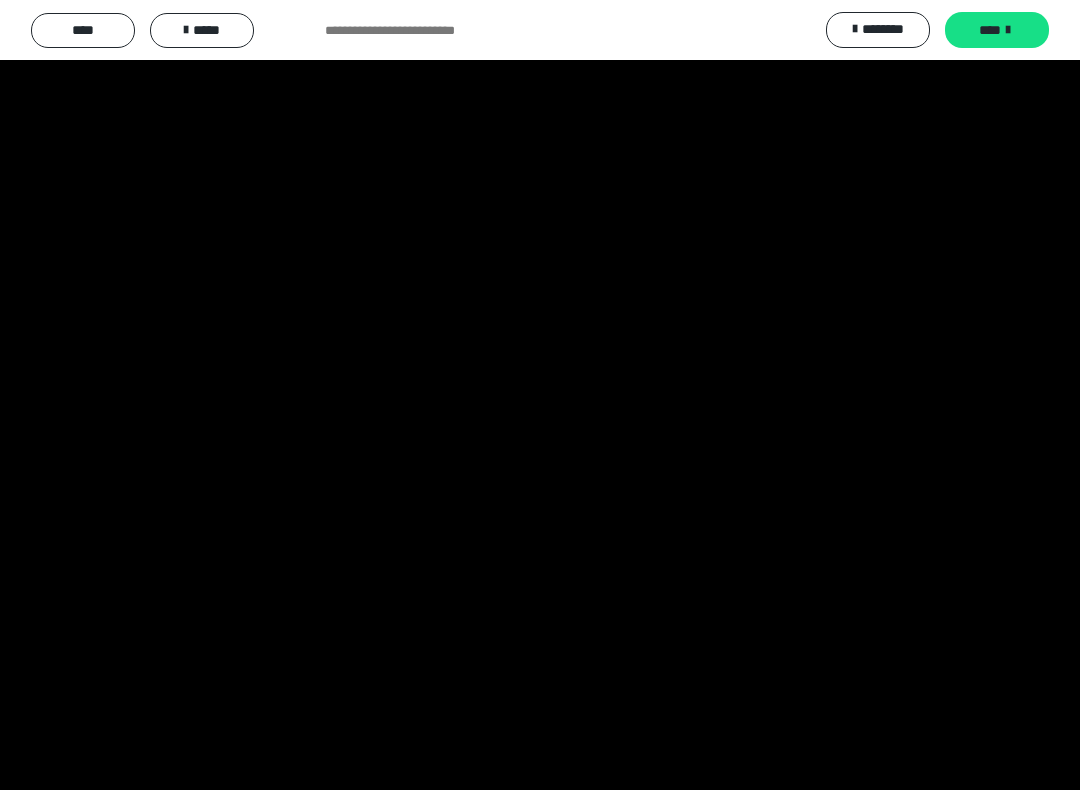 click at bounding box center (540, 395) 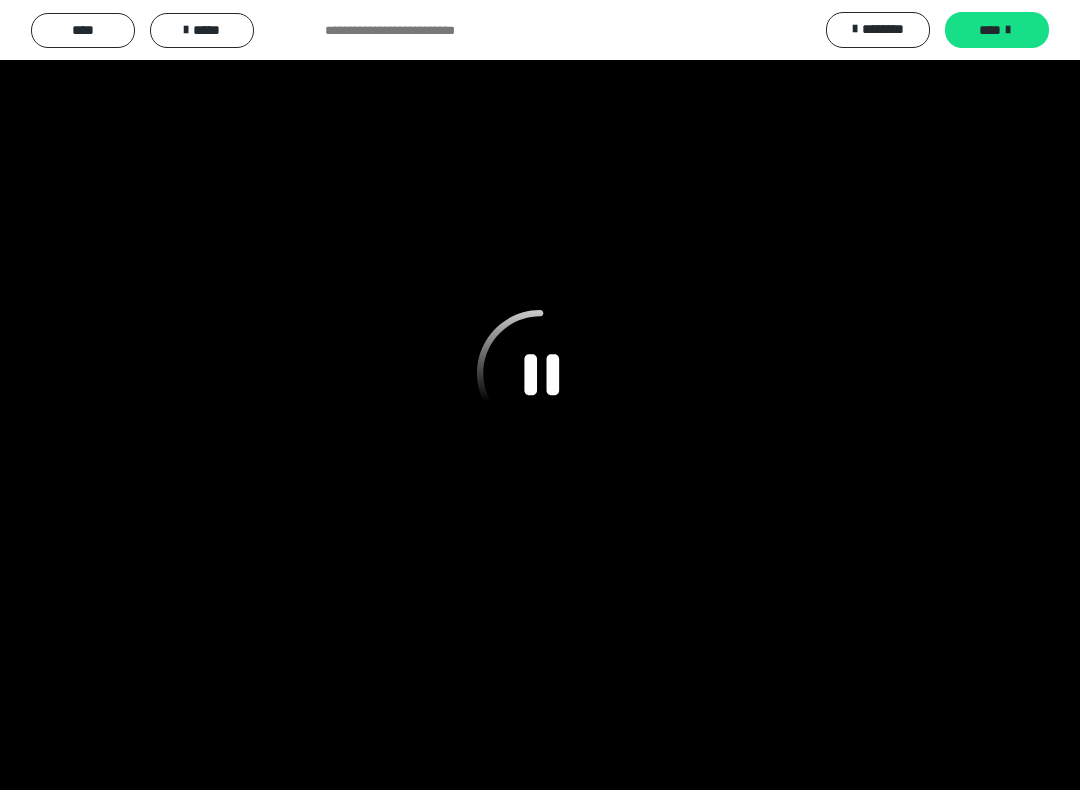 click at bounding box center [540, 395] 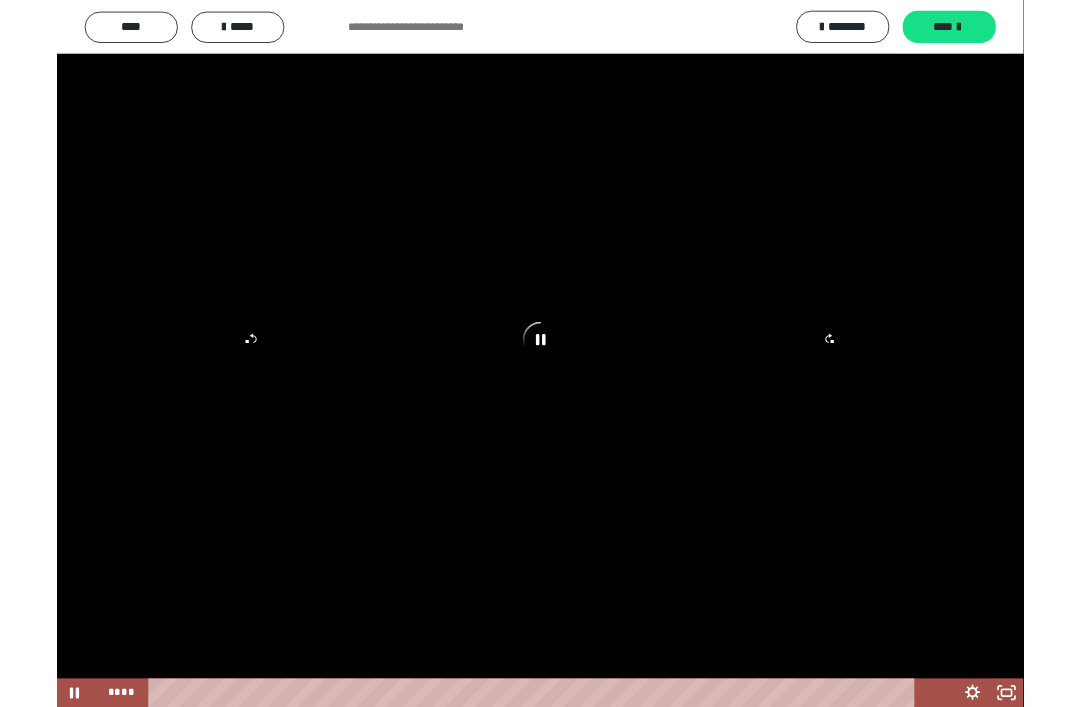 scroll, scrollTop: 2864, scrollLeft: 0, axis: vertical 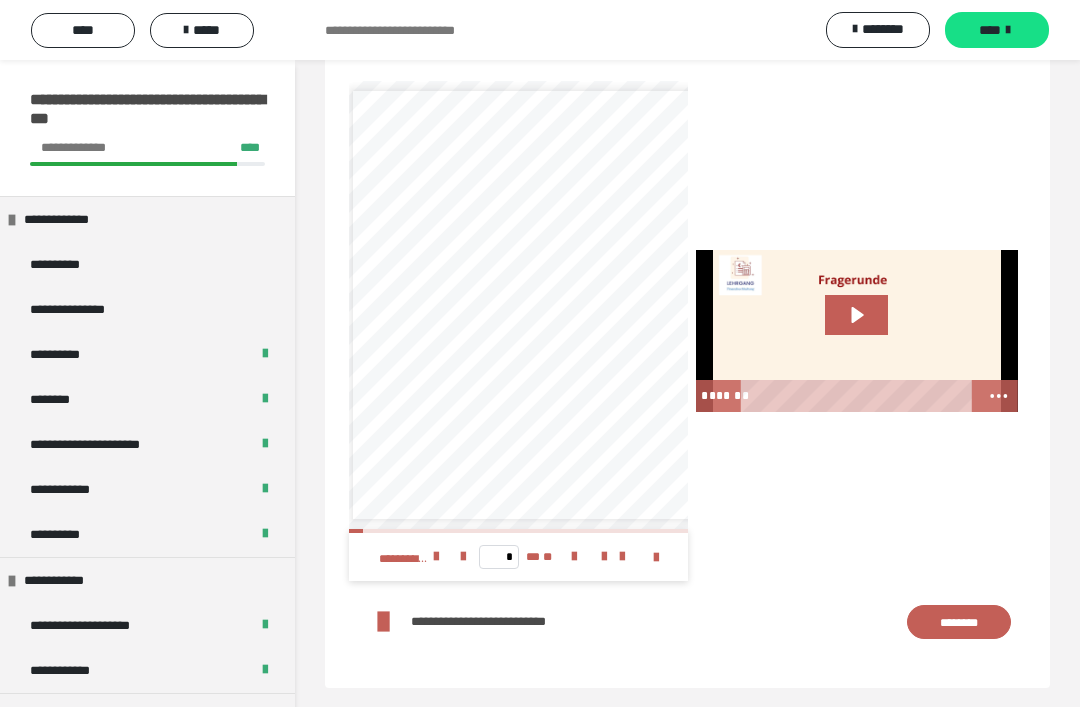 click 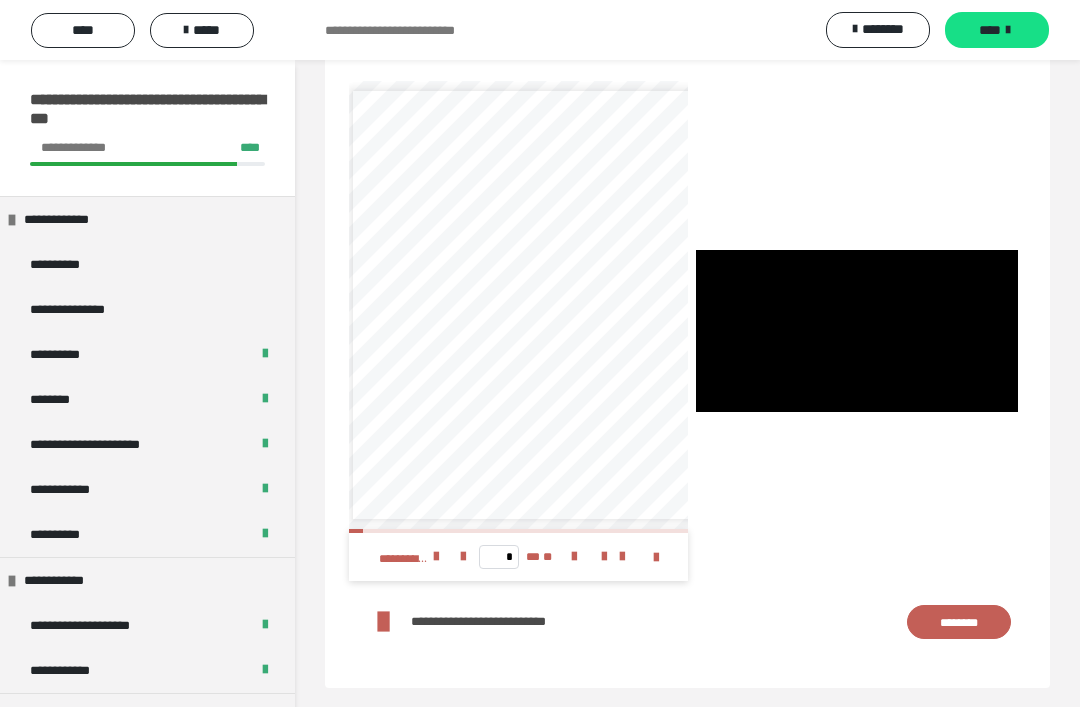 click at bounding box center [857, 331] 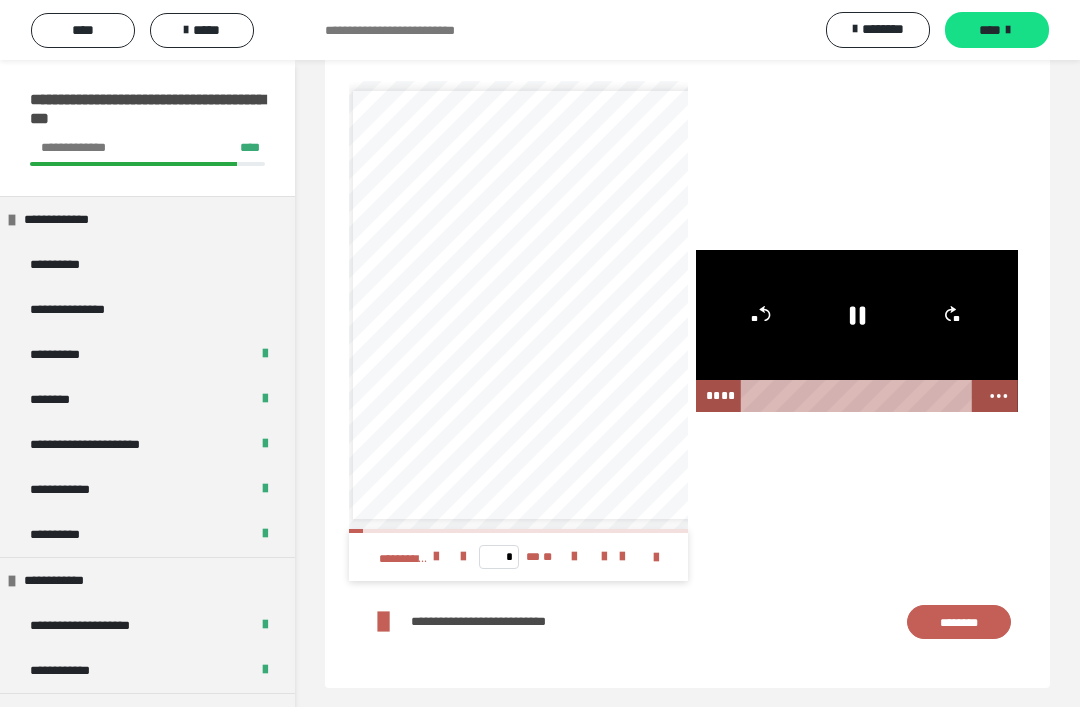 click 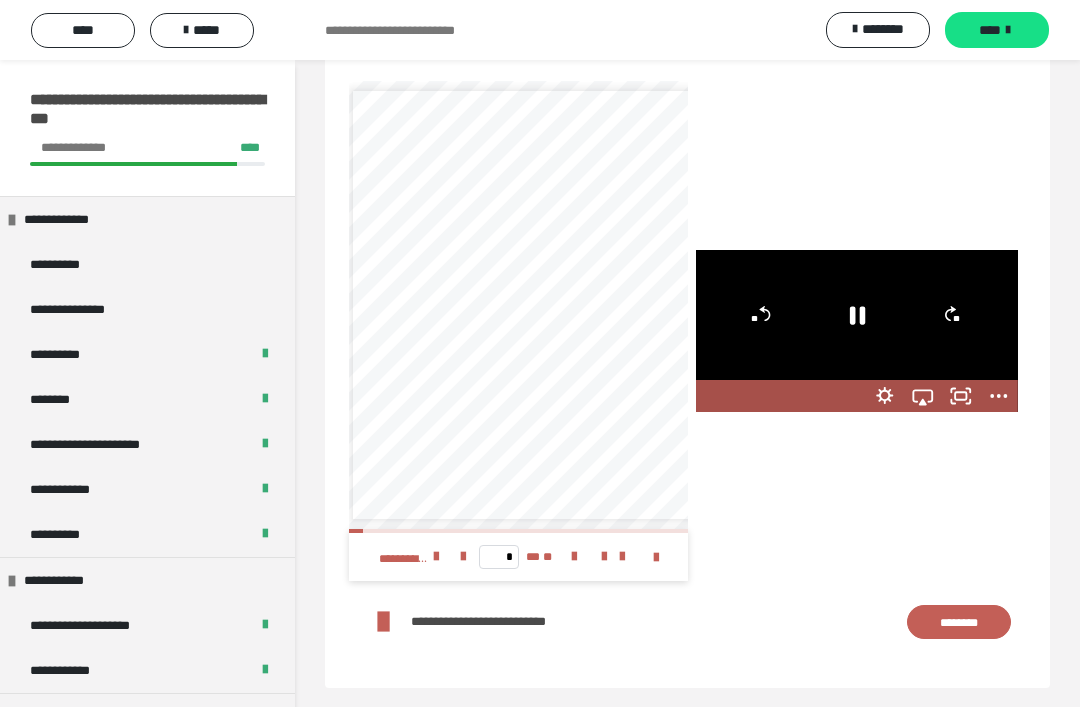 click 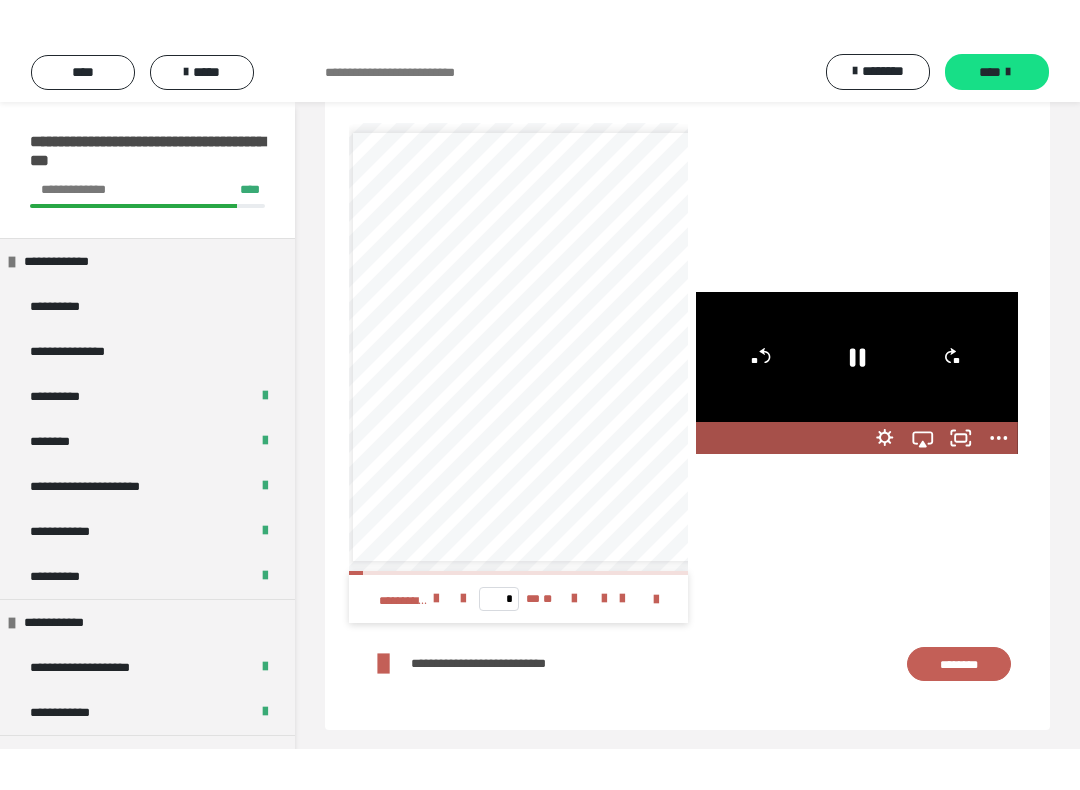 scroll, scrollTop: 0, scrollLeft: 0, axis: both 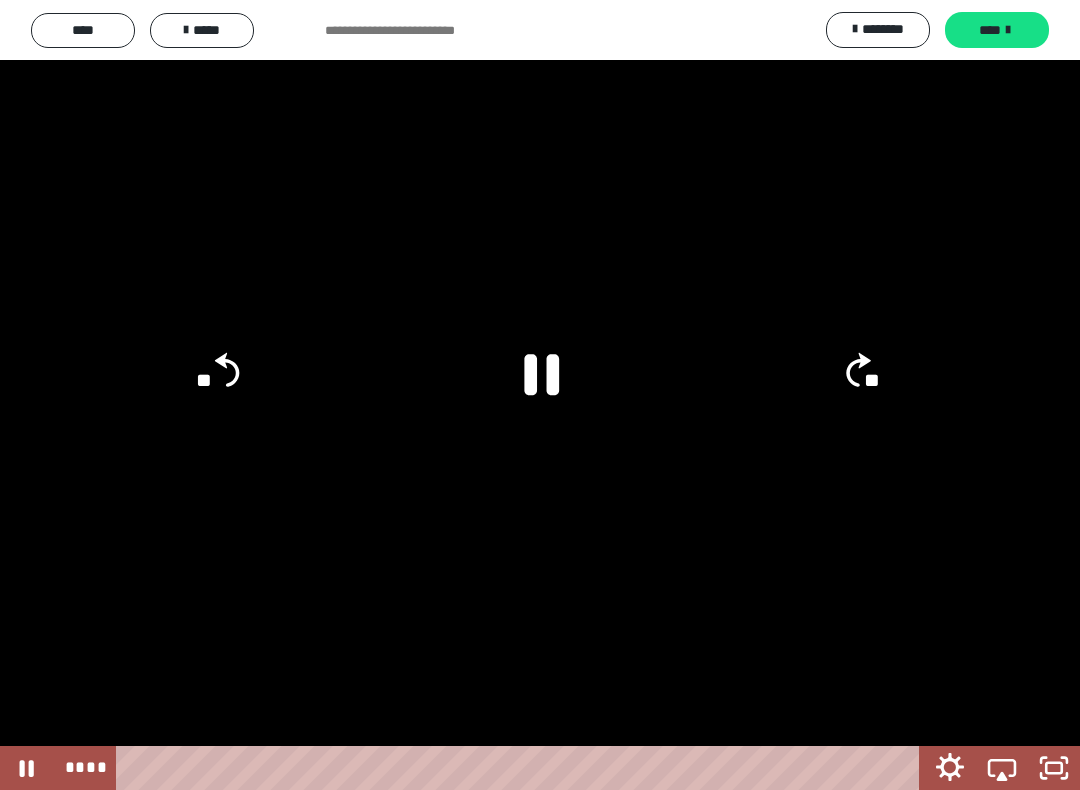 click 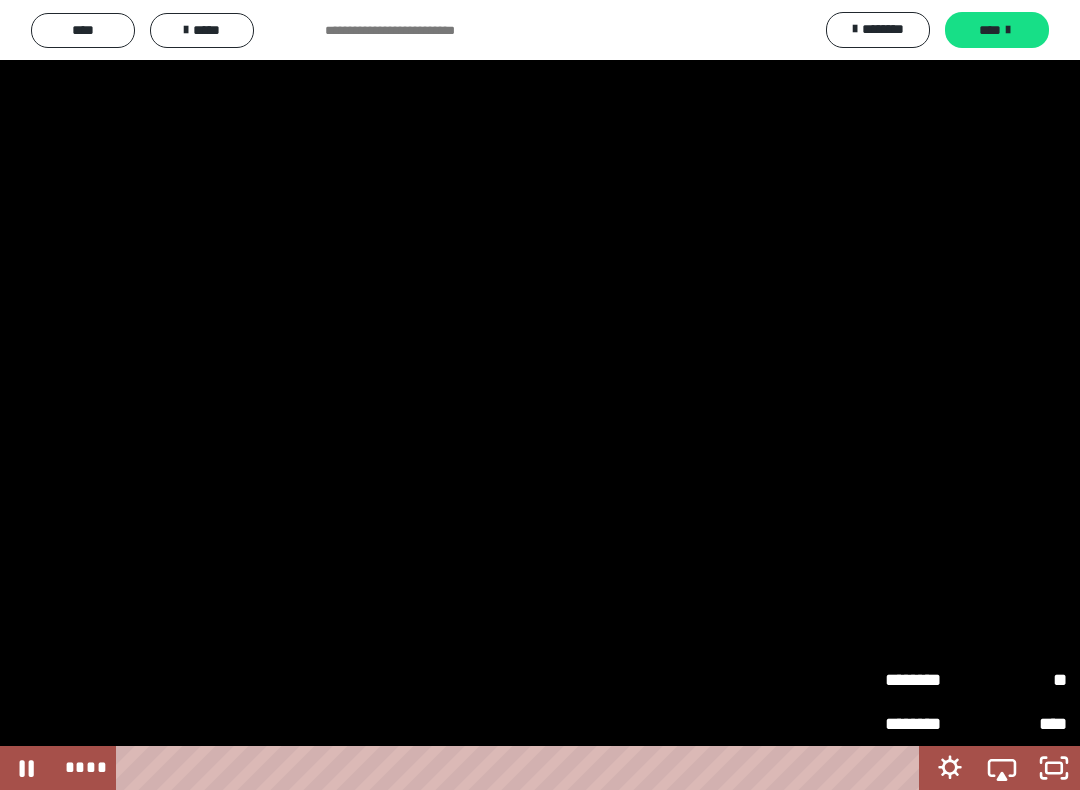 click on "********" at bounding box center (930, 680) 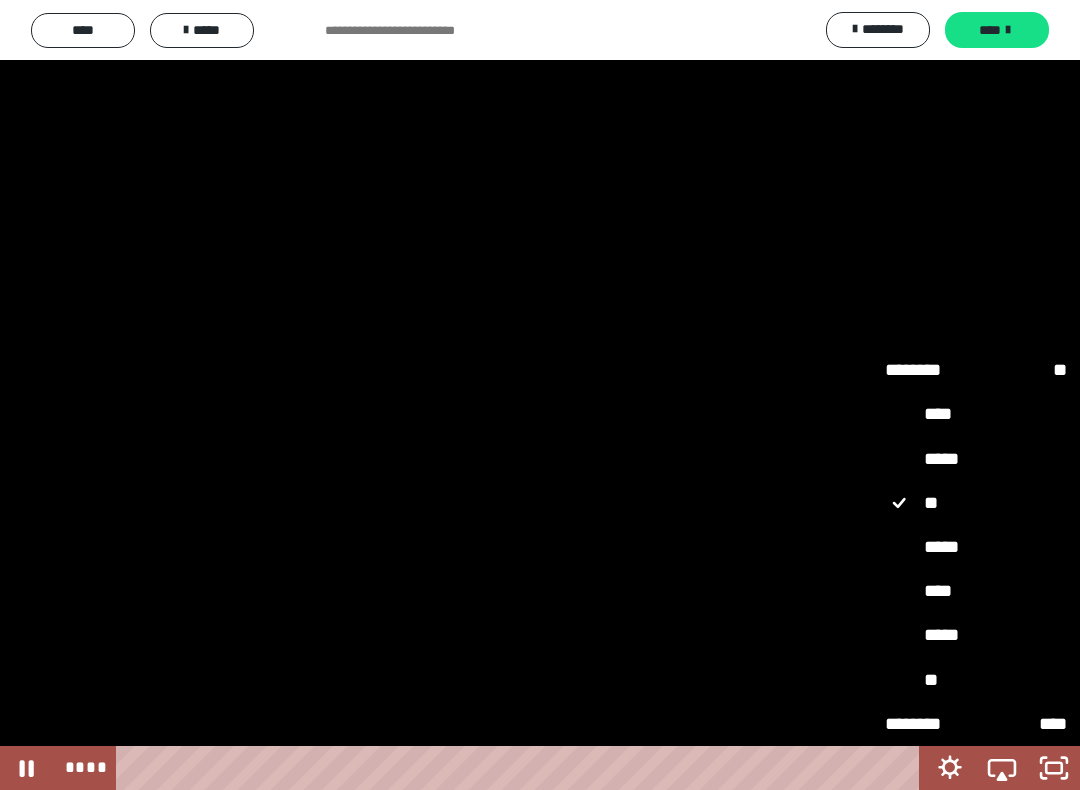 click on "*****" at bounding box center (976, 547) 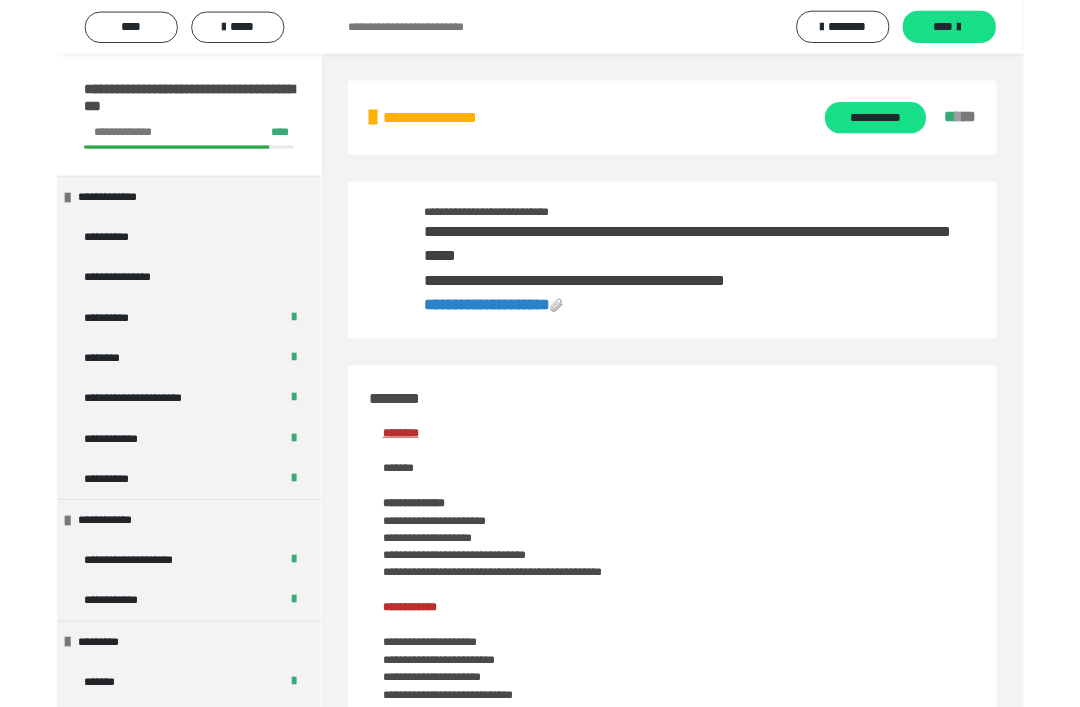scroll, scrollTop: 2914, scrollLeft: 0, axis: vertical 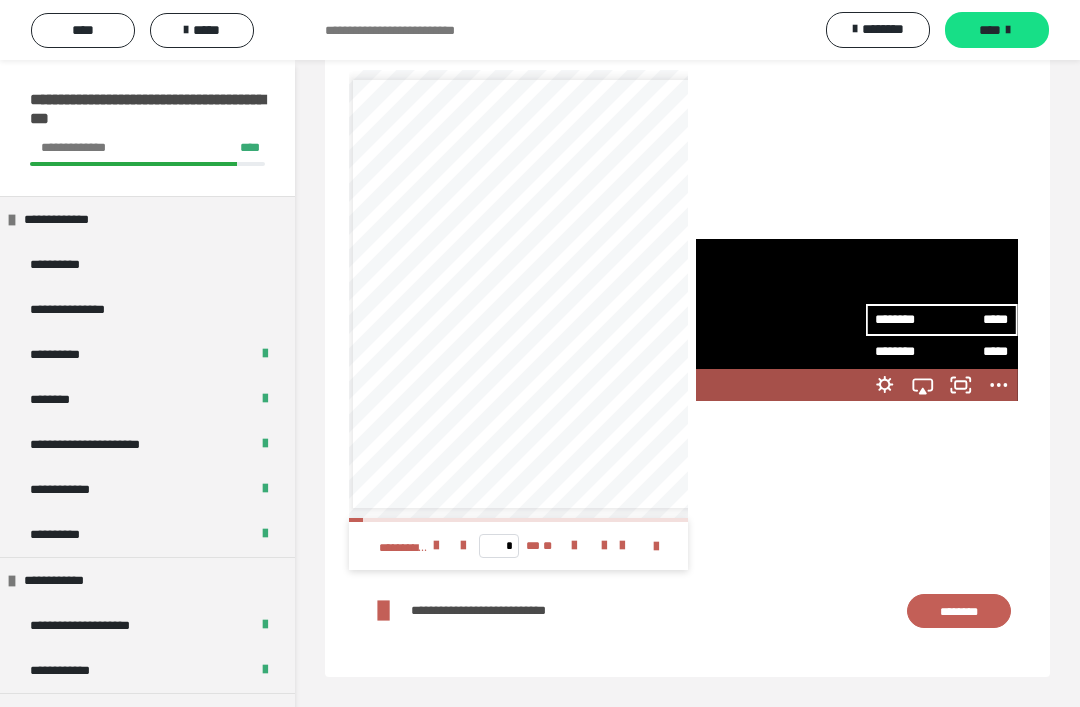 click 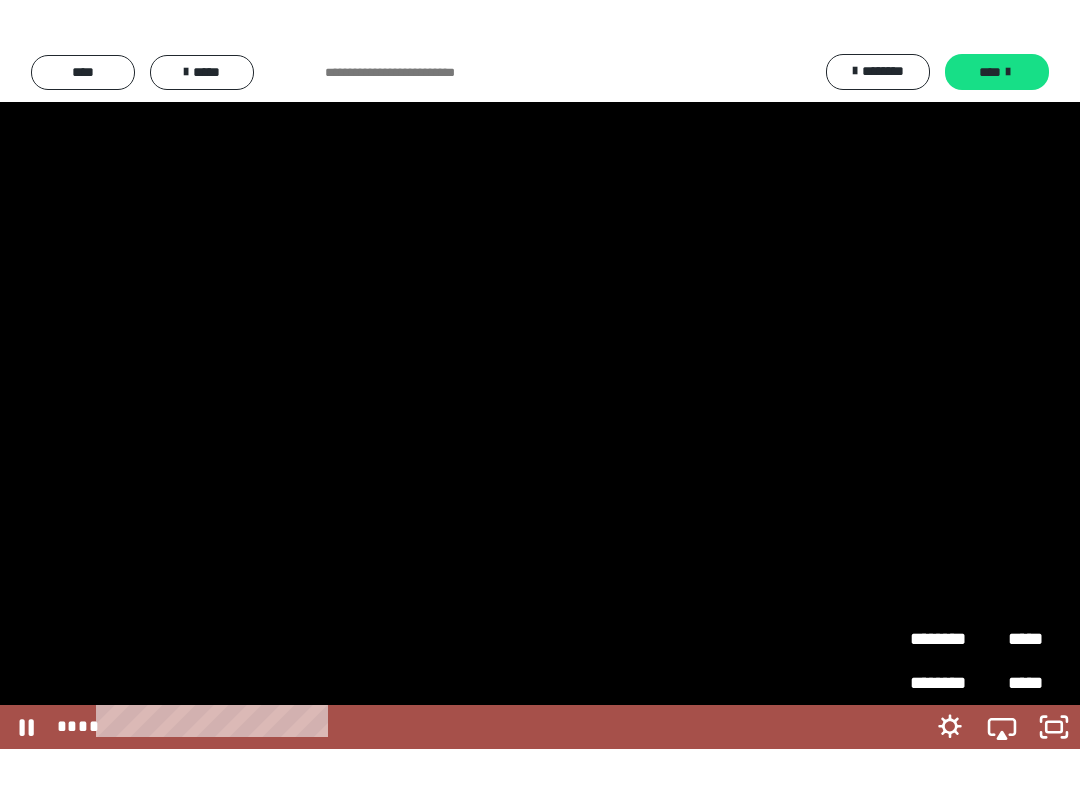 scroll, scrollTop: 0, scrollLeft: 0, axis: both 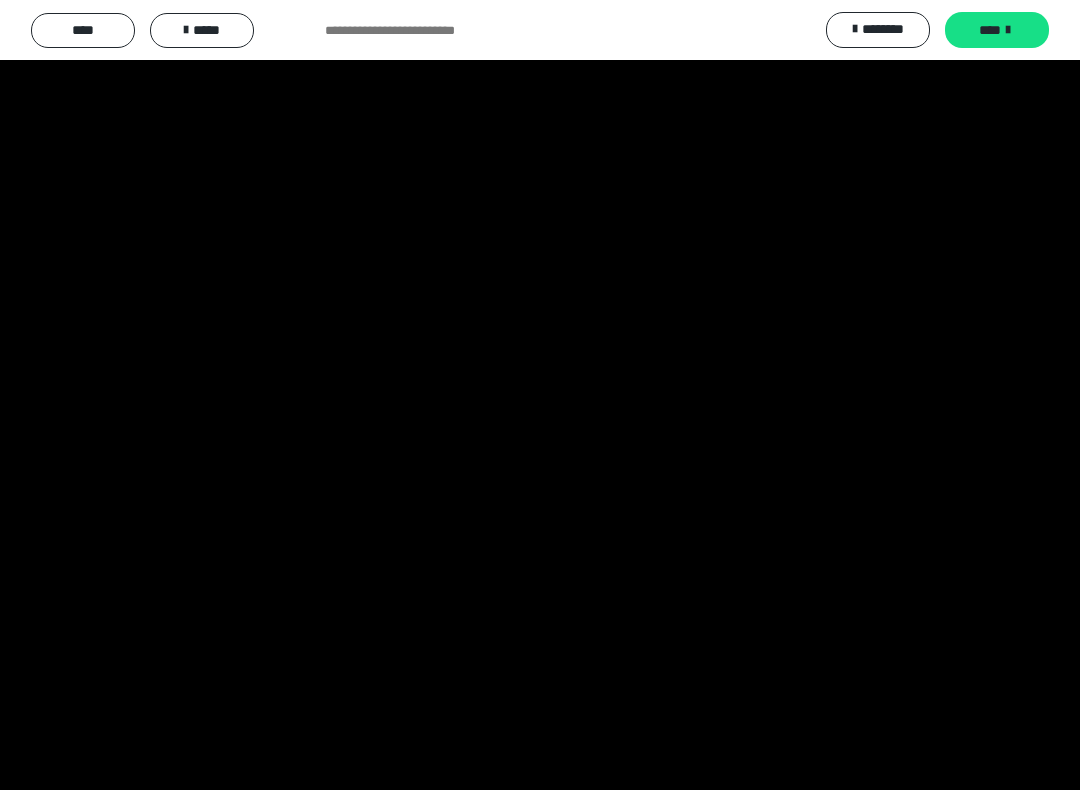 click at bounding box center [540, 395] 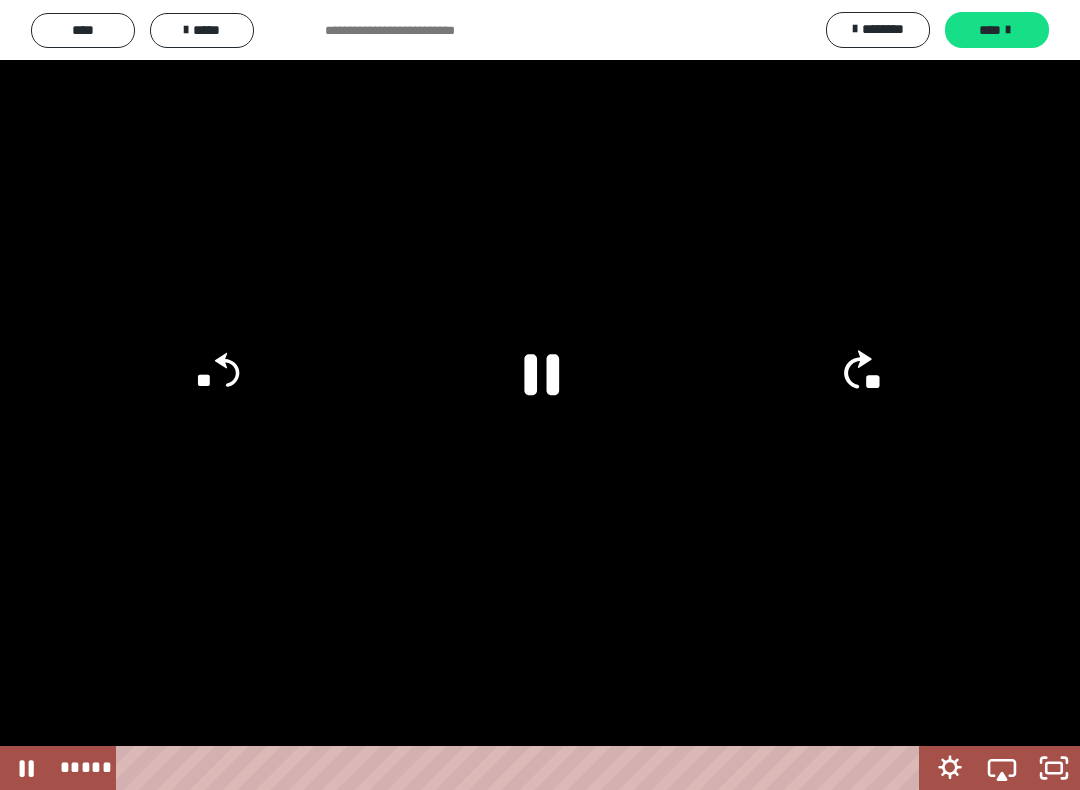 click on "**" 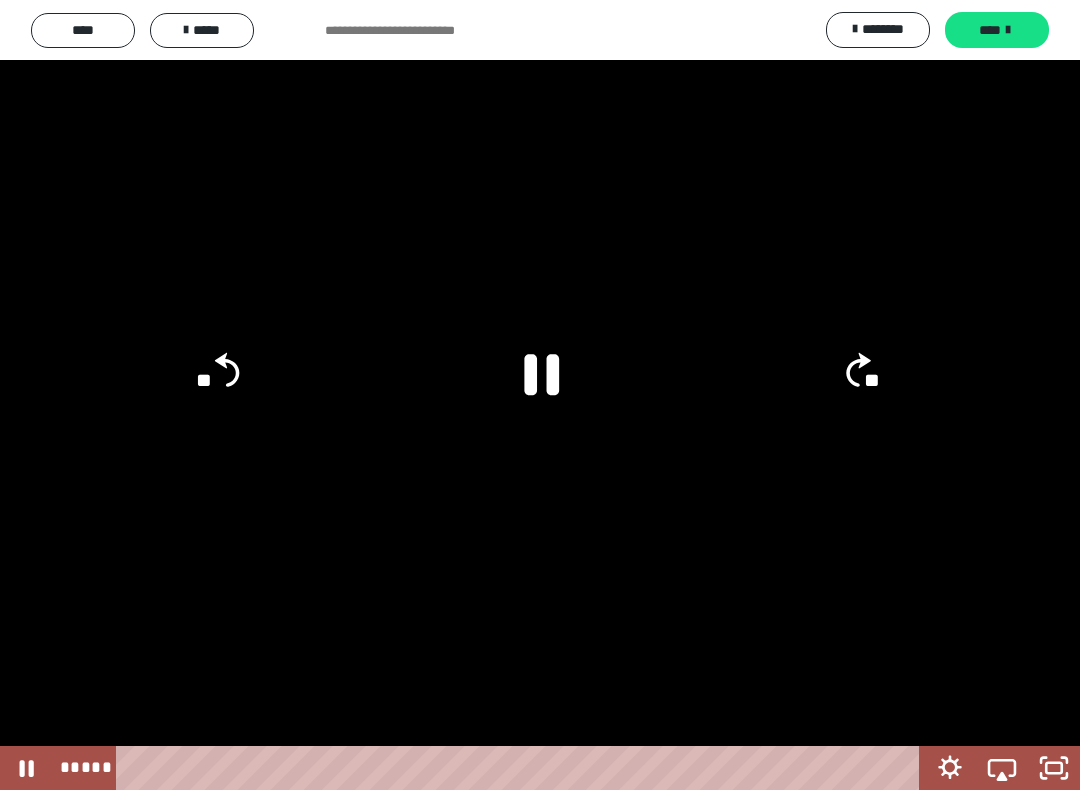 click on "**" 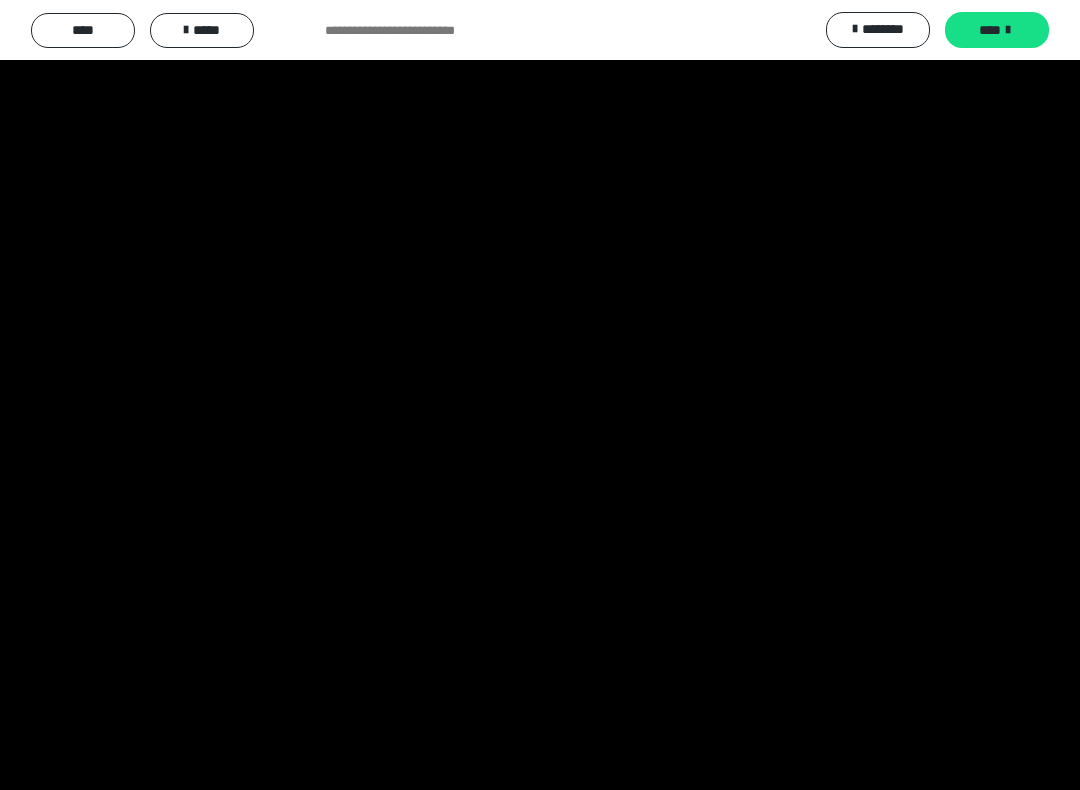 click at bounding box center (540, 395) 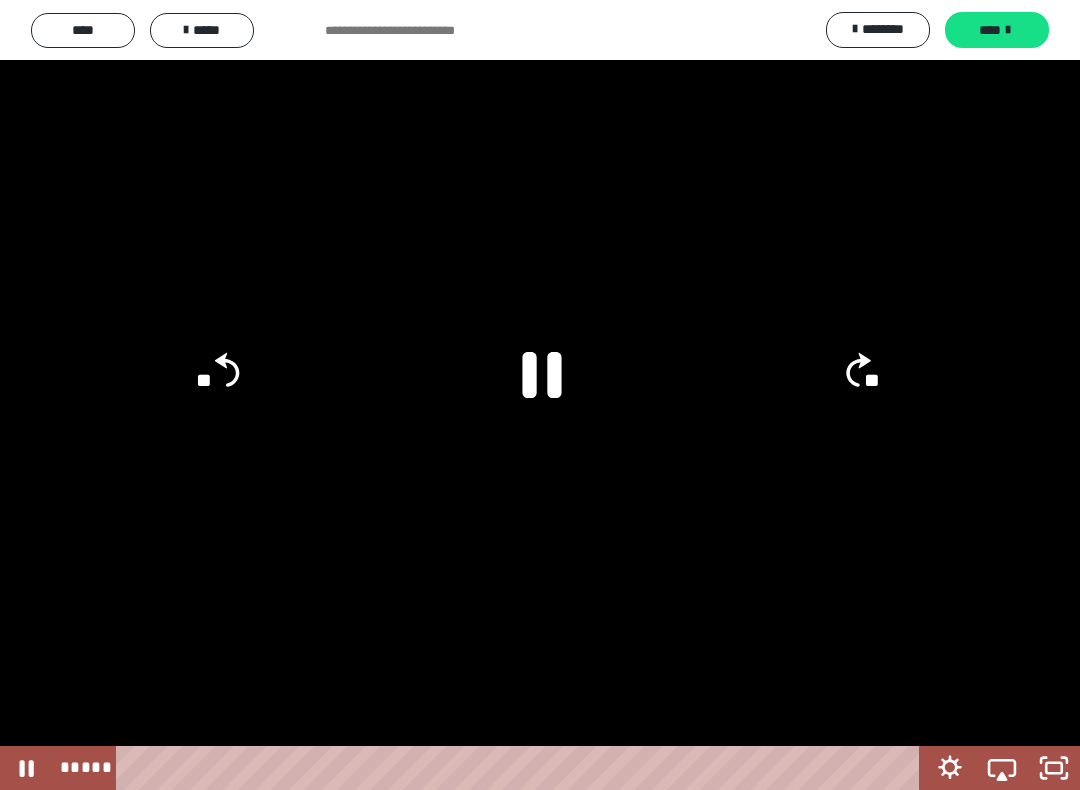 click 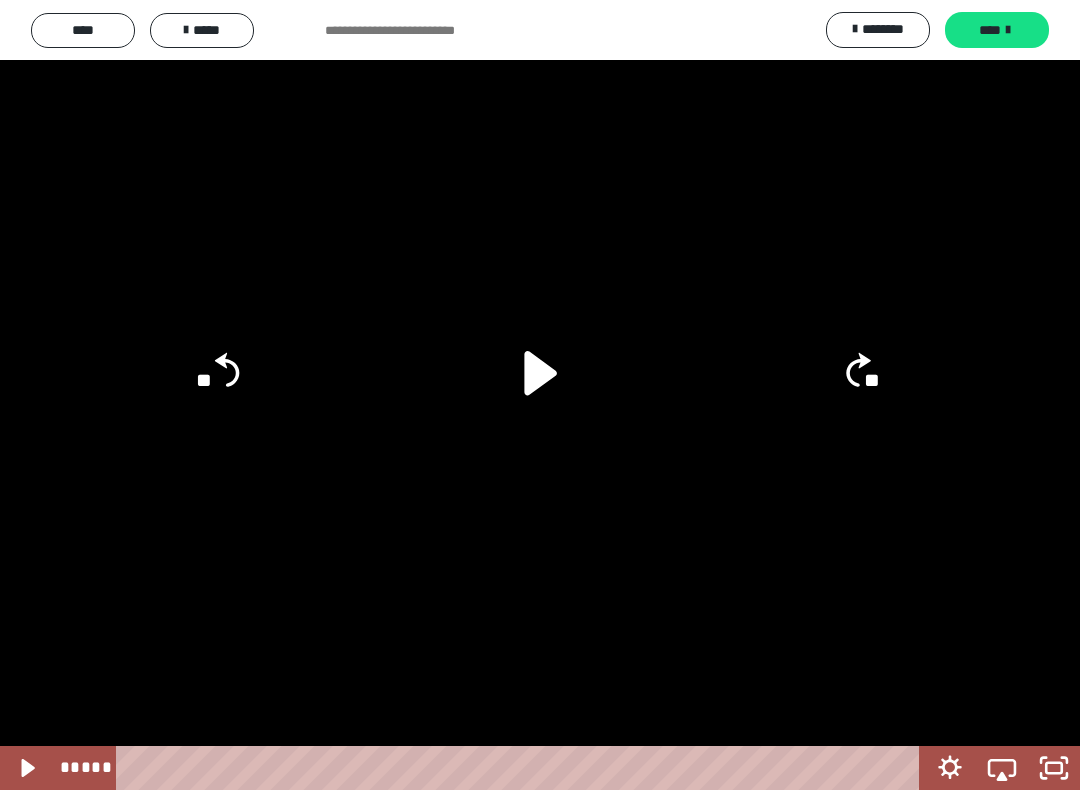 click 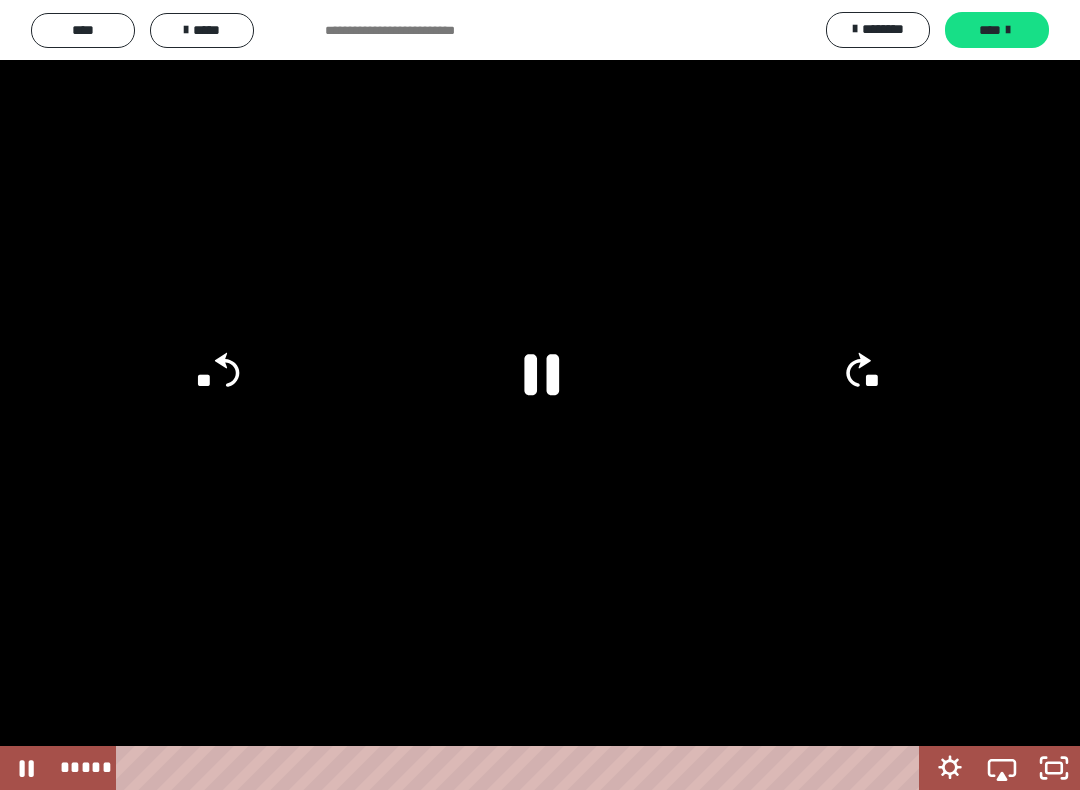 click on "**" 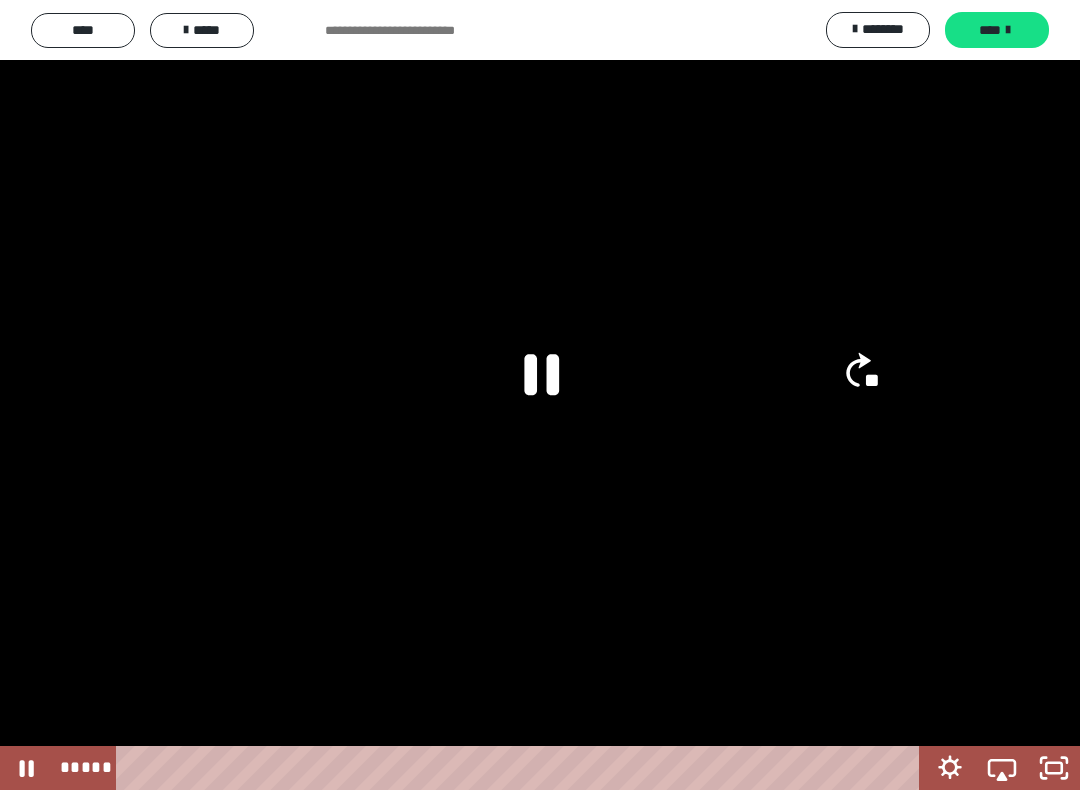 click on "**" 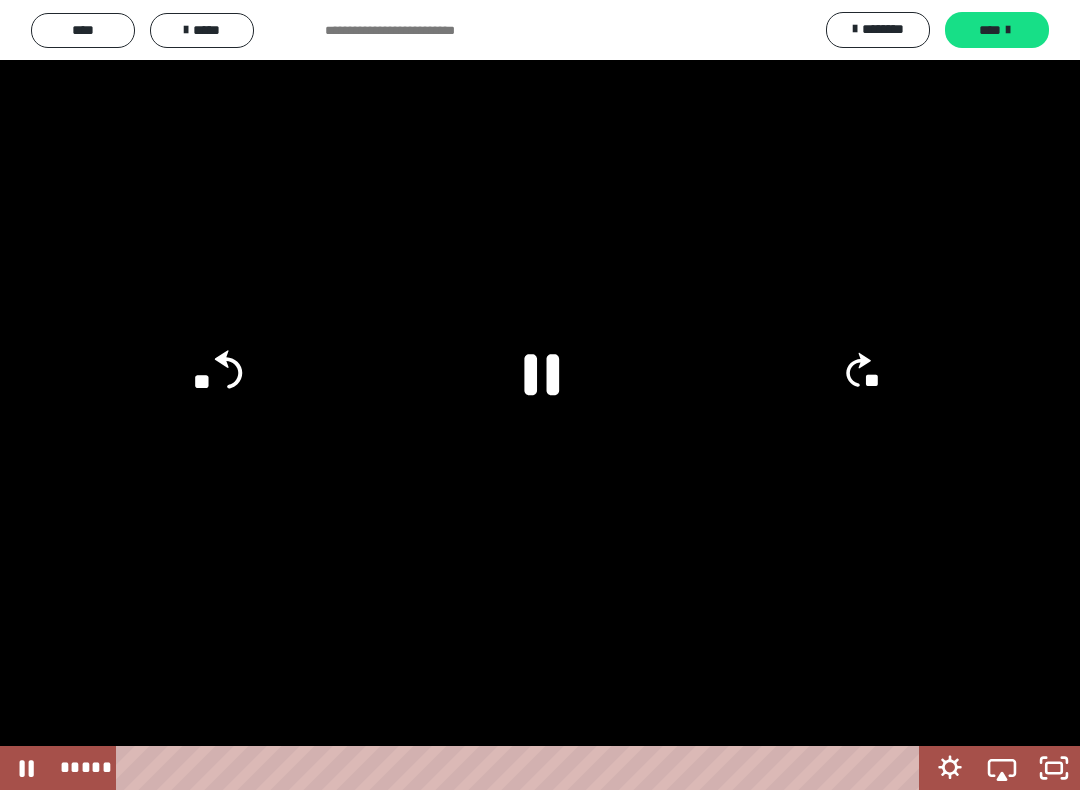 click on "**" 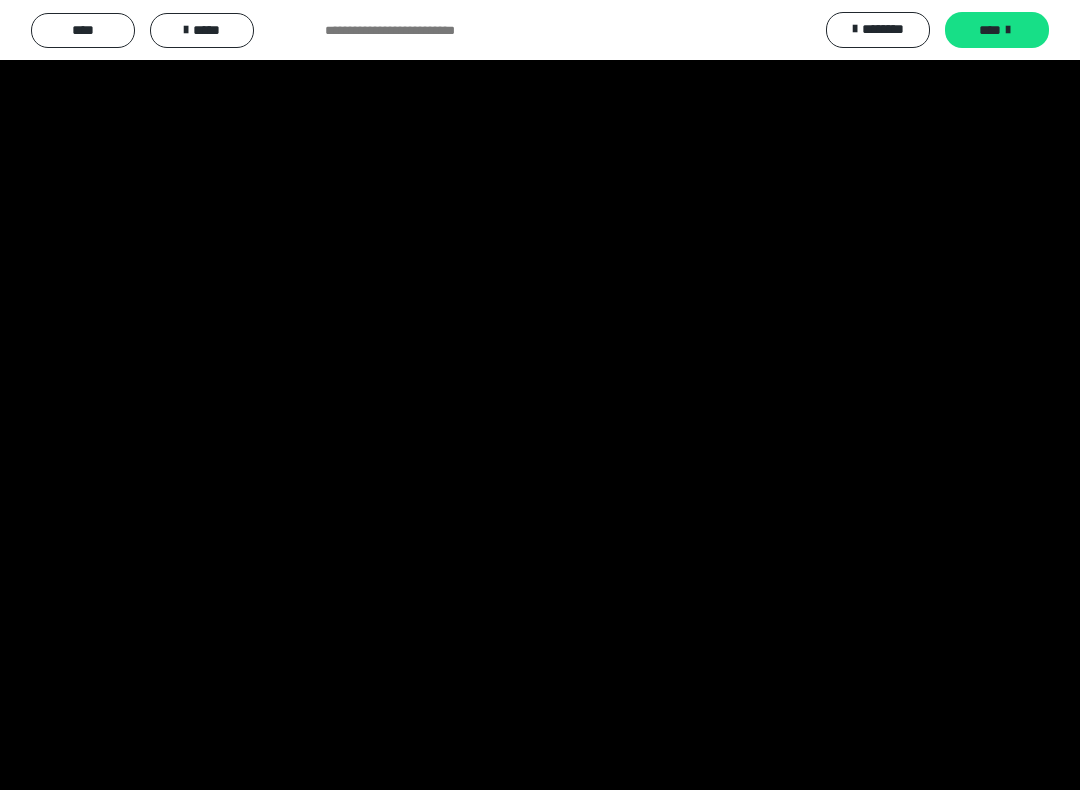 click at bounding box center [540, 395] 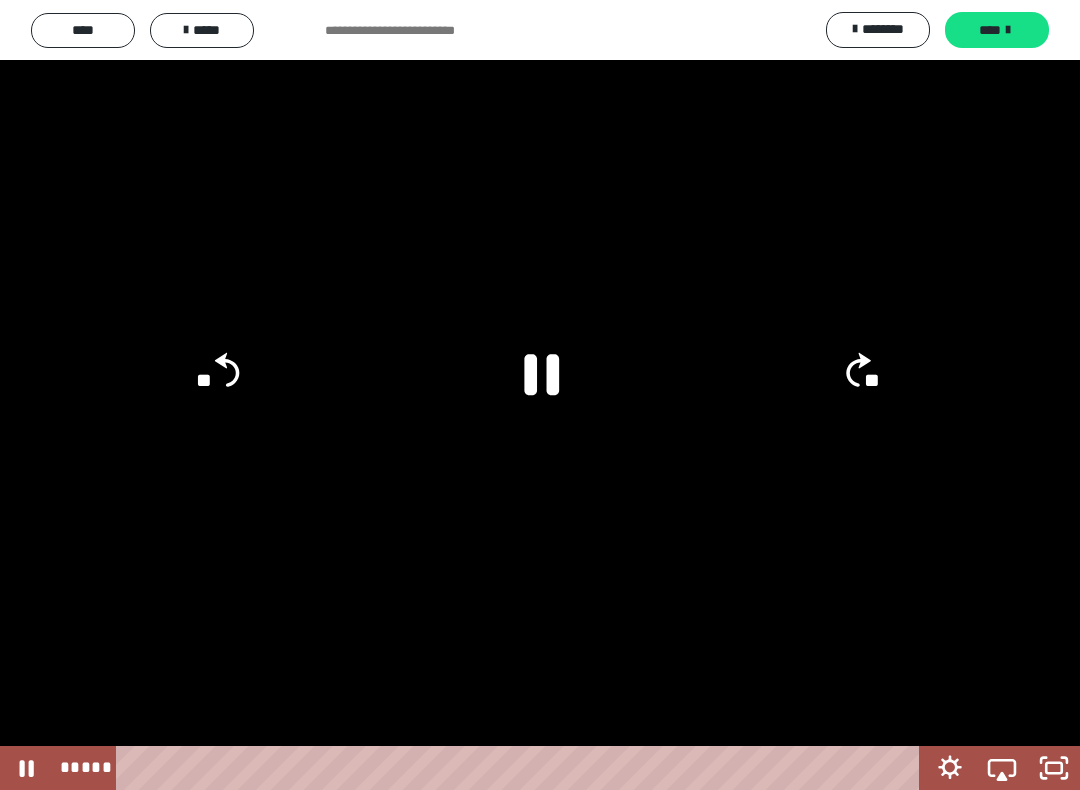 click 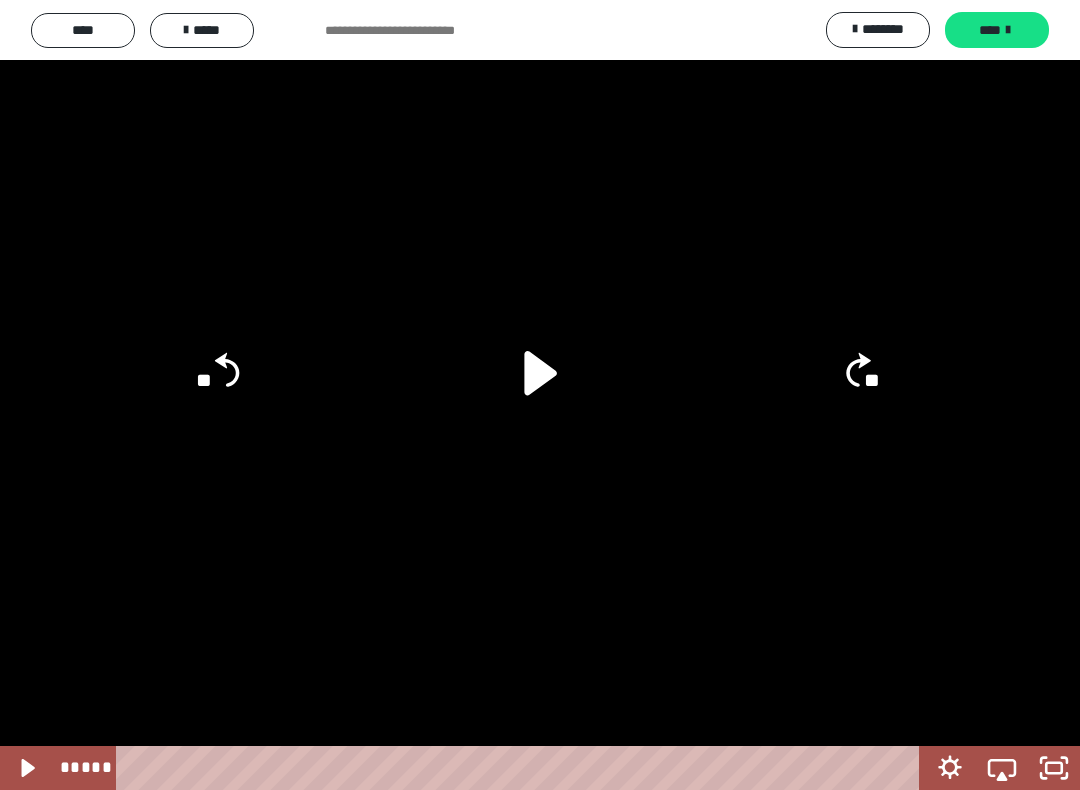 click 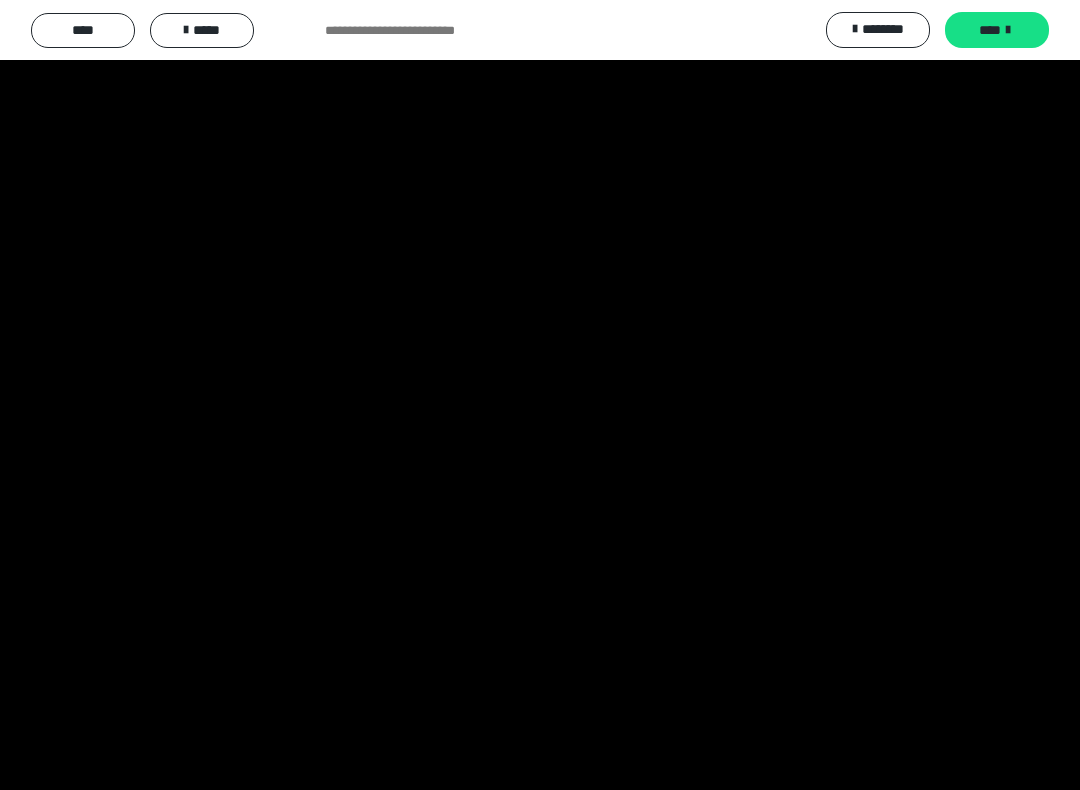 click at bounding box center (540, 395) 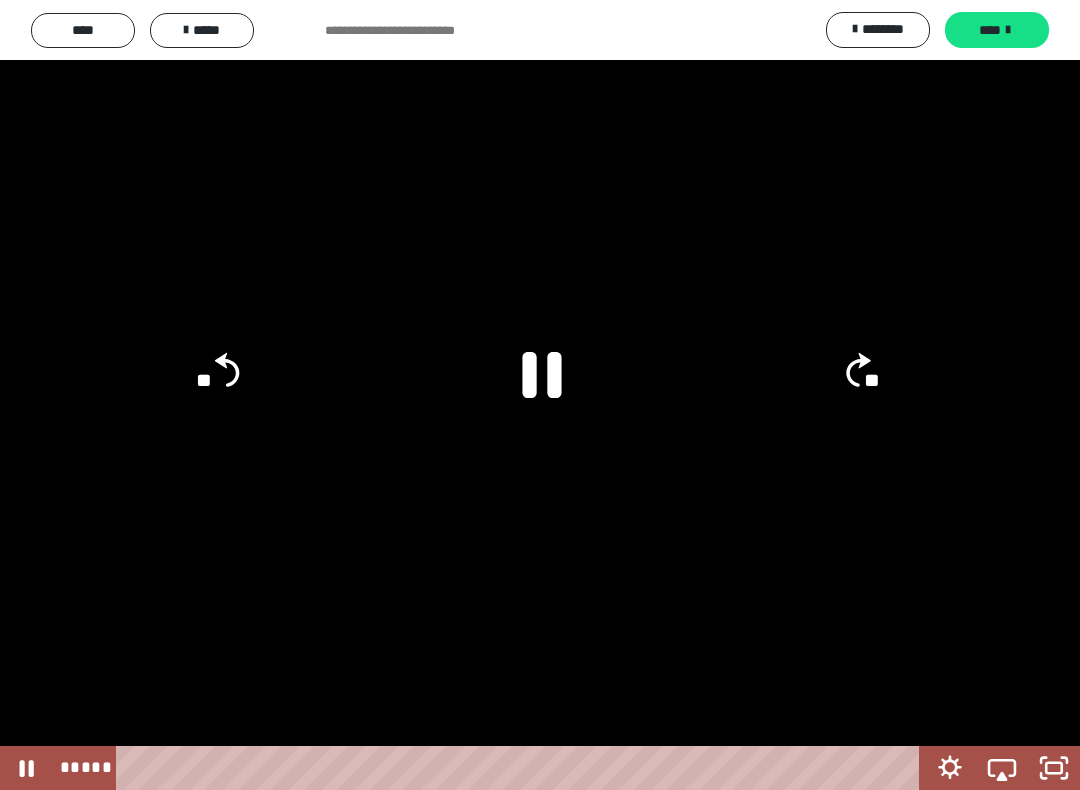 click 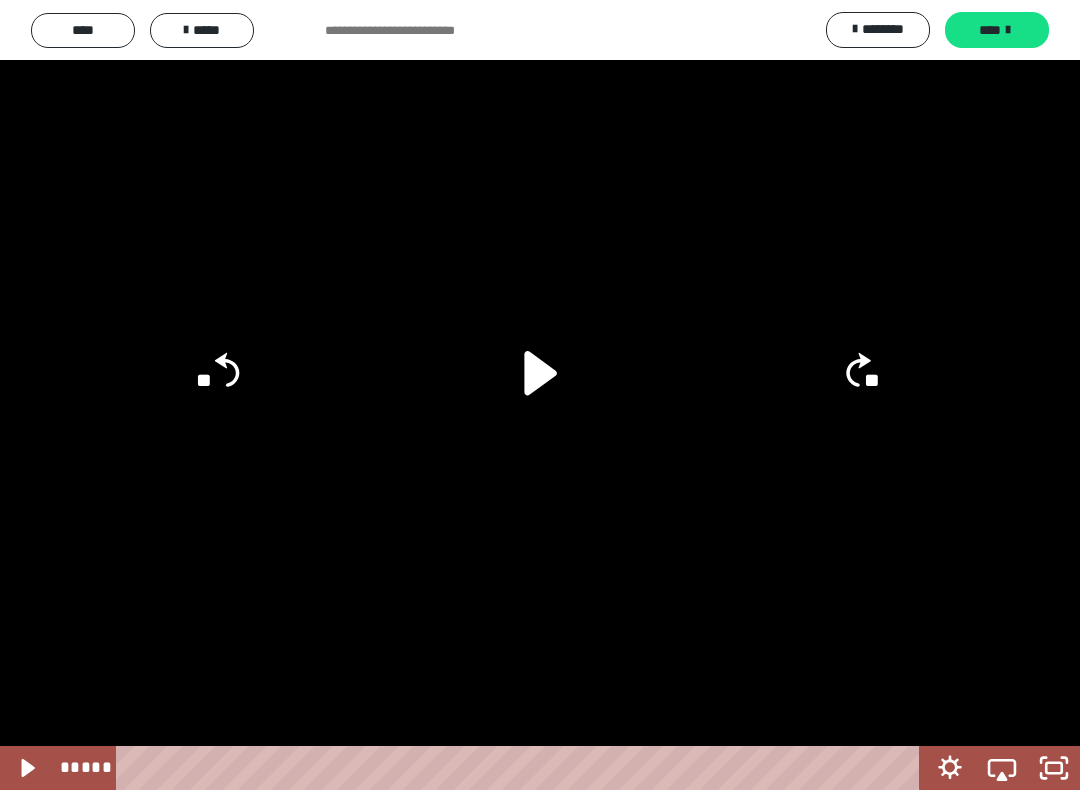 click 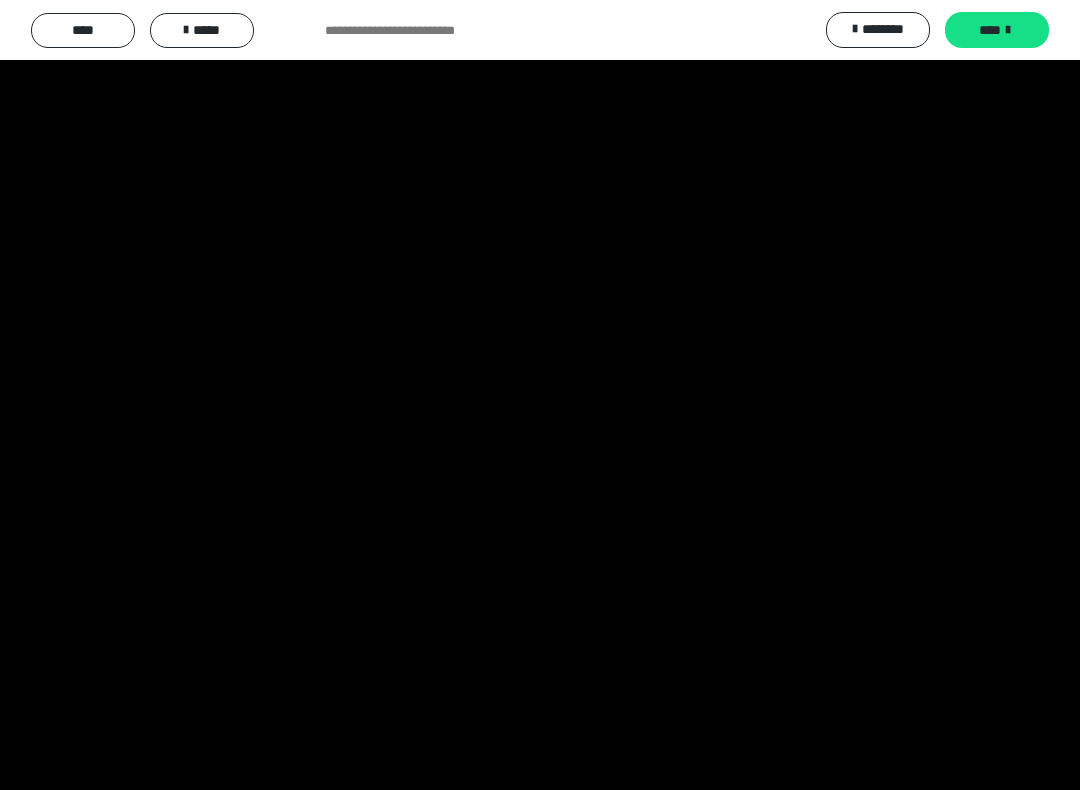 click at bounding box center (540, 395) 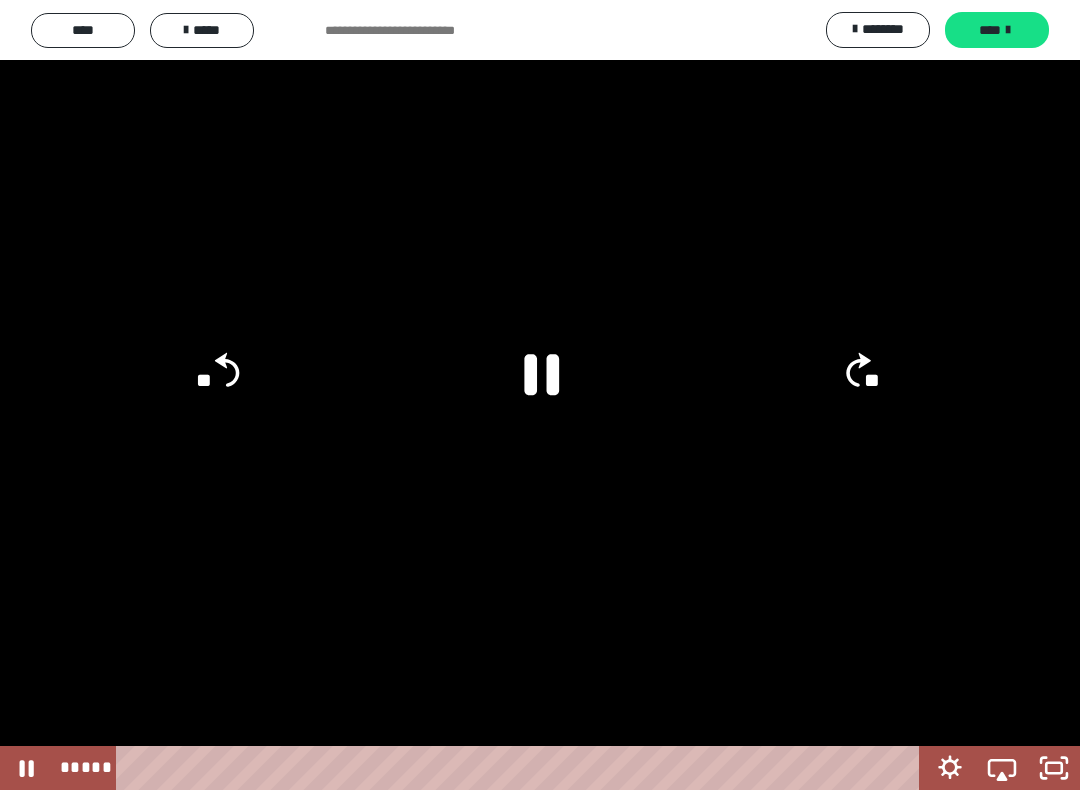 click on "**" 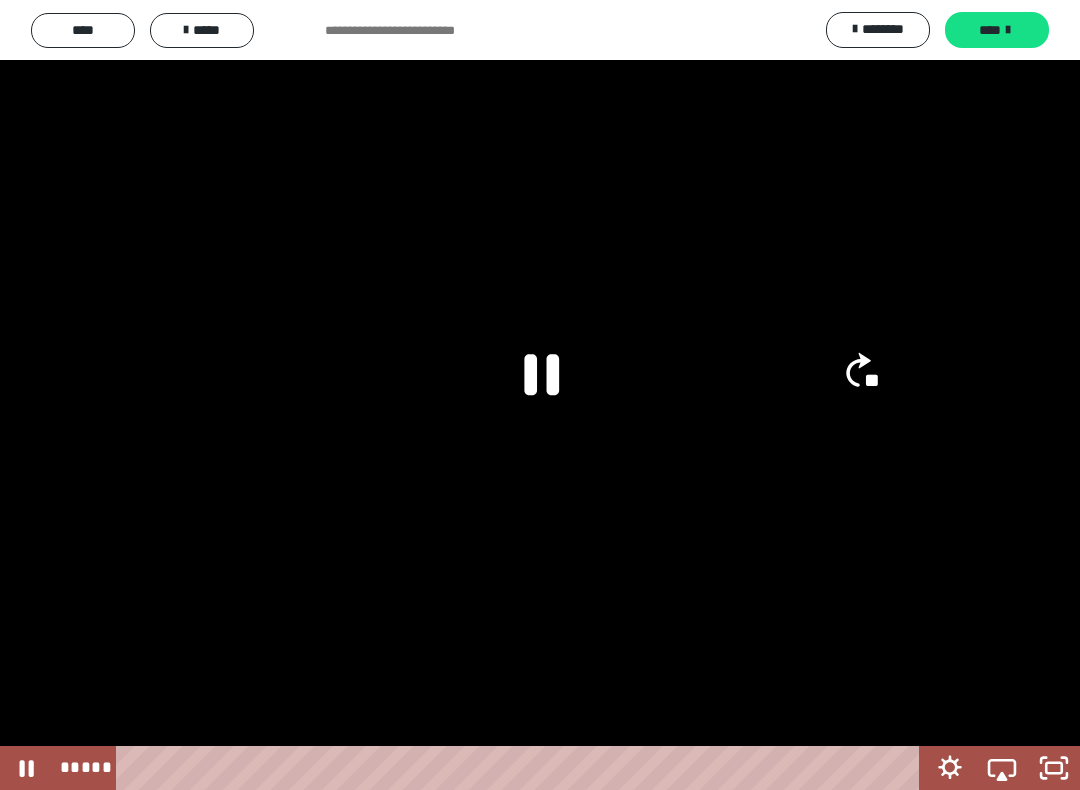 click on "**" 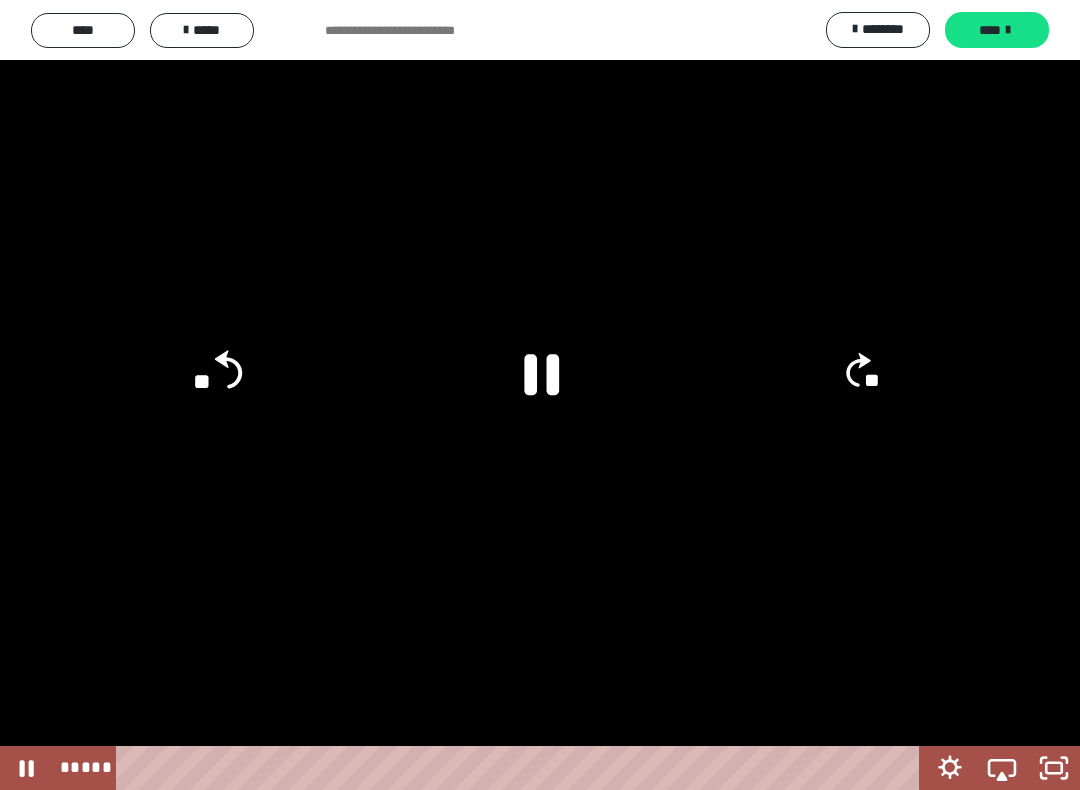 click on "**" 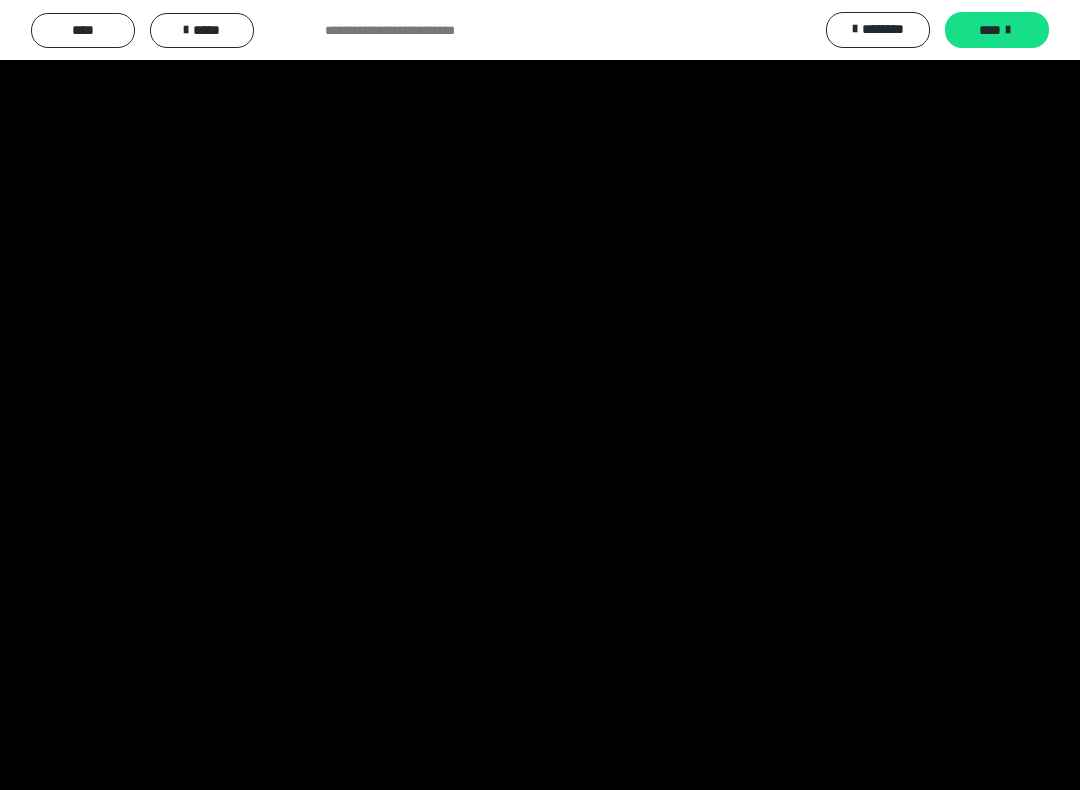 click at bounding box center (540, 395) 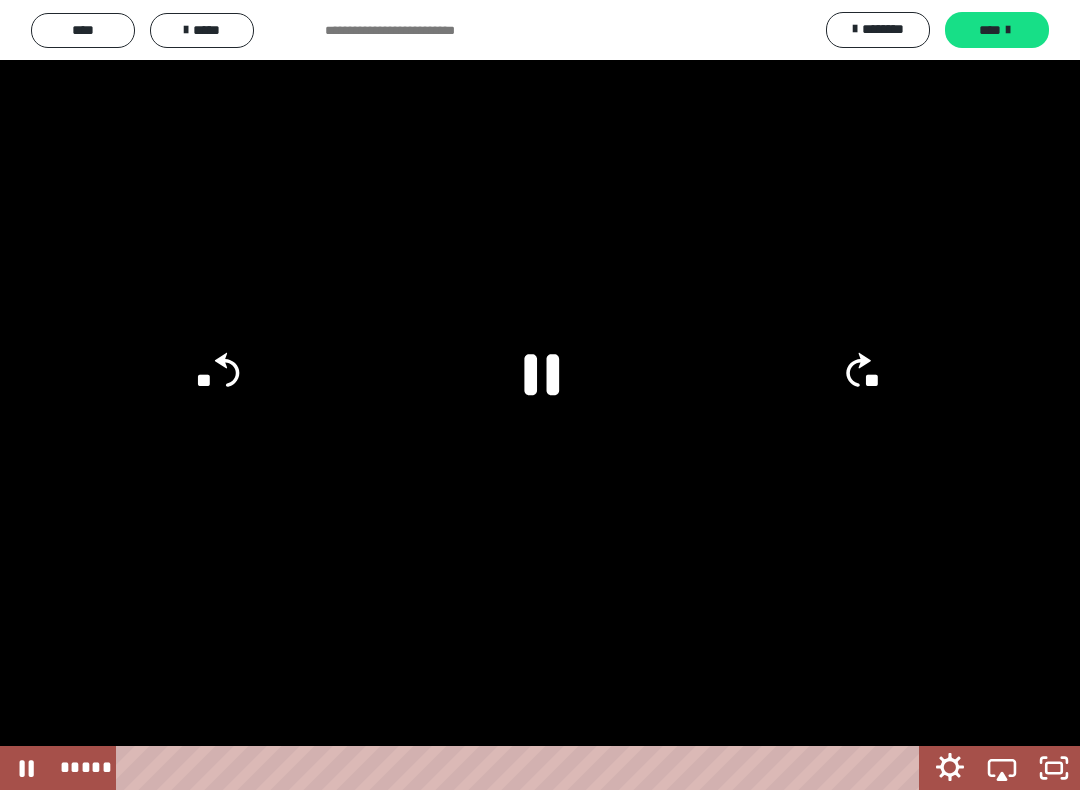 click 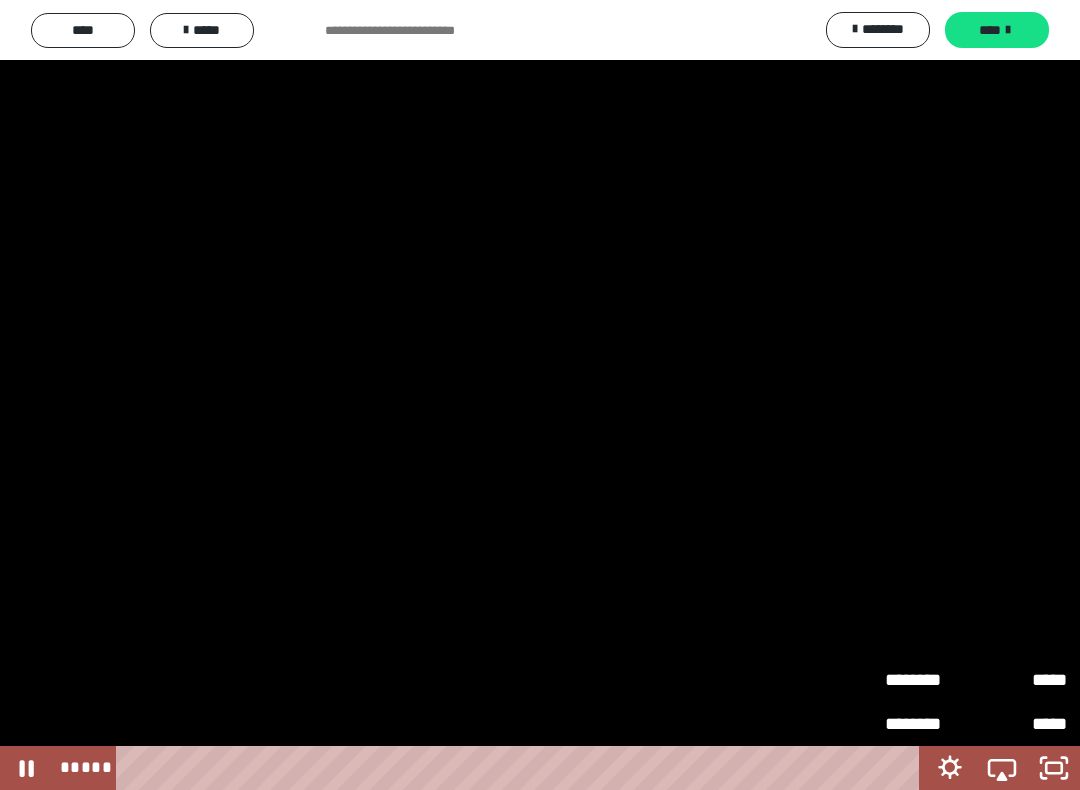 click at bounding box center (540, 395) 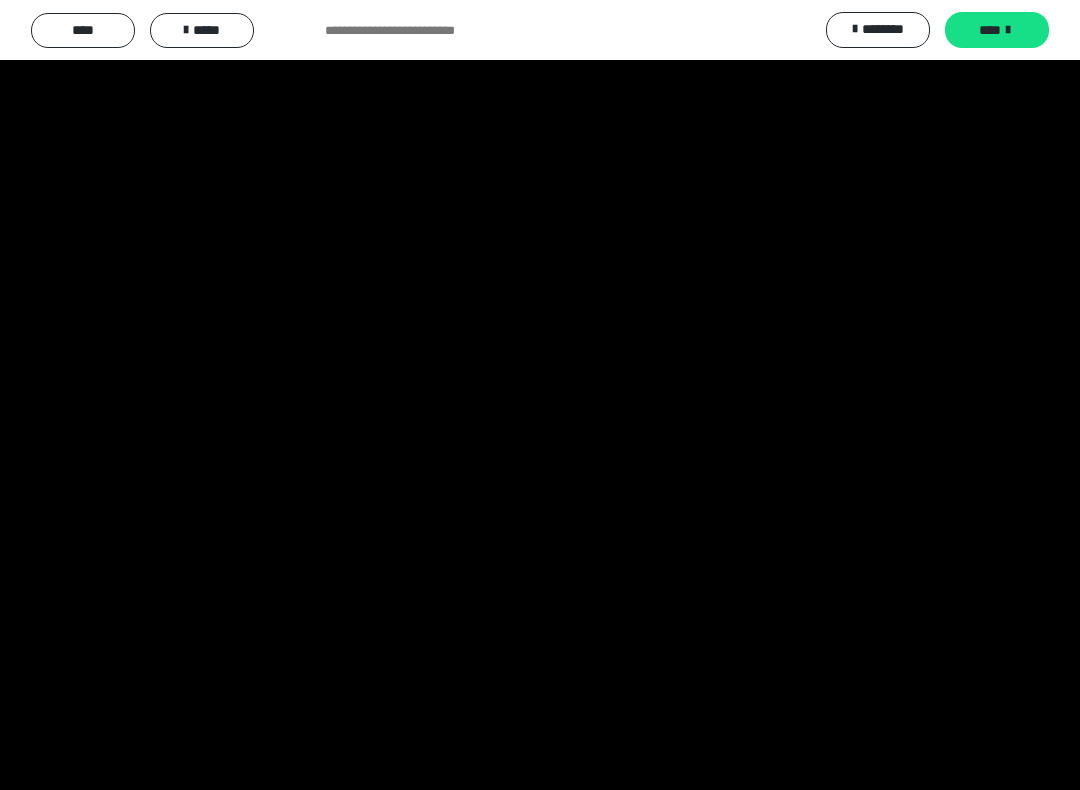 click at bounding box center (540, 395) 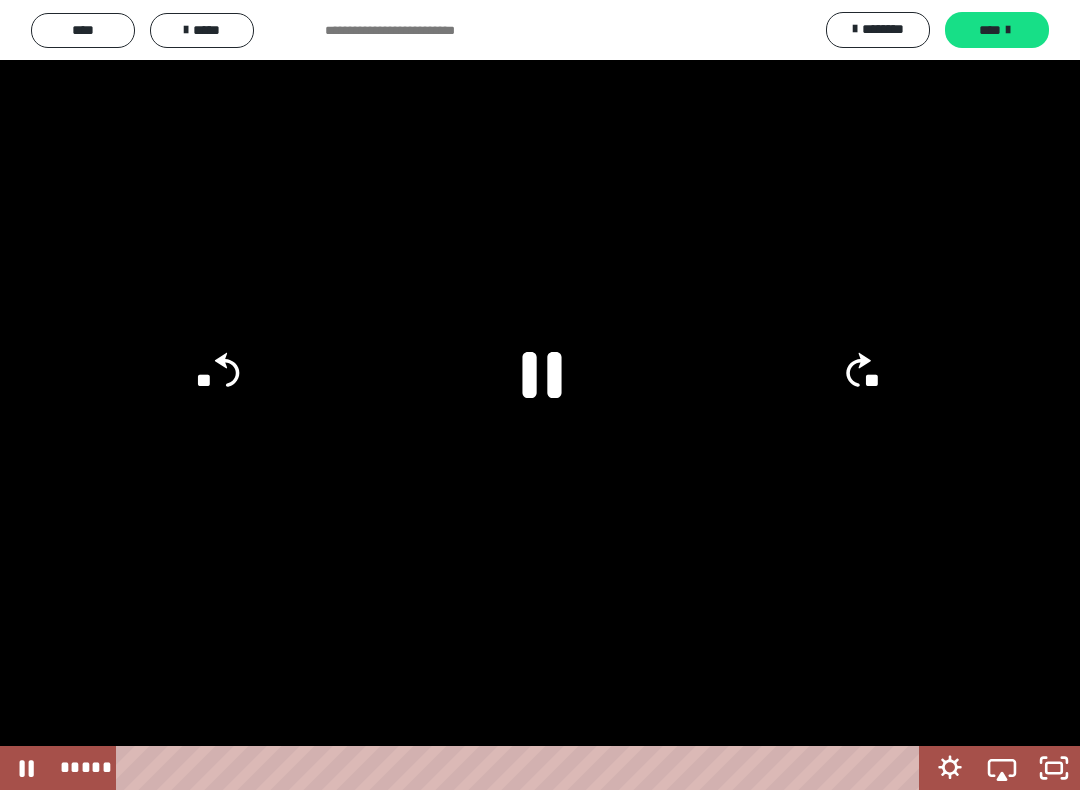 click 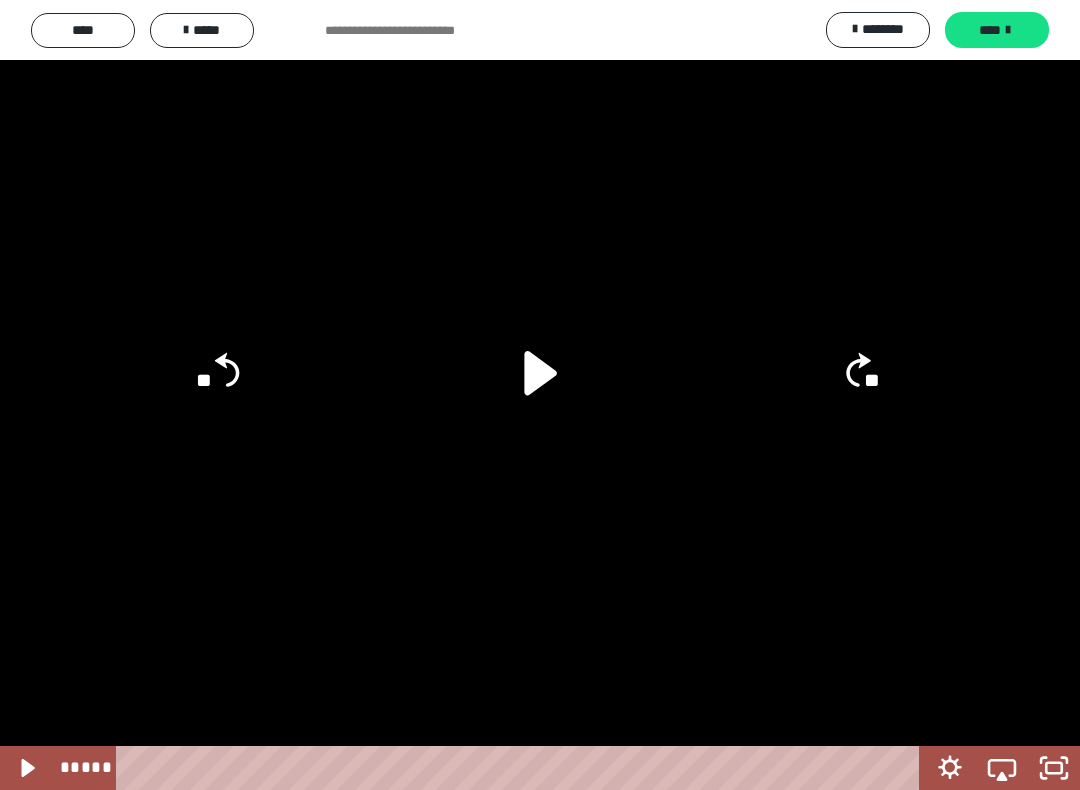 click 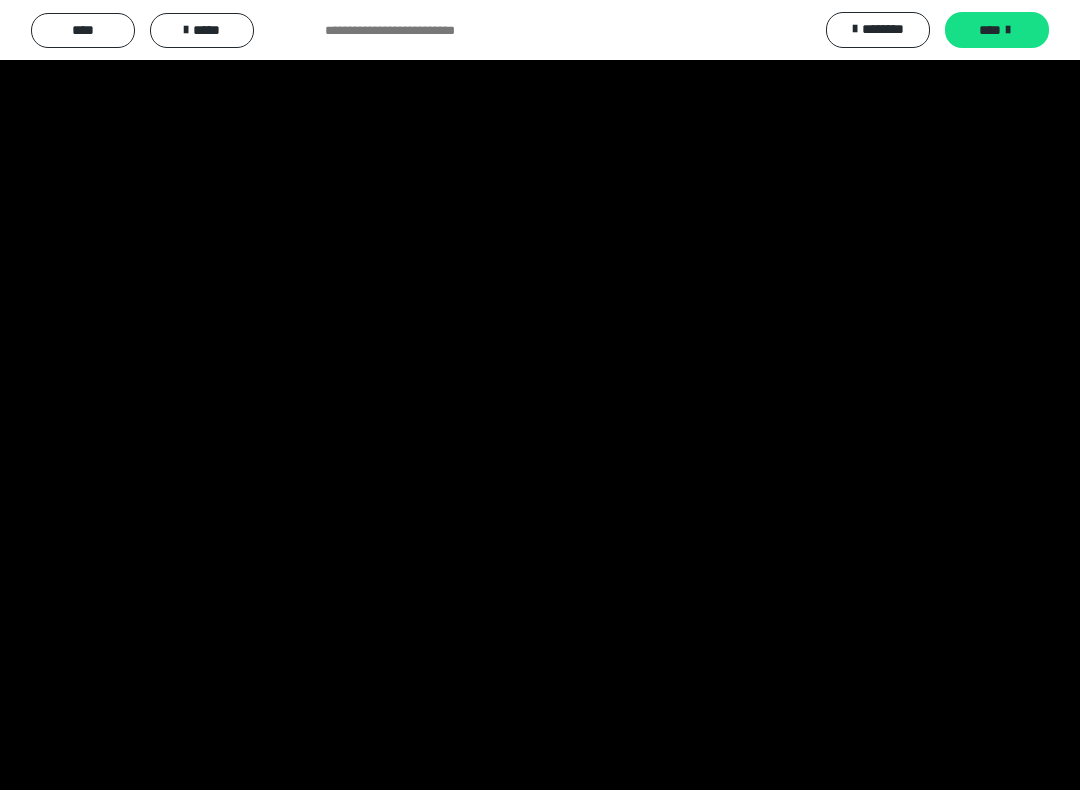 click at bounding box center [540, 395] 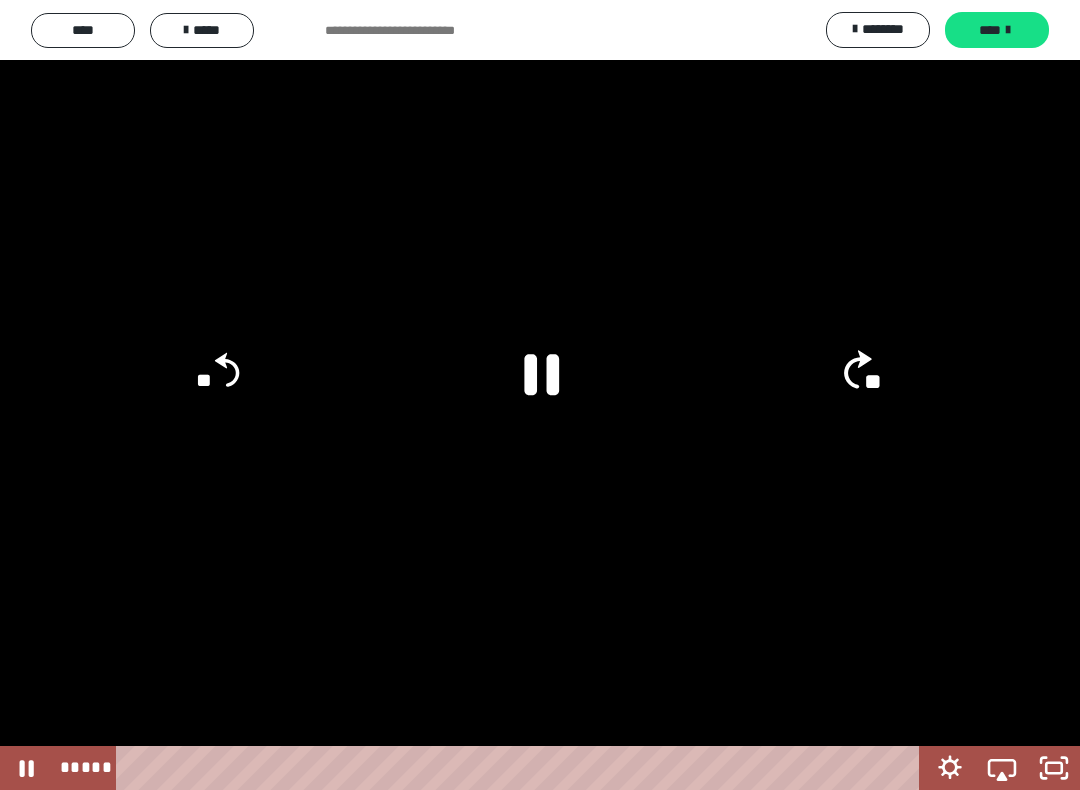 click on "**" 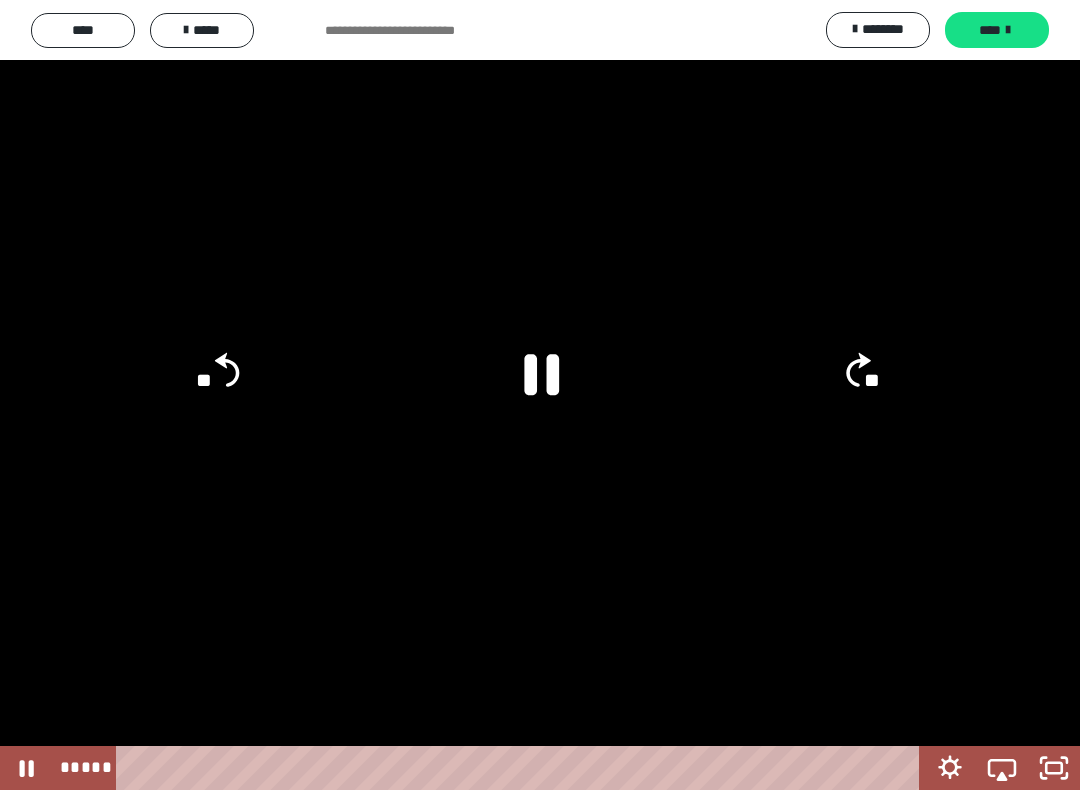 click 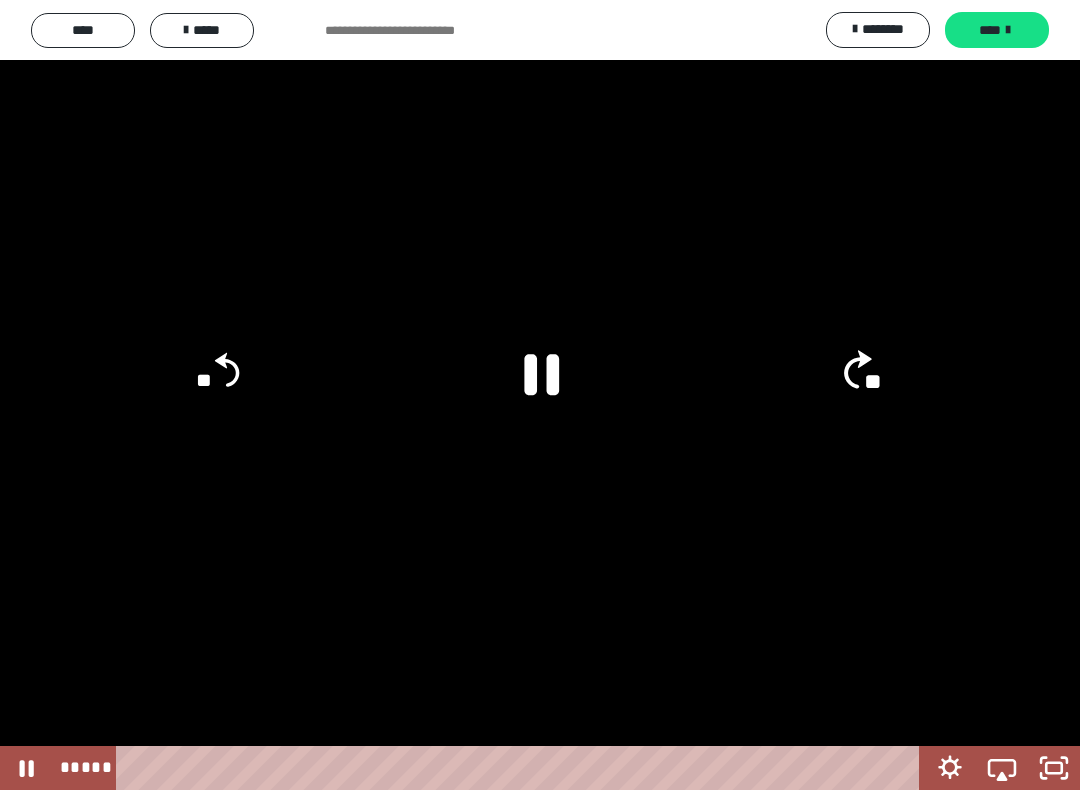 click on "**" 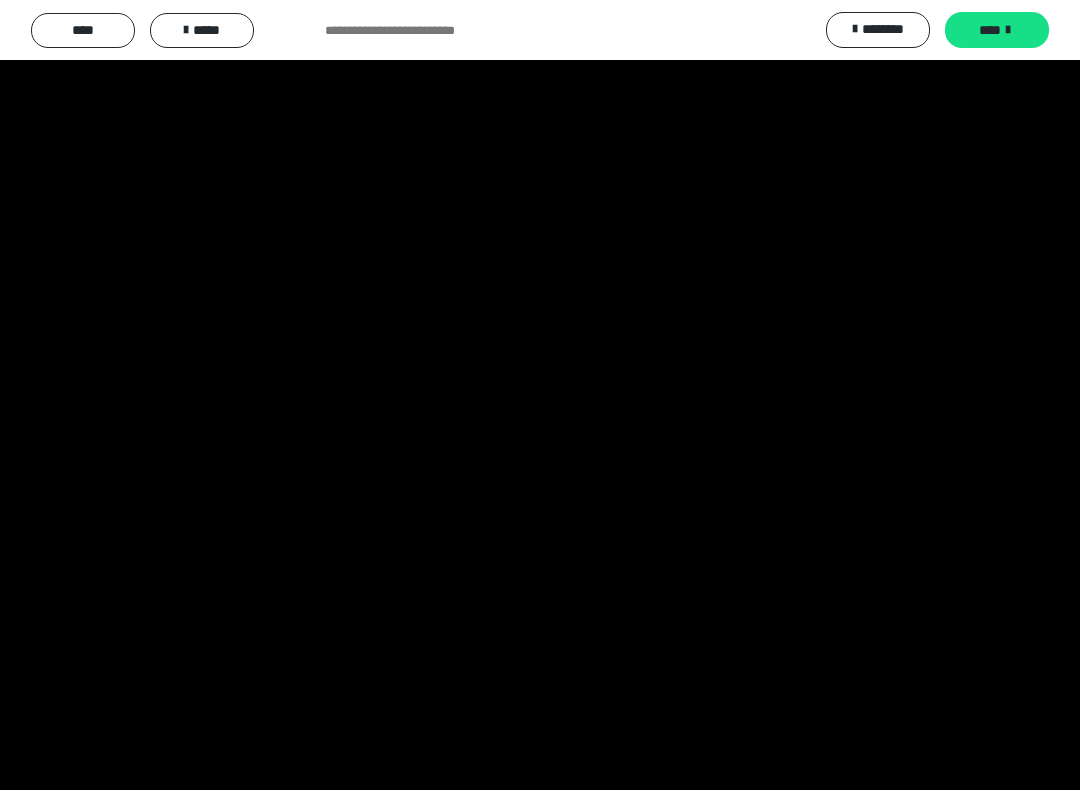 click at bounding box center [540, 395] 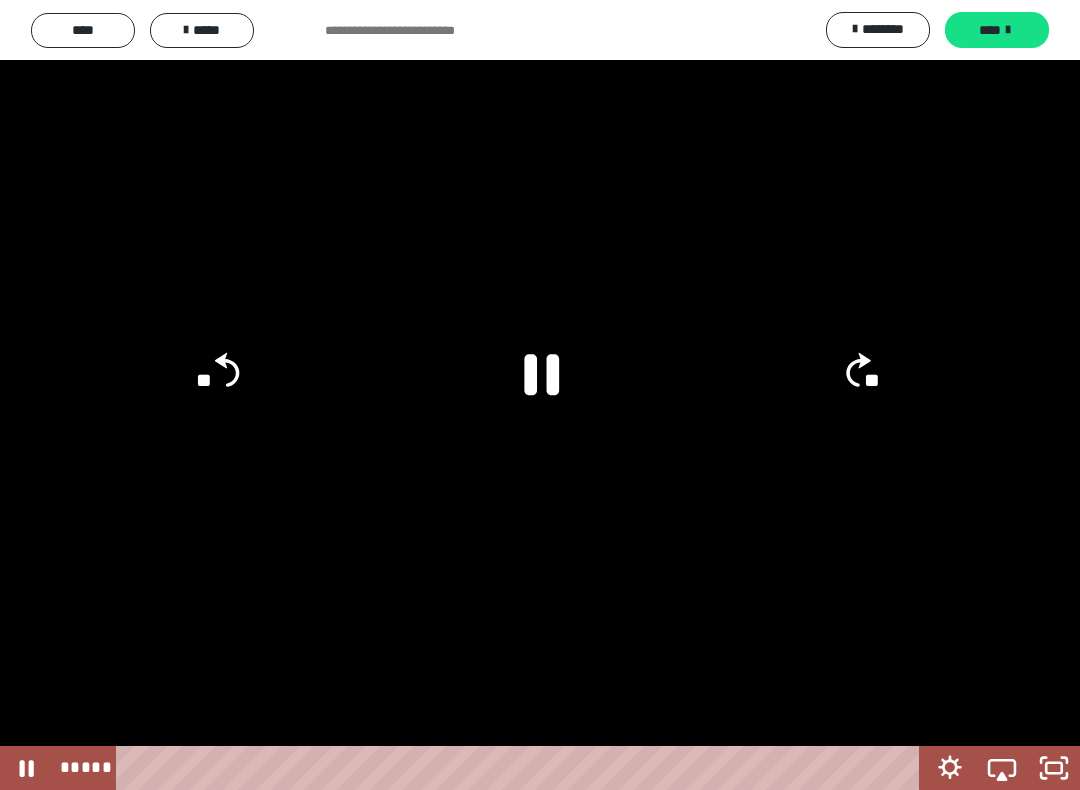 click on "**" 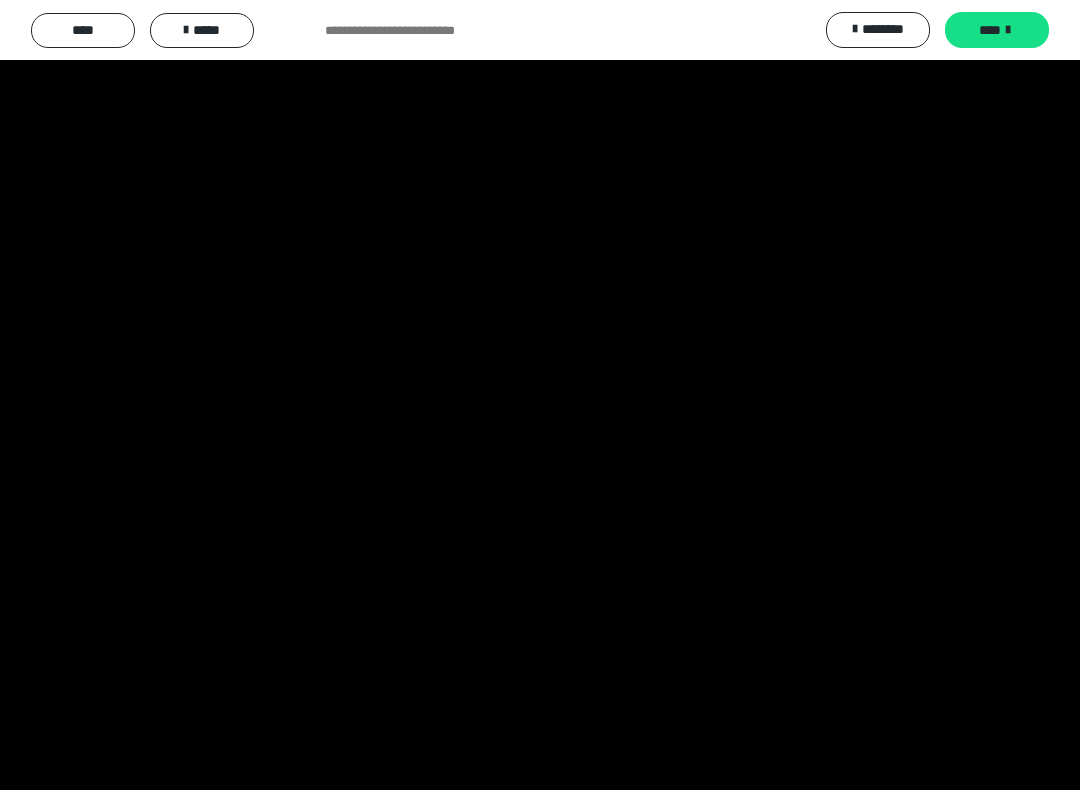 click at bounding box center [540, 395] 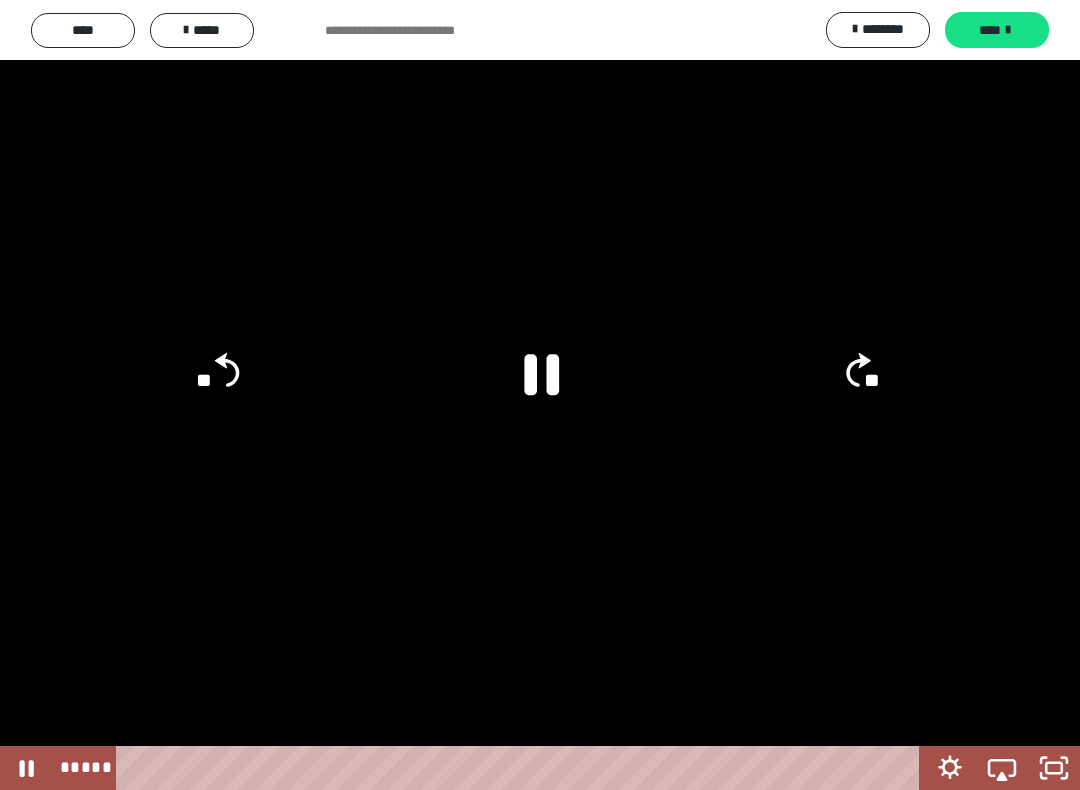 click on "**" 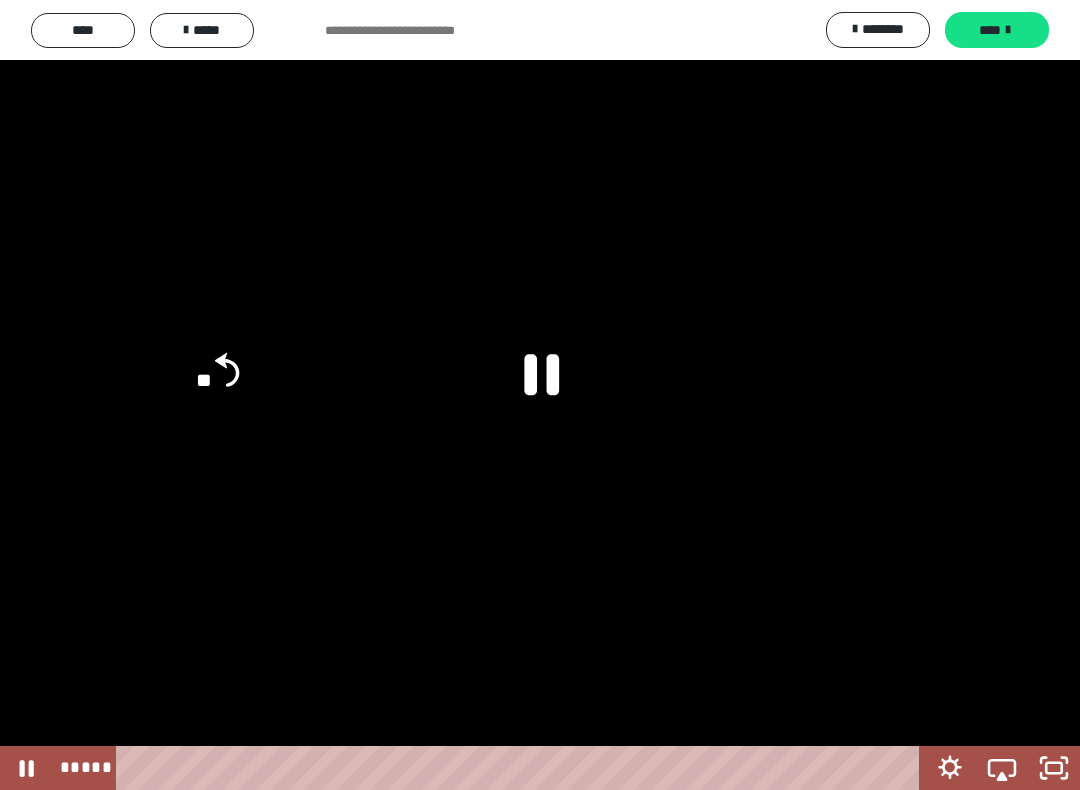 click on "**" 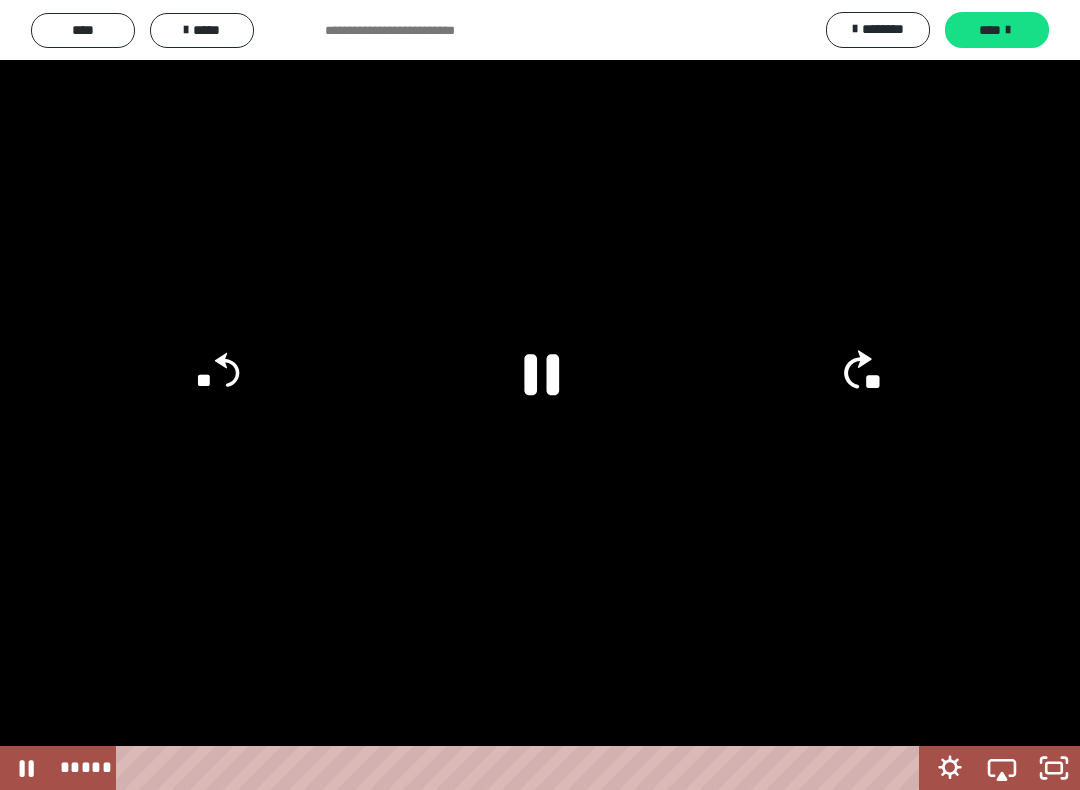 click on "**" 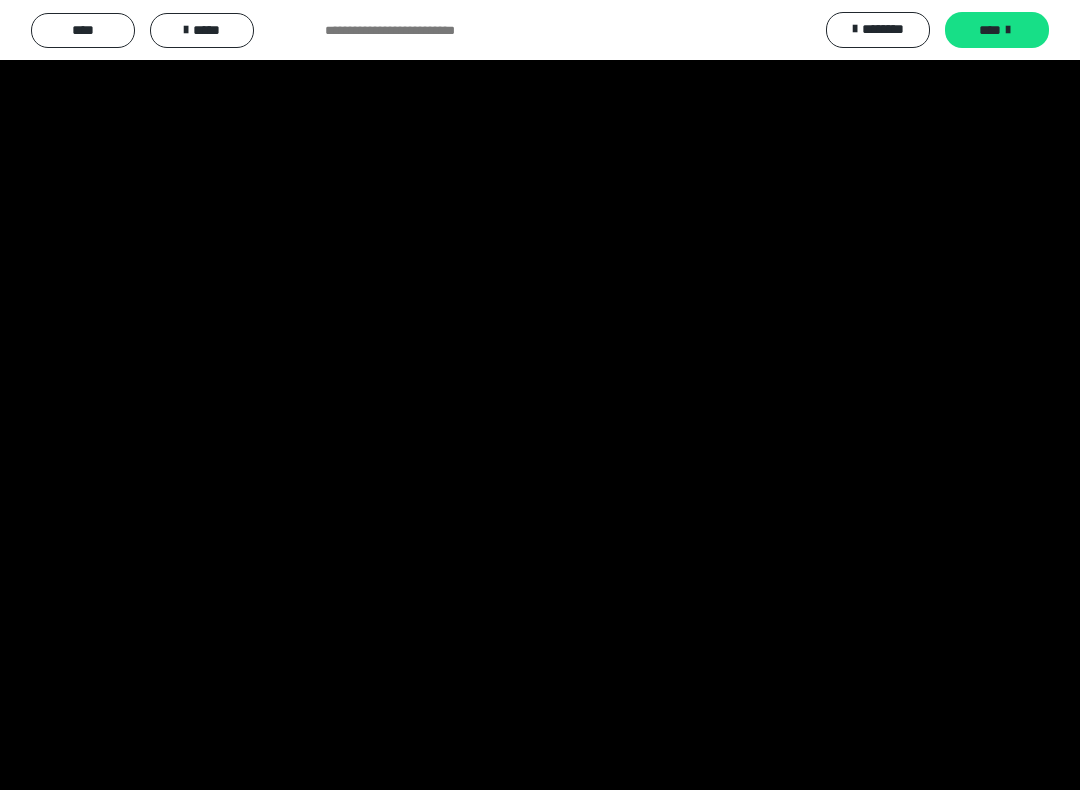 click at bounding box center (540, 395) 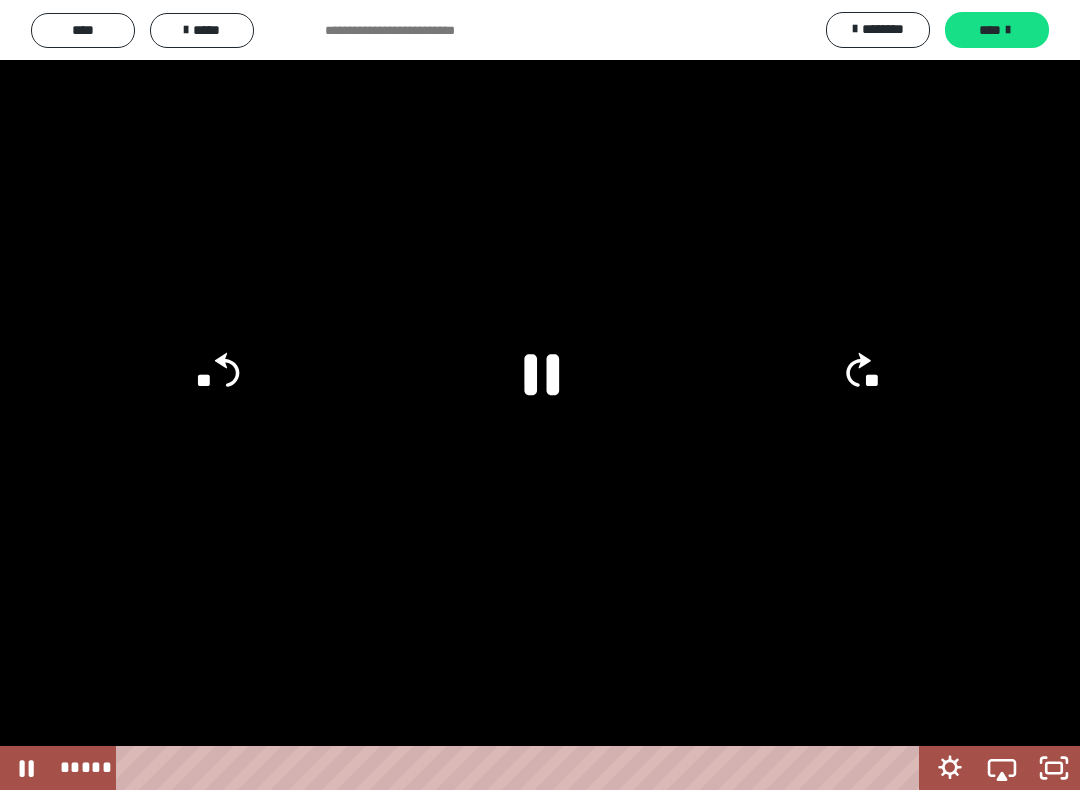 click on "**" 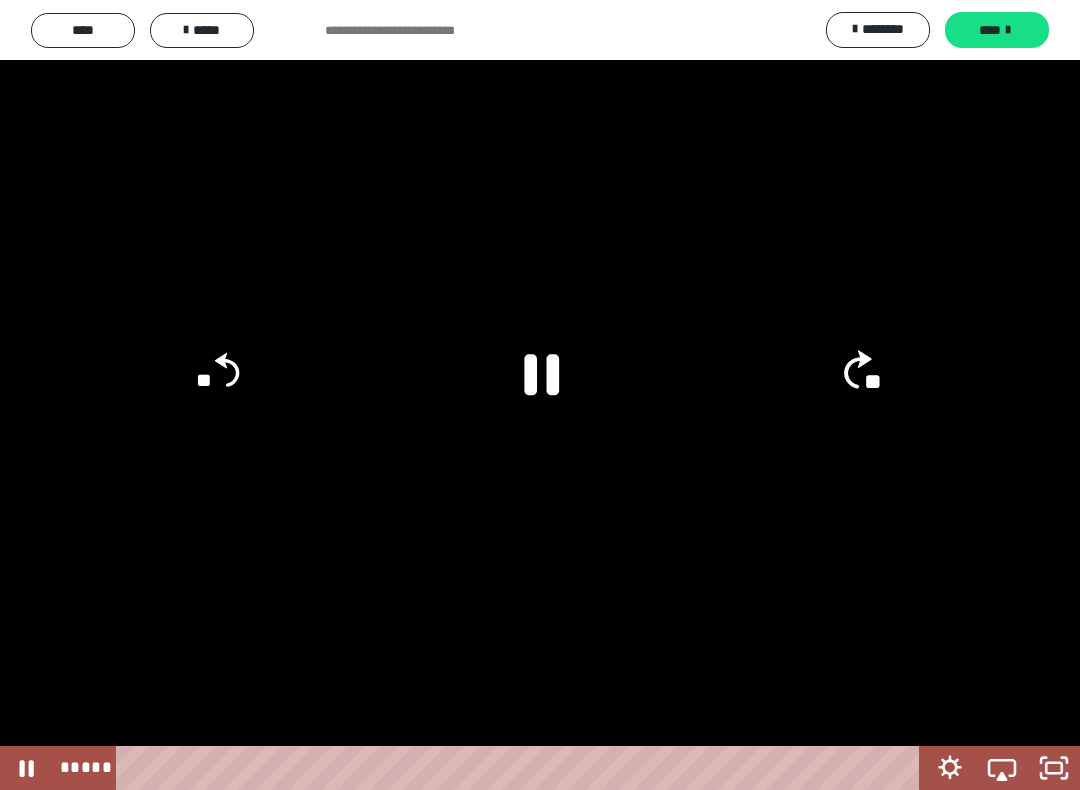 click on "**" 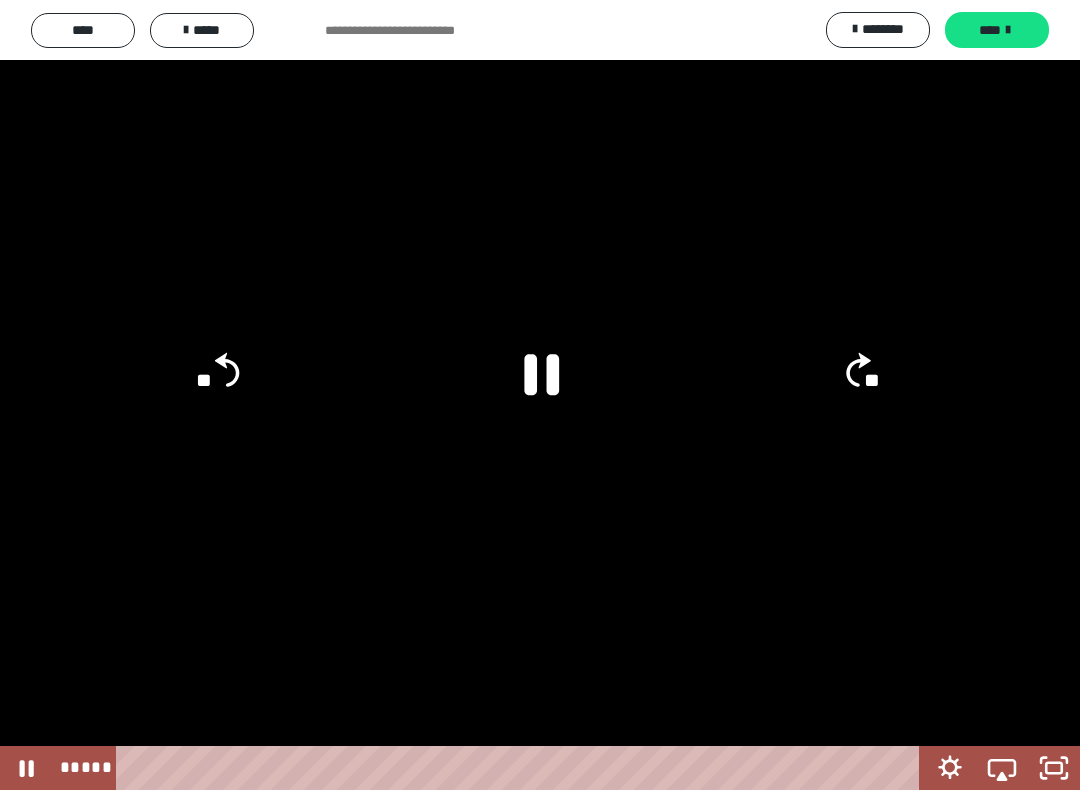click on "**" 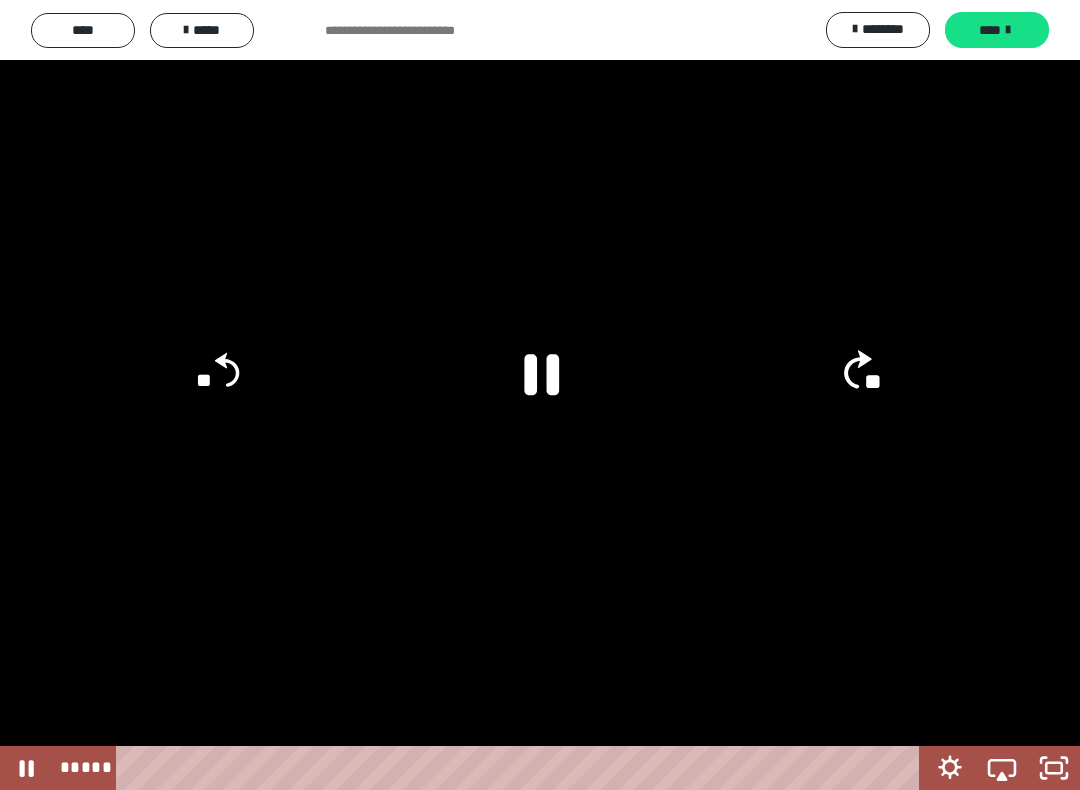 click on "**" 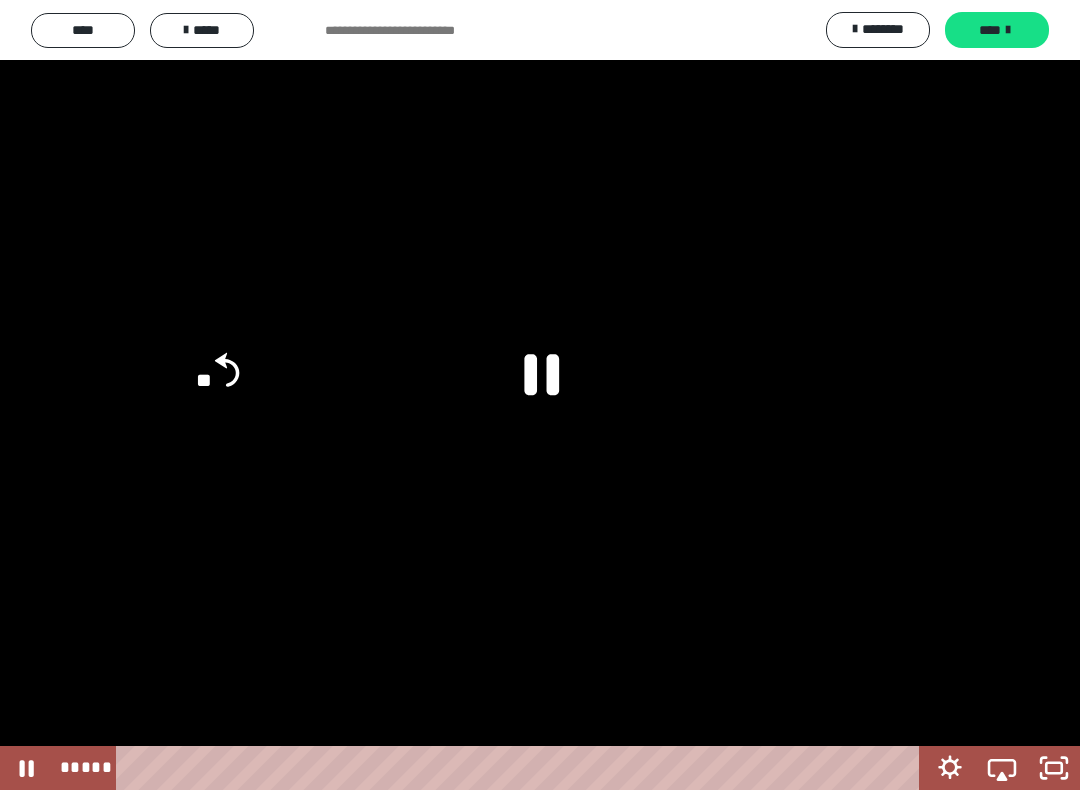 click on "**" 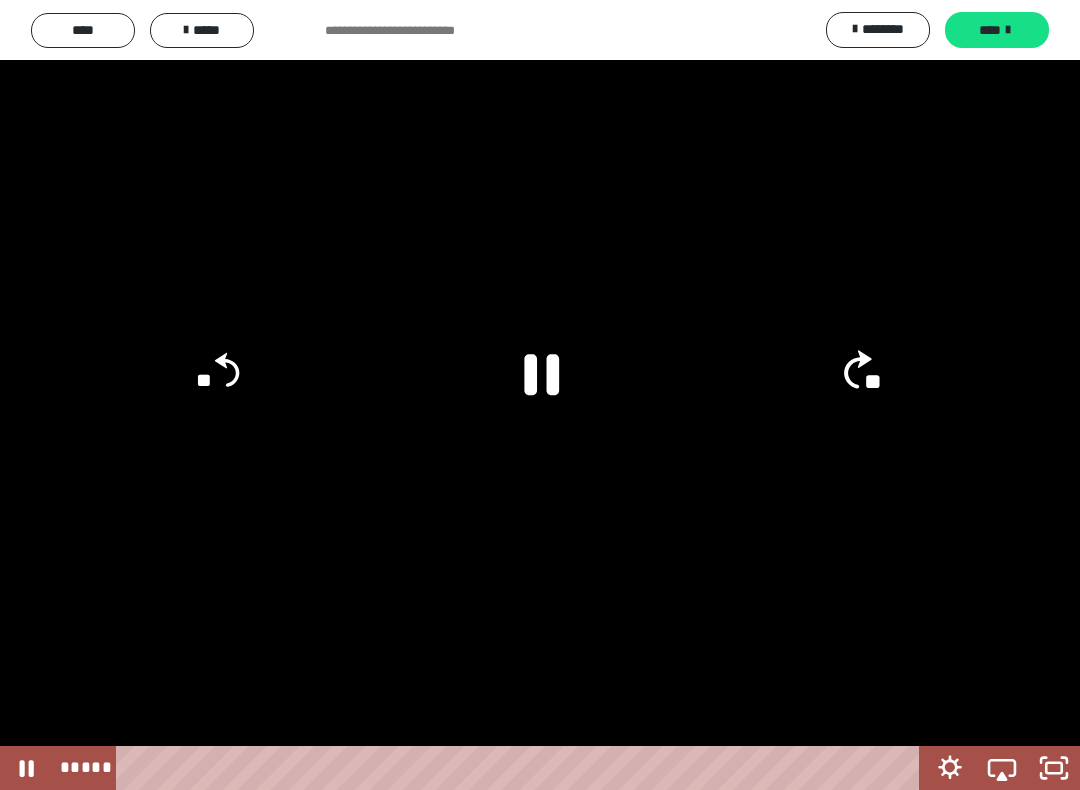 click on "**" 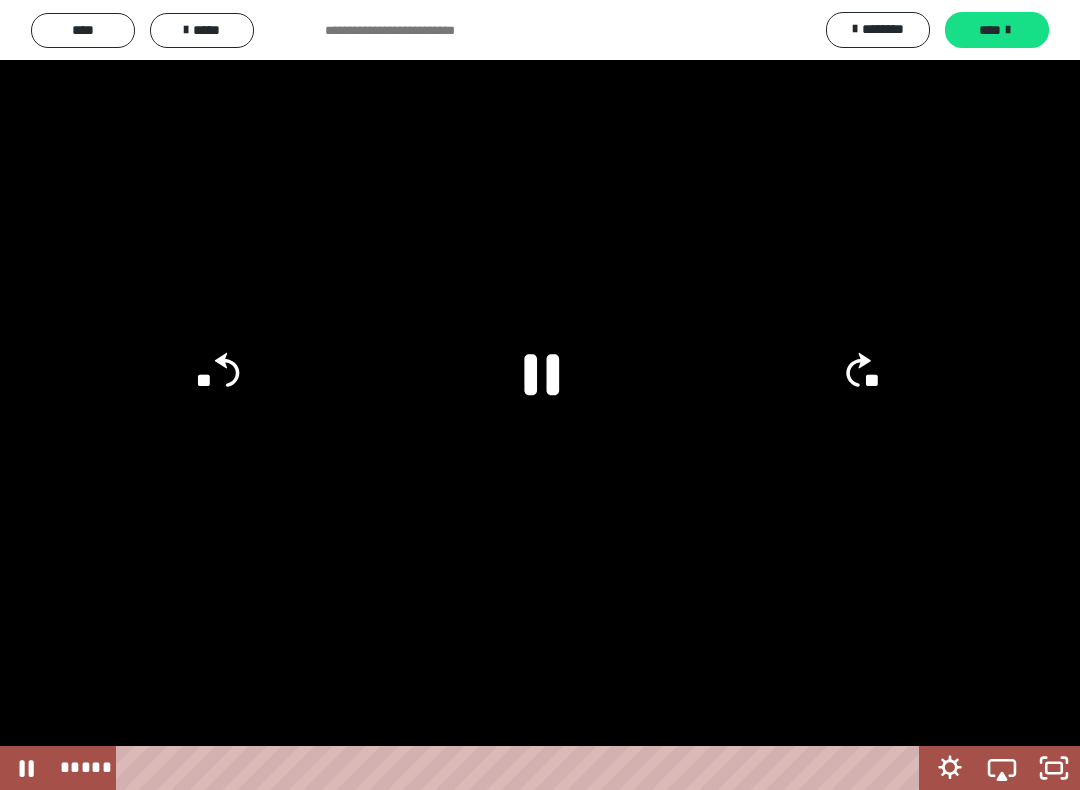 click on "**" 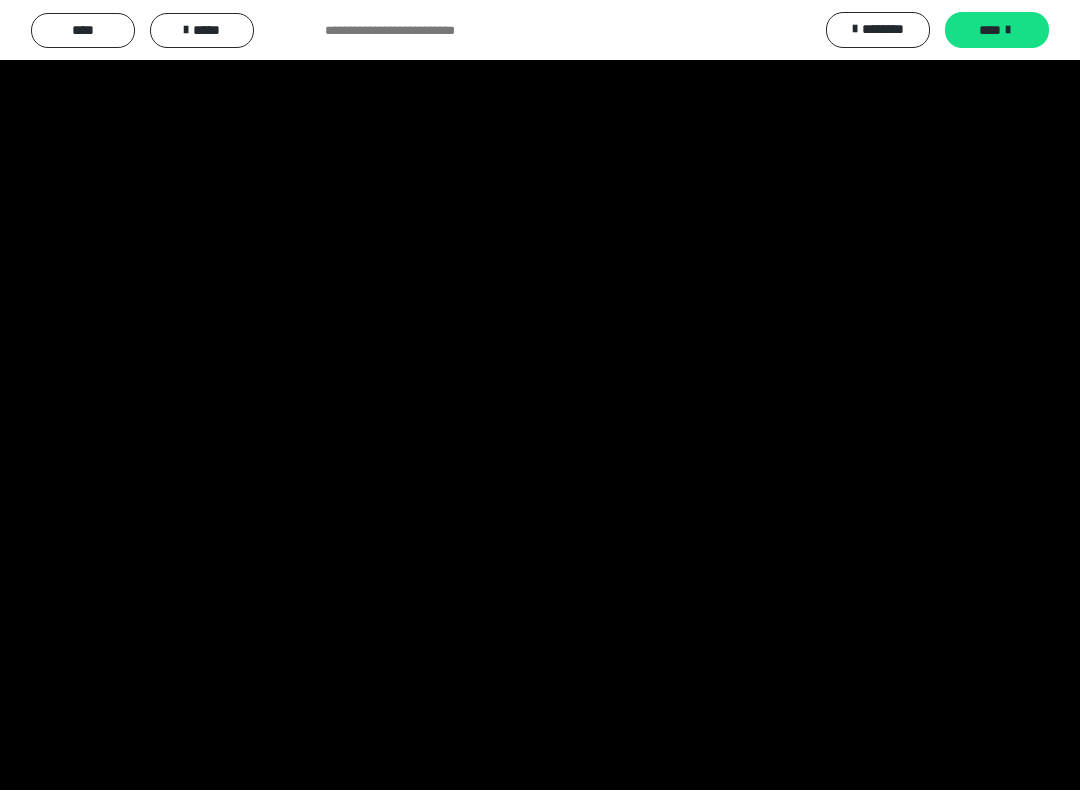 click at bounding box center [540, 395] 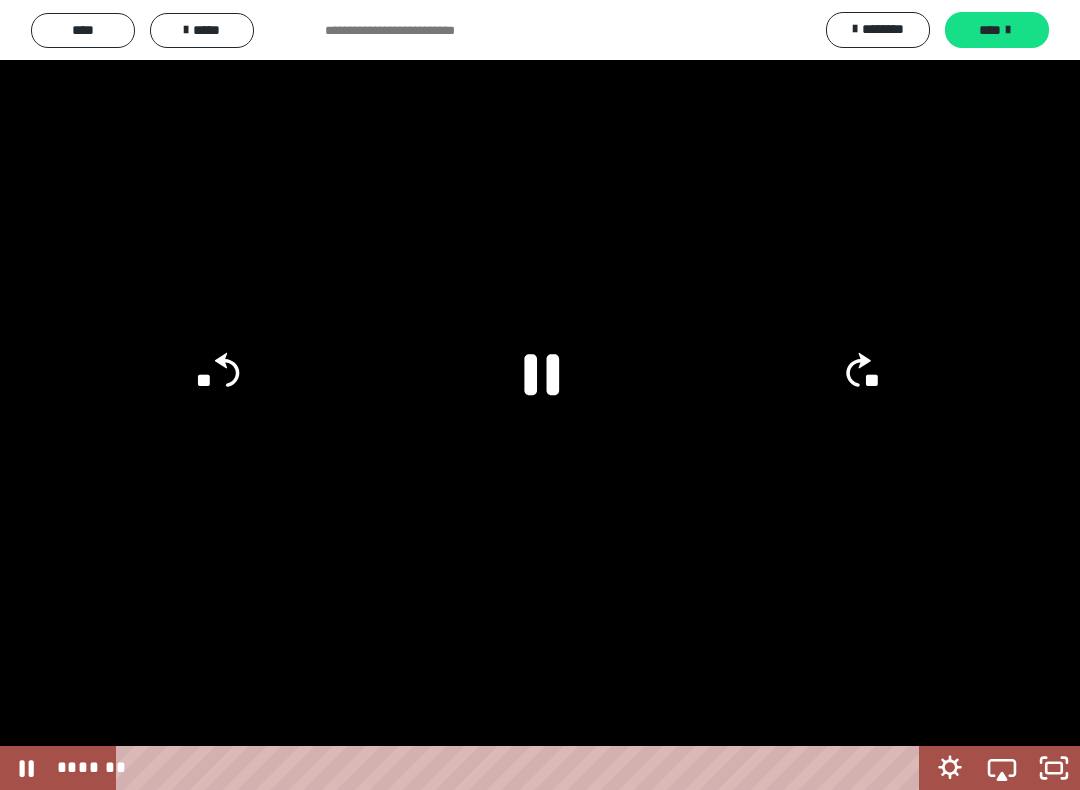 click at bounding box center (540, 395) 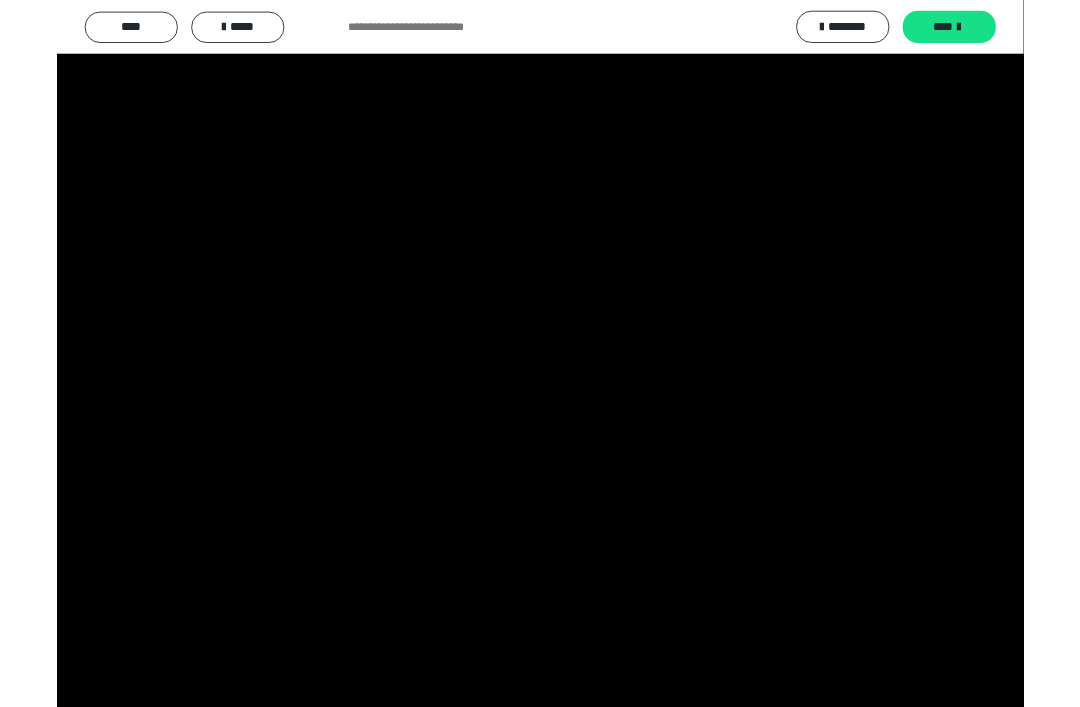 scroll, scrollTop: 2864, scrollLeft: 0, axis: vertical 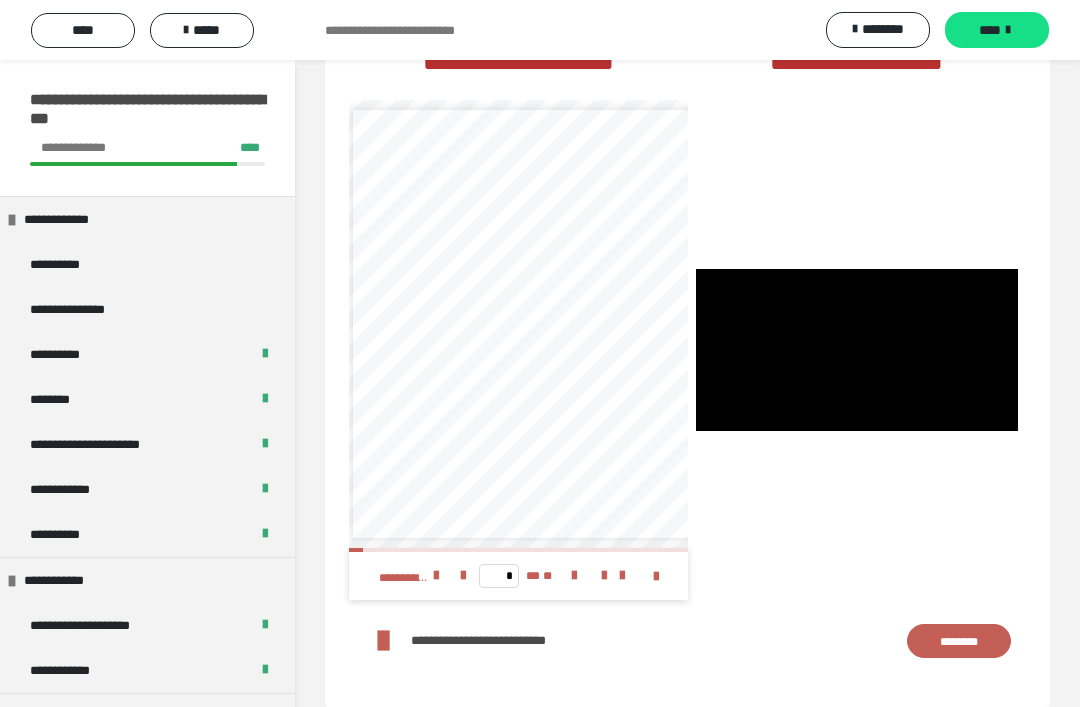 click on "**********" at bounding box center (528, 231) 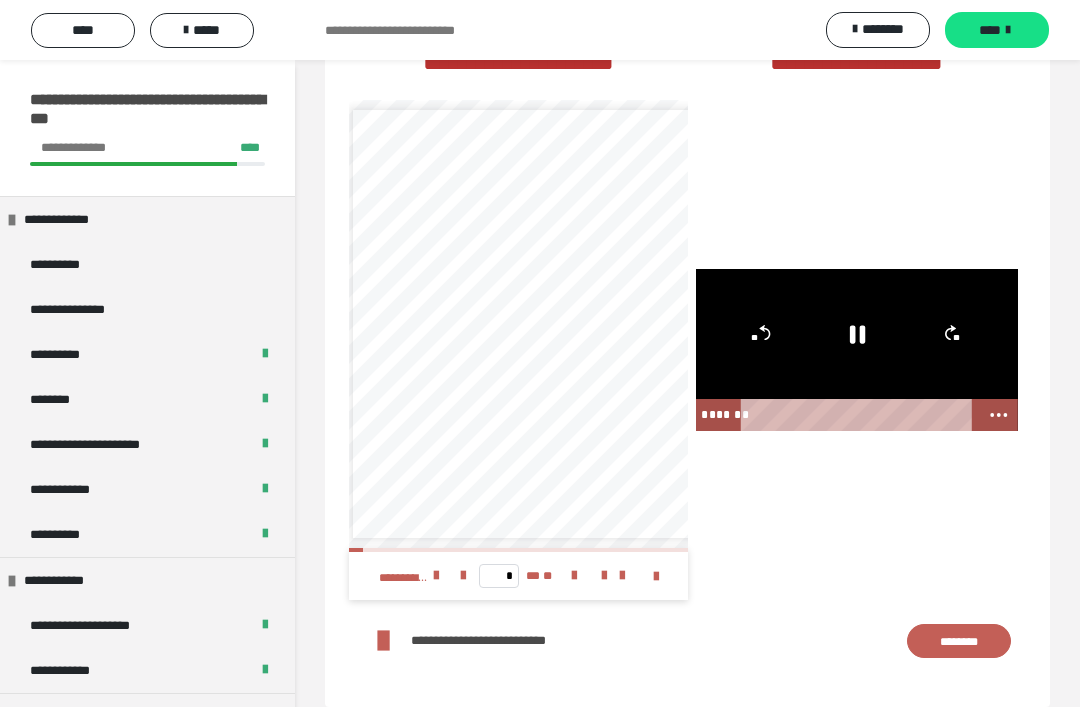 click 